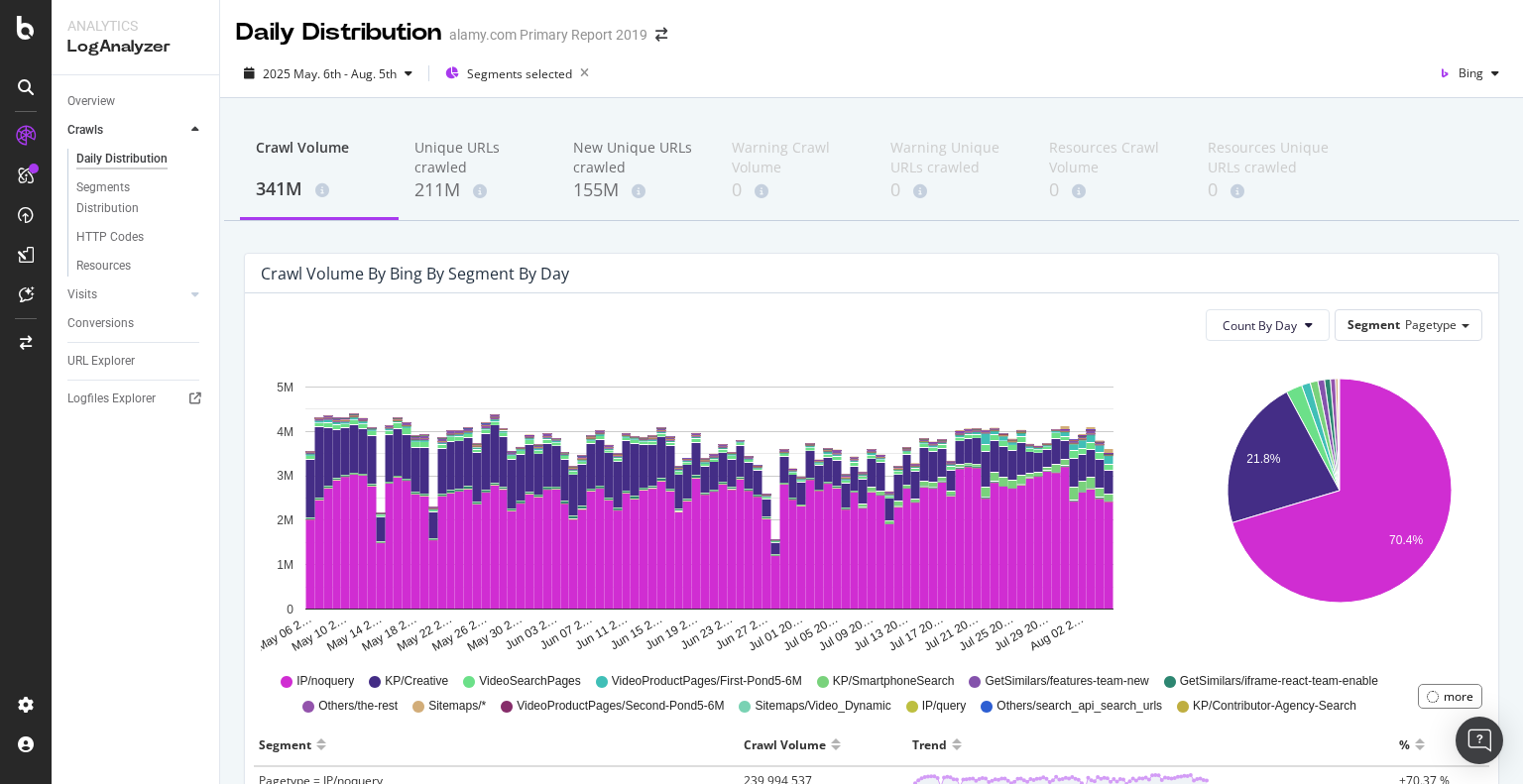scroll, scrollTop: 0, scrollLeft: 0, axis: both 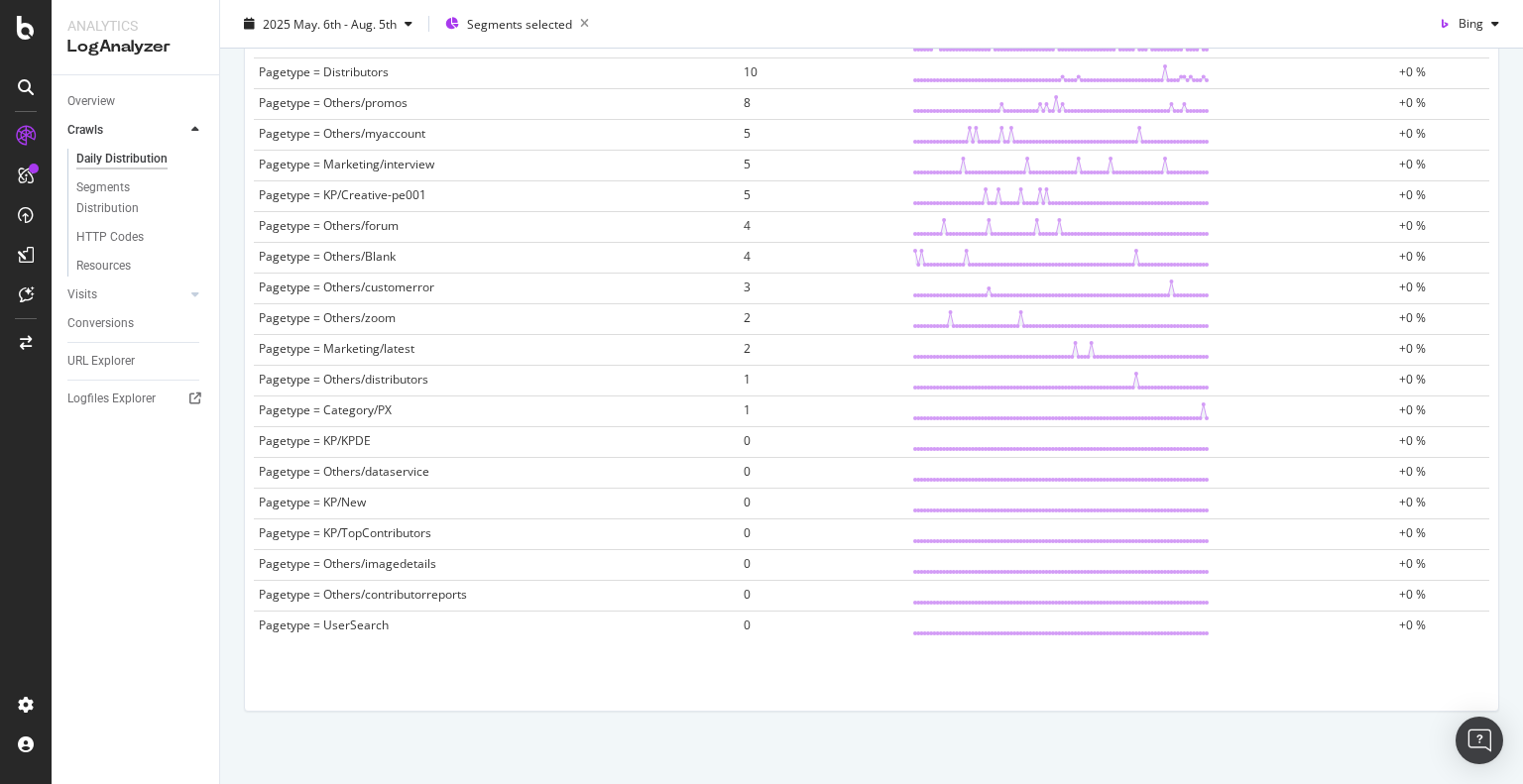 drag, startPoint x: 255, startPoint y: 495, endPoint x: 1519, endPoint y: 820, distance: 1305.1134 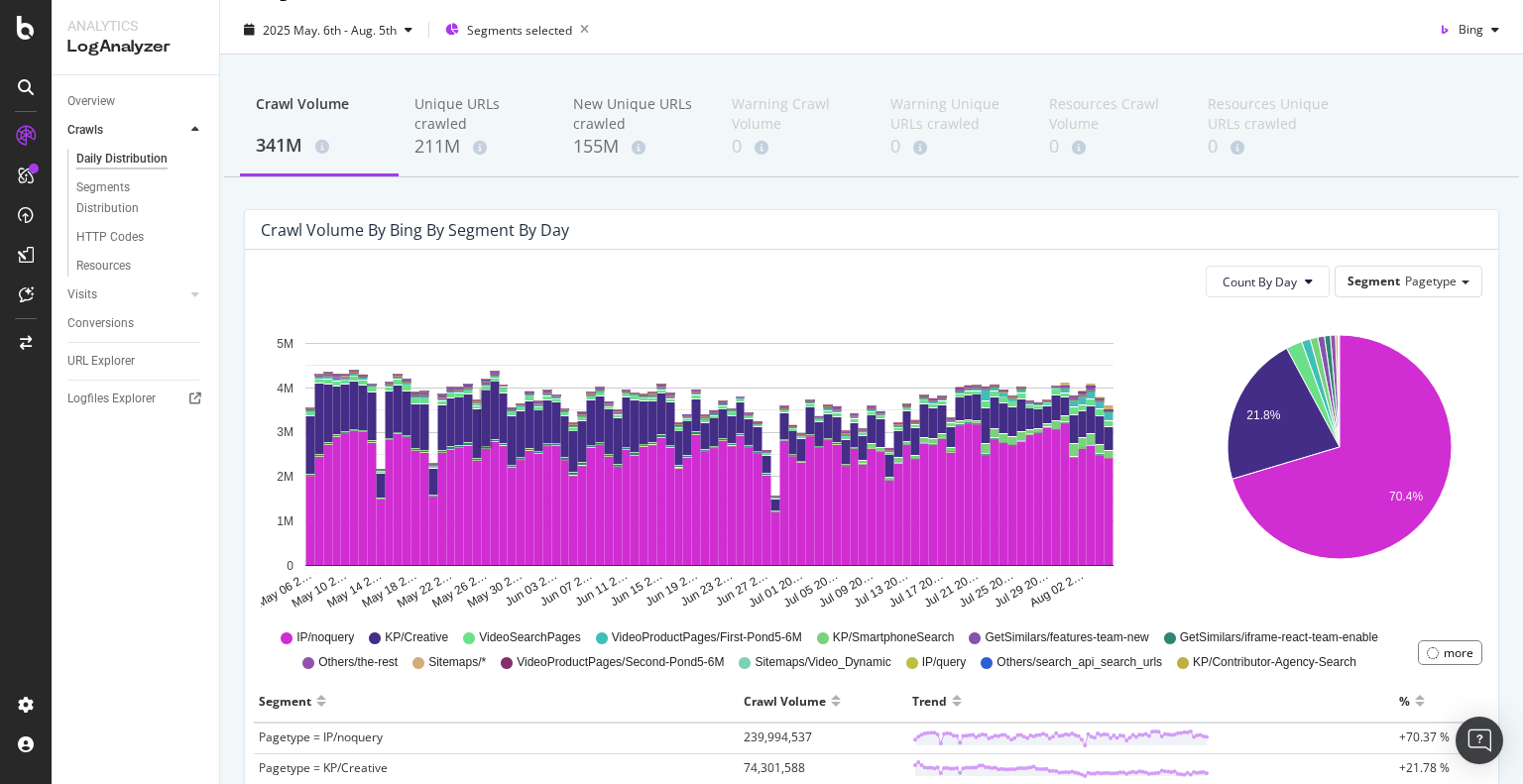 scroll, scrollTop: 440, scrollLeft: 0, axis: vertical 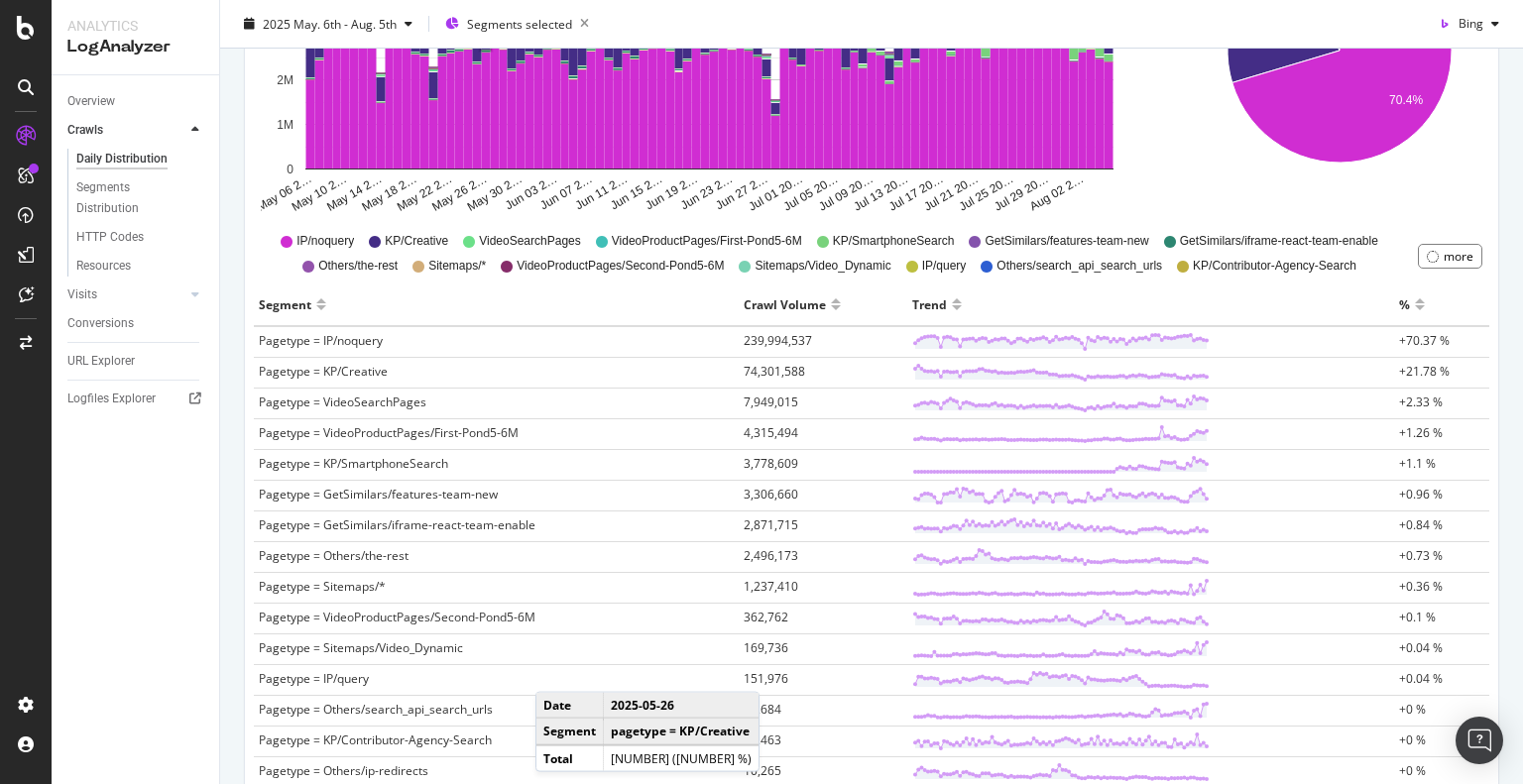 click on "Overview Crawls Daily Distribution Segments Distribution HTTP Codes Resources Visits Daily Distribution Segments Distribution HTTP Codes Conversions URL Explorer Logfiles Explorer" at bounding box center (135, 429) 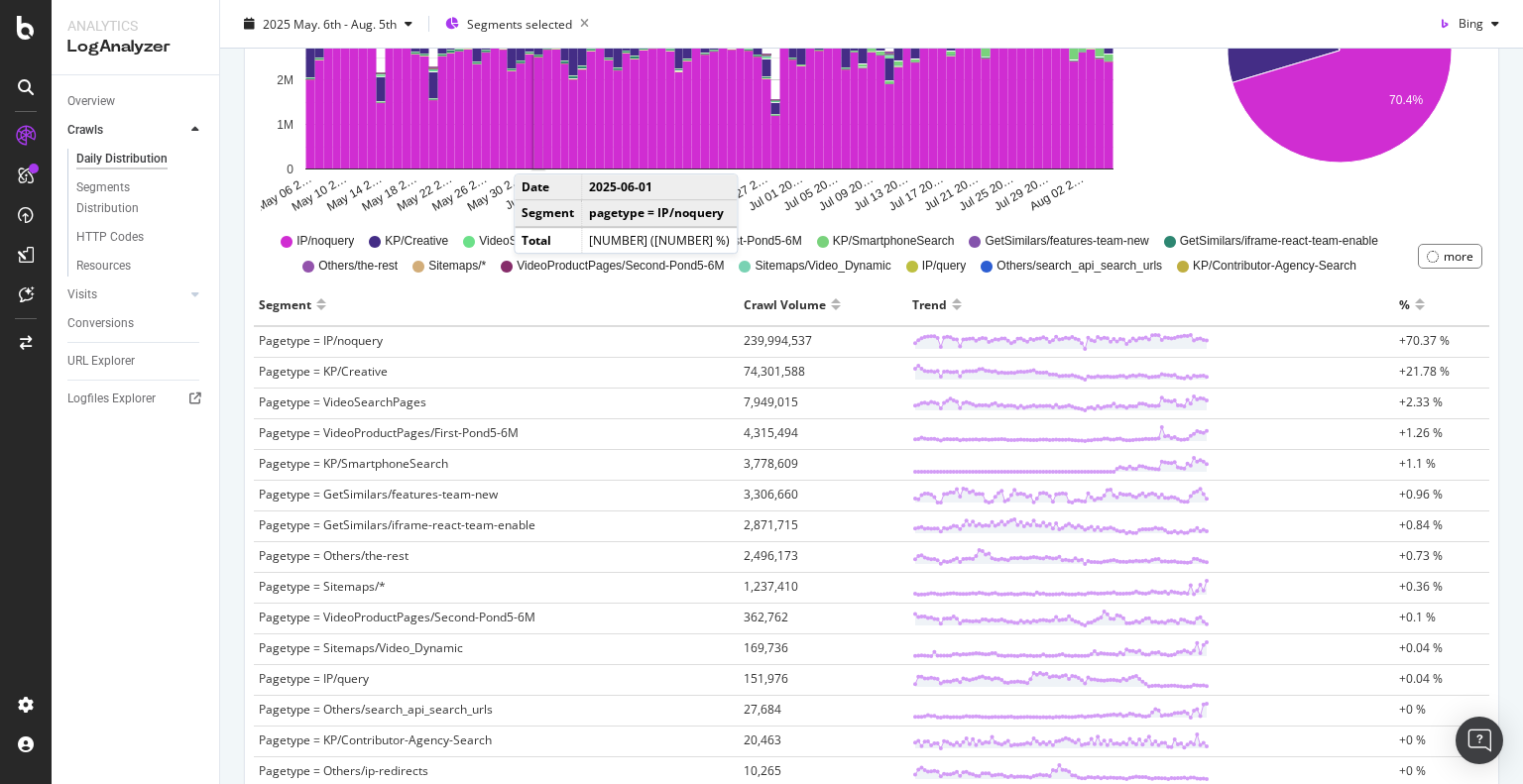 scroll, scrollTop: 0, scrollLeft: 0, axis: both 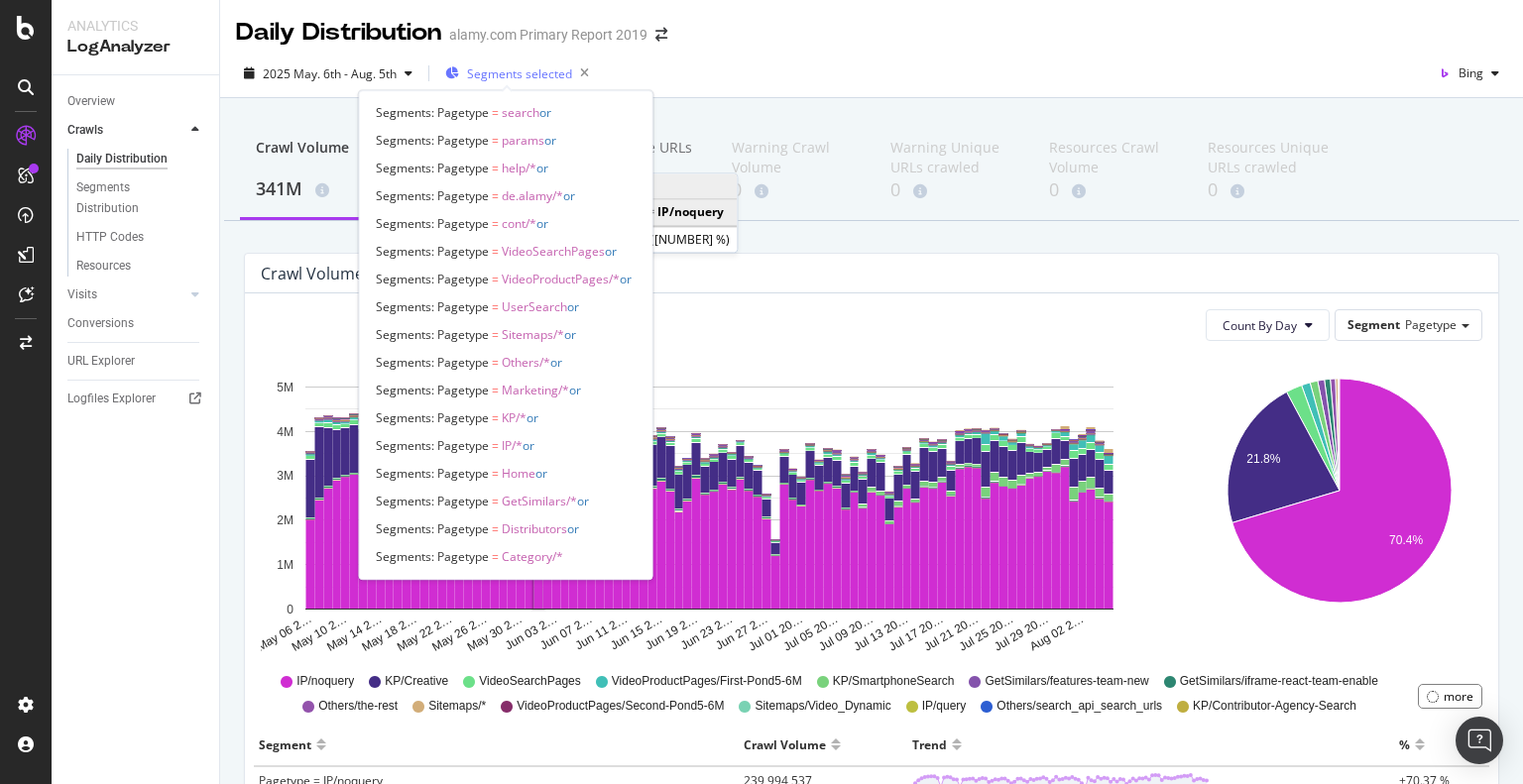 click on "Segments selected" at bounding box center [520, 73] 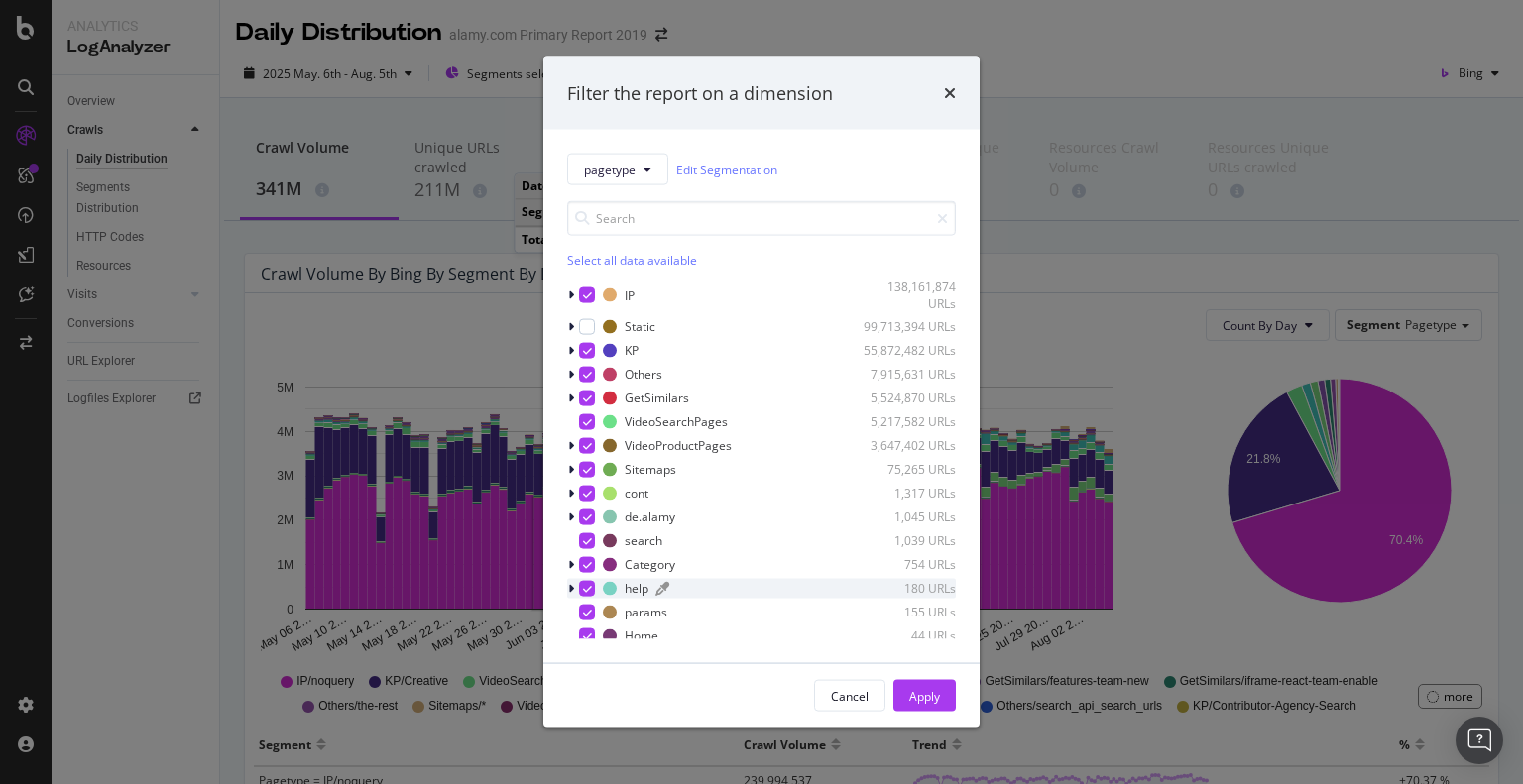 scroll, scrollTop: 77, scrollLeft: 0, axis: vertical 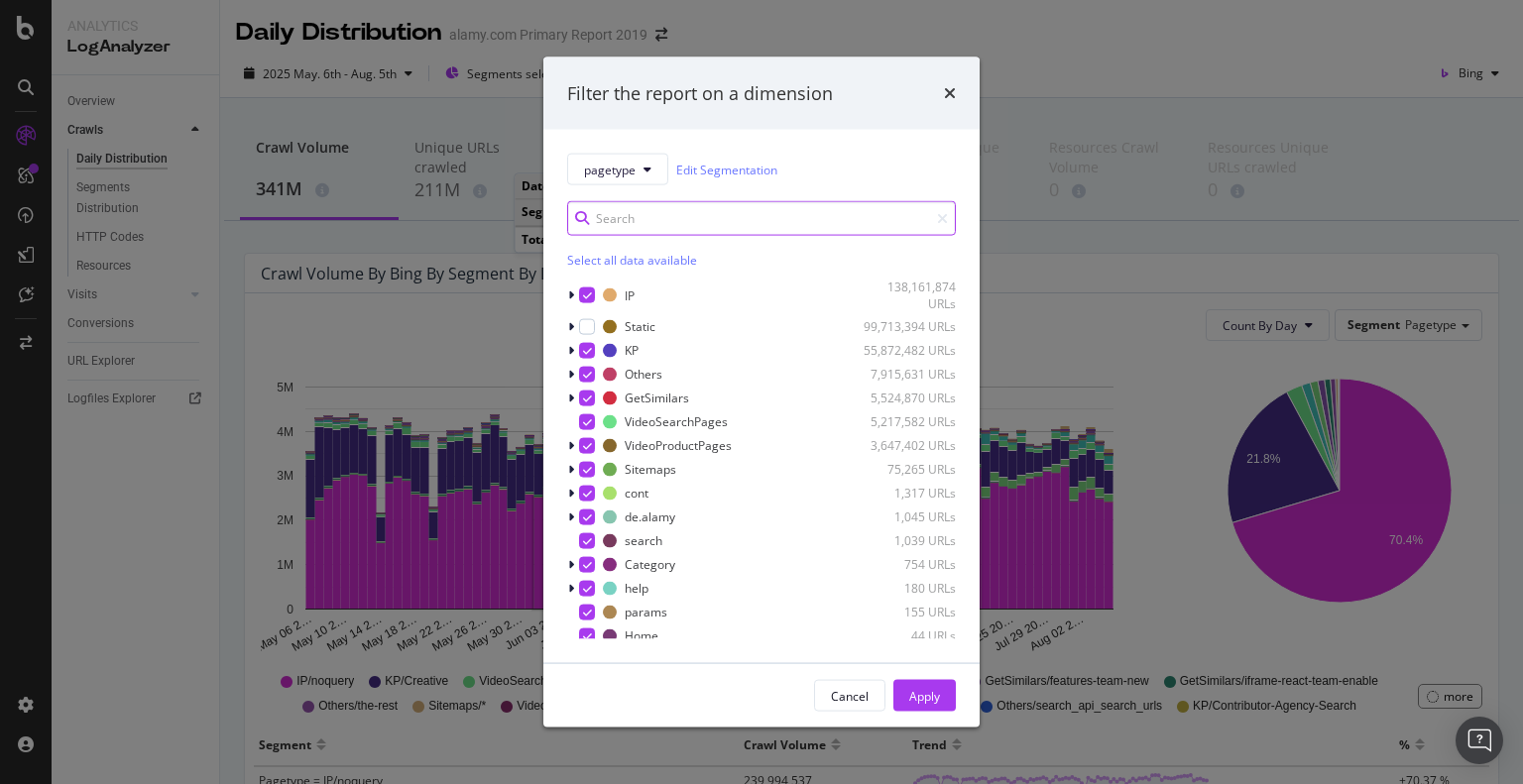 click at bounding box center [762, 218] 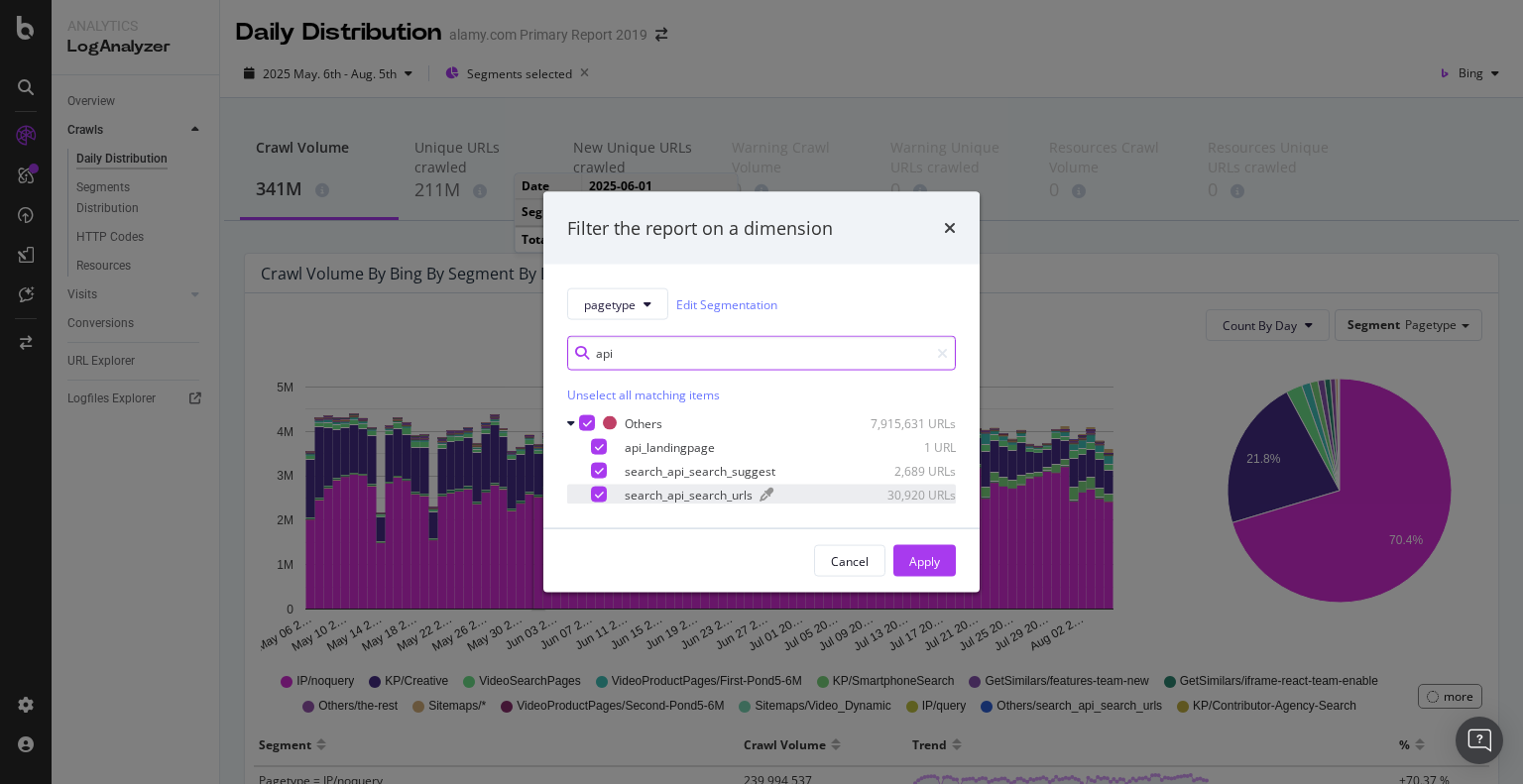 type on "api" 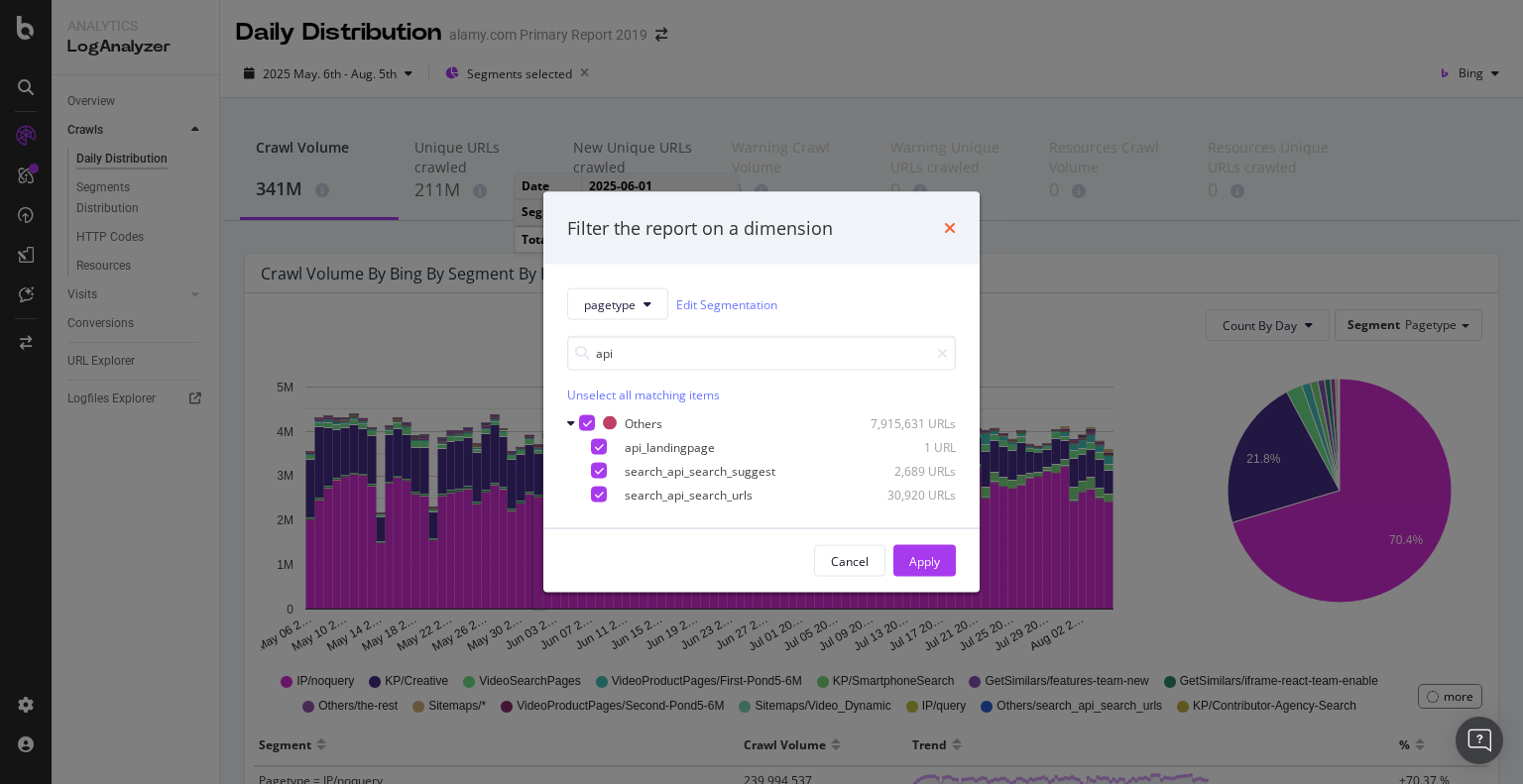 click at bounding box center (950, 228) 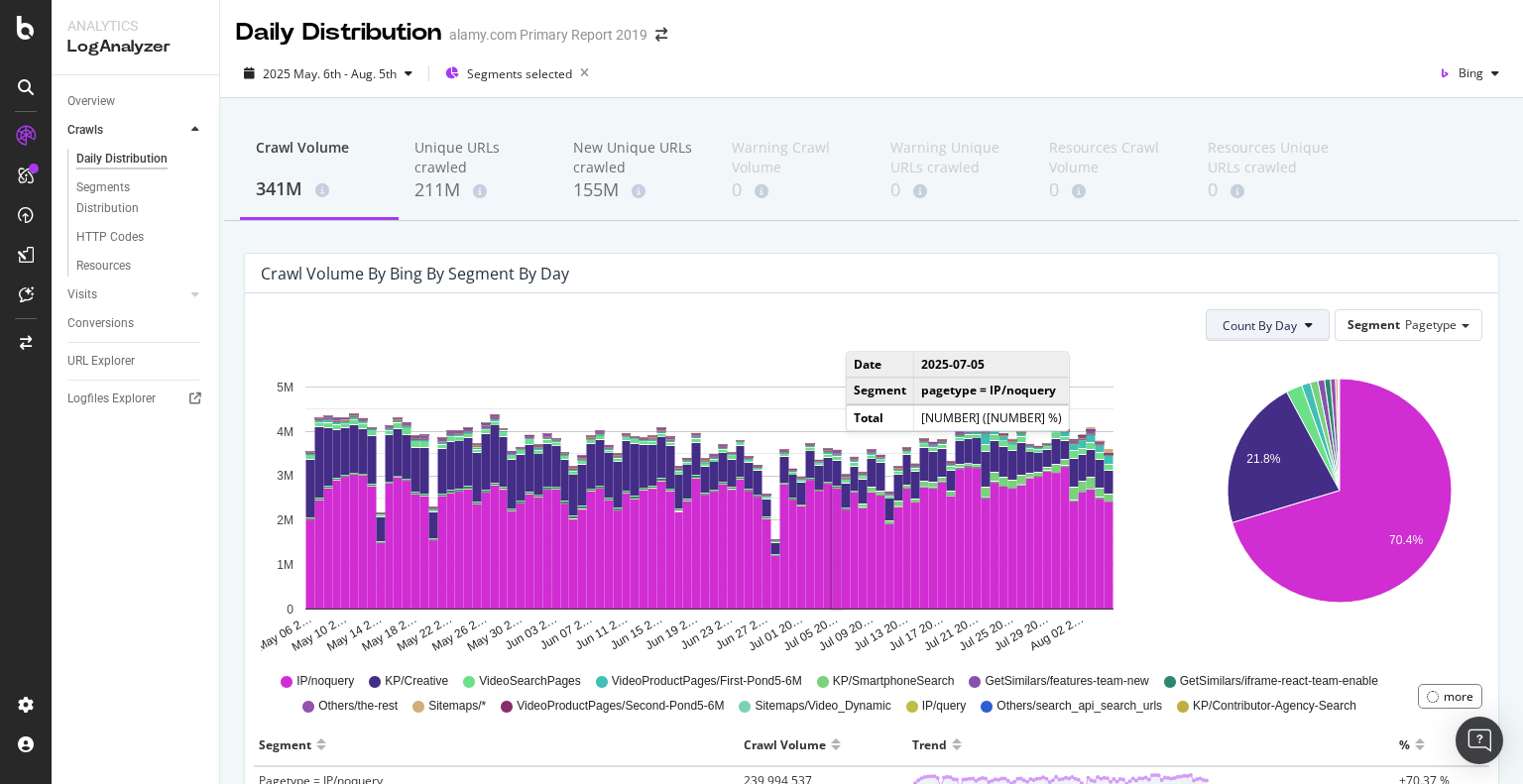 click on "Count By Day" at bounding box center [1259, 325] 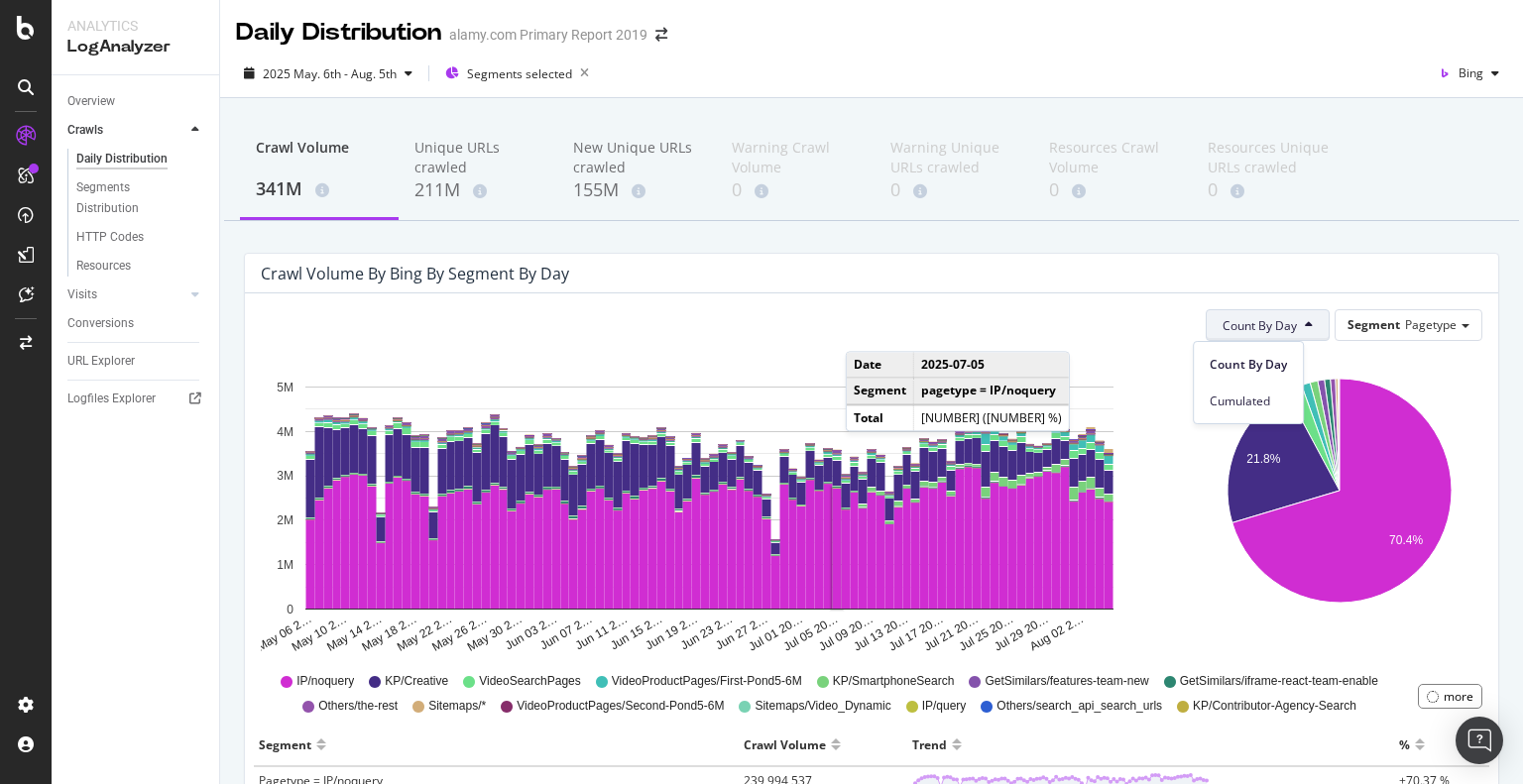 click on "Count By Day Segment Pagetype Hold CTRL while clicking to filter the report. May 06 2… May 10 2… May 14 2… May 18 2… May 22 2… May 26 2… May 30 2… Jun 03 2… Jun 07 2… Jun 11 2… Jun 15 2… Jun 19 2… Jun 23 2… Jun 27 2… Jul 01 20… Jul 05 20… Jul 09 20… Jul 13 20… Jul 17 20… Jul 21 20… Jul 25 20… Jul 29 20… Aug 02 2… 0 1M 2M 3M 4M 5M Date pagetype = IP/noquery pagetype = IP/query pagetype = GetSimilars/iframe-react-team-enable pagetype = KP/SmartphoneSearch pagetype = KP/Creative pagetype = VideoSearchPages pagetype = VideoProductPages/First-Pond5-6M pagetype = Others/ip-redirects pagetype = de.alamy/Others pagetype = Others/the-rest pagetype = KP/New pagetype = Others/careers pagetype = VideoProductPages/Second-Pond5-6M pagetype = Others/robots pagetype = search pagetype = params pagetype = Category/P1 pagetype = Others/forum pagetype = KP/Contributor-Agency-Search pagetype = UserSearch pagetype = Others/lightbox pagetype = GetSimilars/features-team-new May 06 2025 0" at bounding box center (872, 1762) 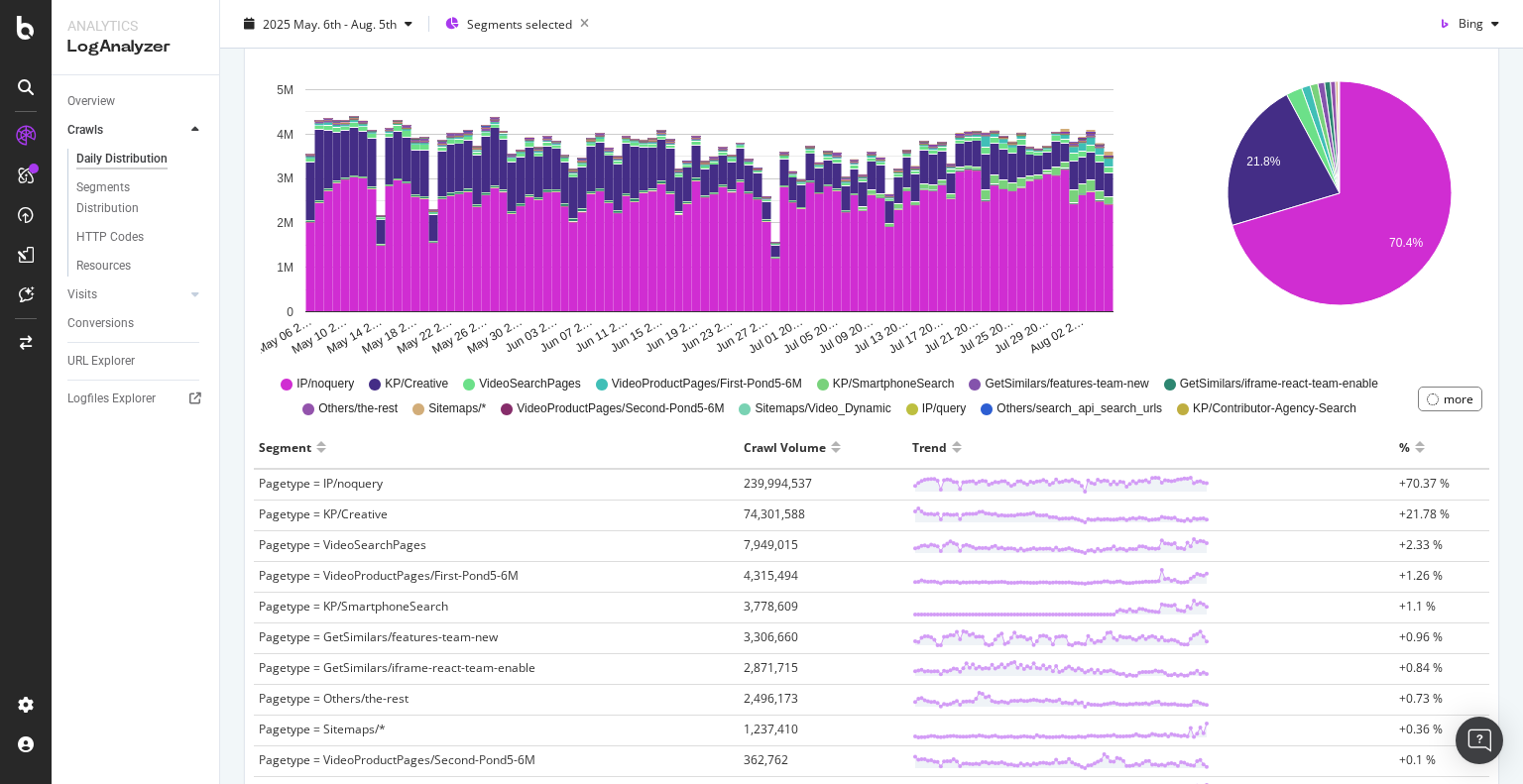 scroll, scrollTop: 0, scrollLeft: 0, axis: both 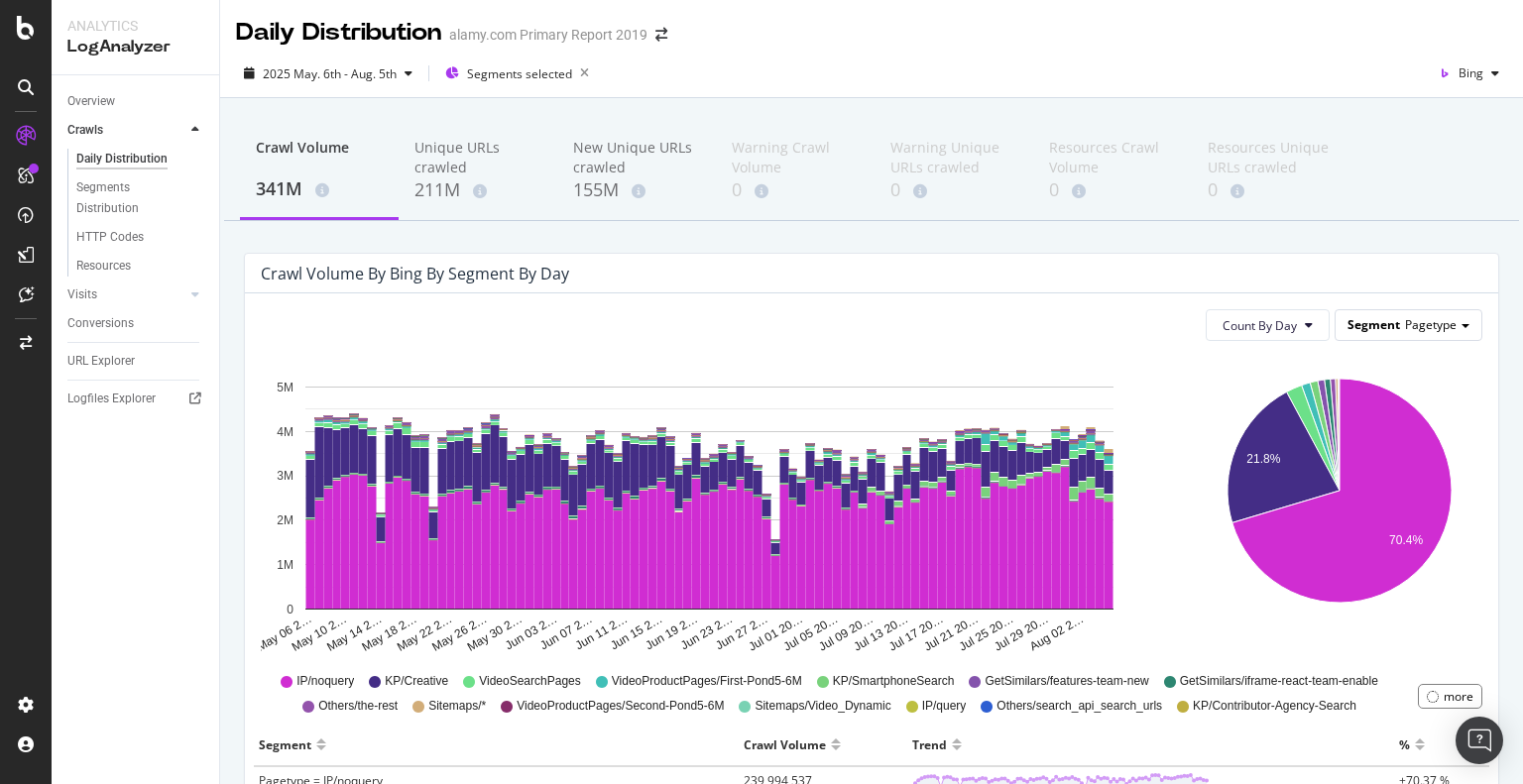 click on "Segment" at bounding box center [1373, 324] 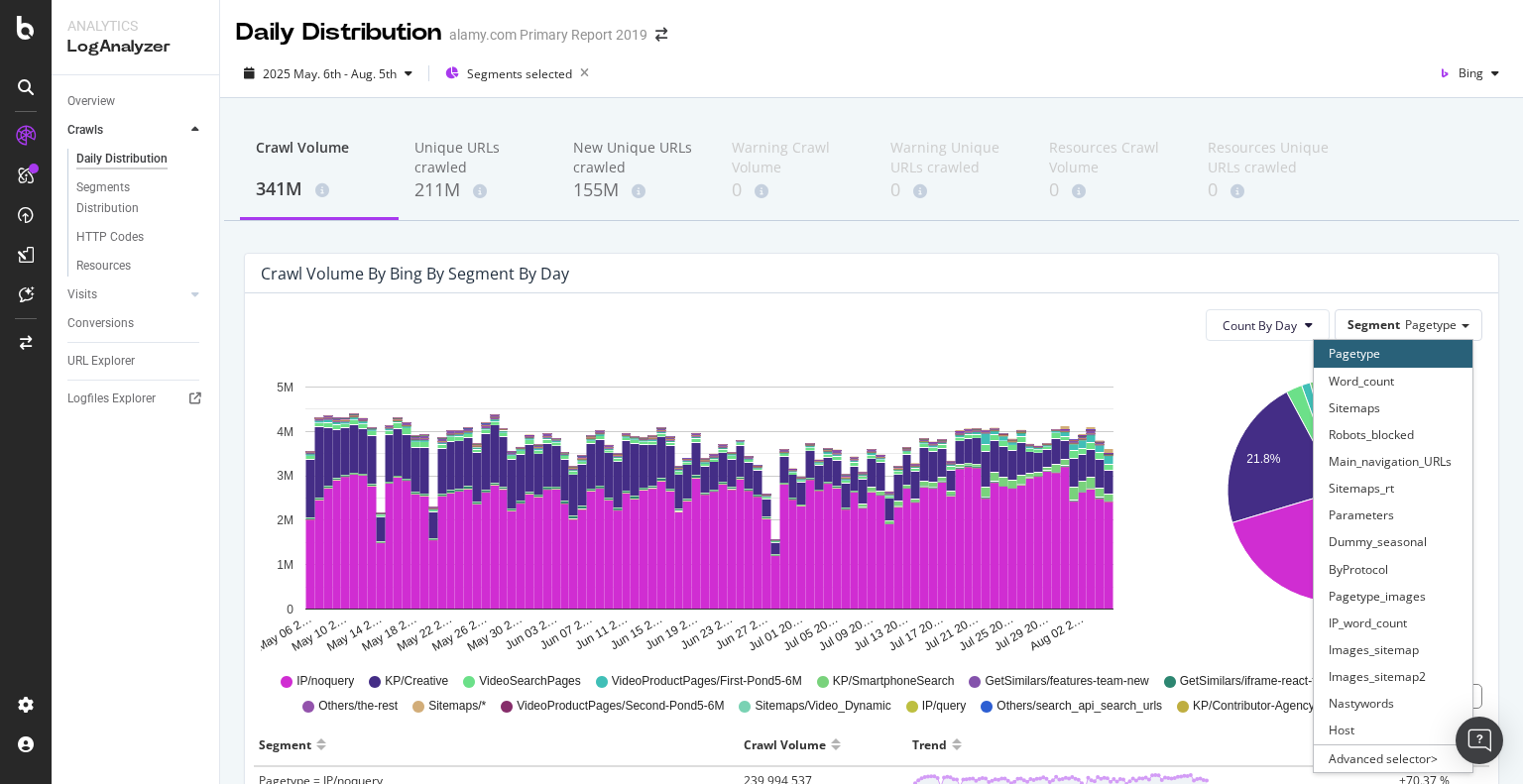 click on "Count By Day Segment Pagetype Pagetype Word_count Sitemaps Robots_blocked Main_navigation_URLs Sitemaps_rt Parameters Dummy_seasonal ByProtocol Pagetype_images IP_word_count Images_sitemap Images_sitemap2 Nastywords Host Advanced selector  >" at bounding box center [872, 325] 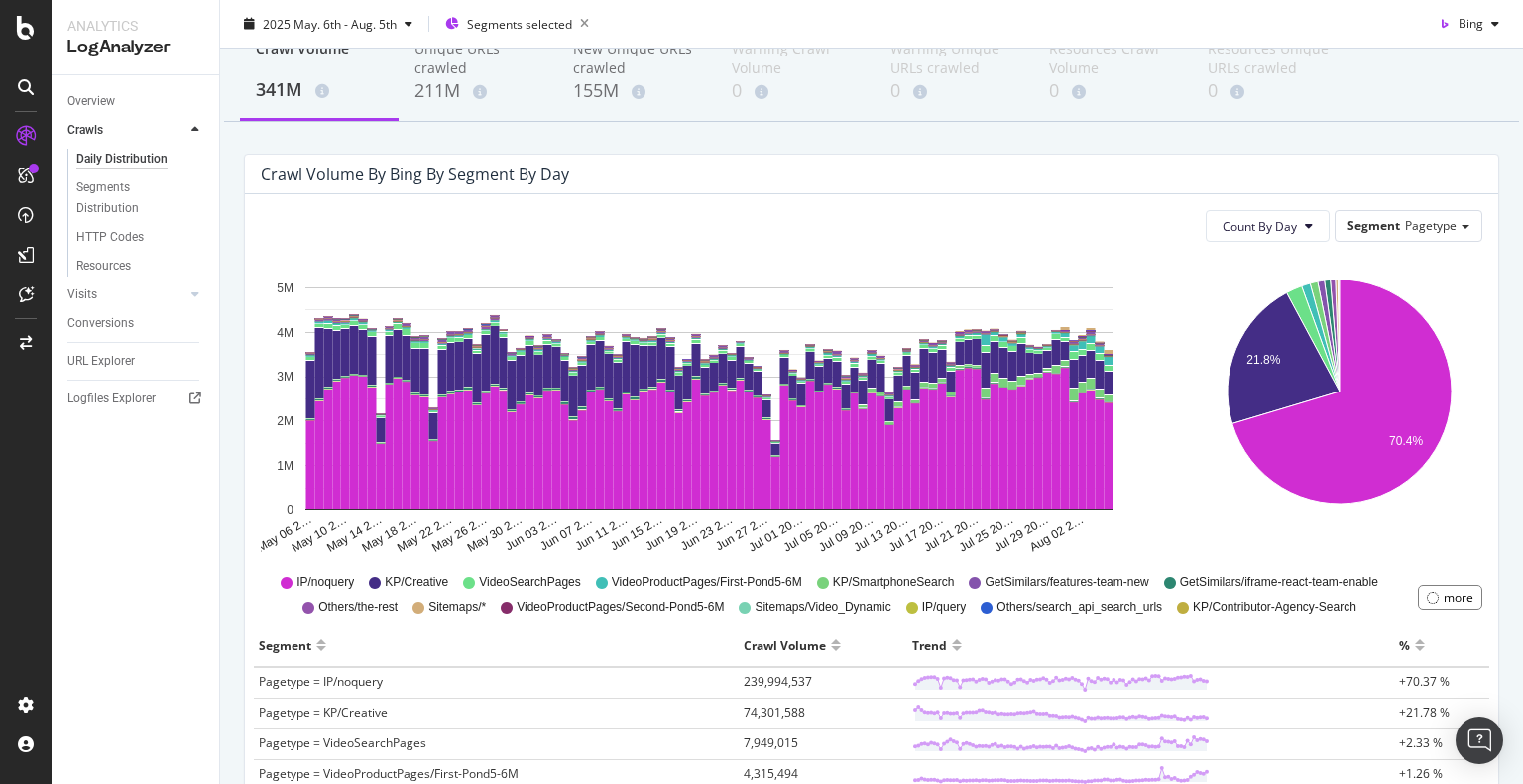 scroll, scrollTop: 0, scrollLeft: 0, axis: both 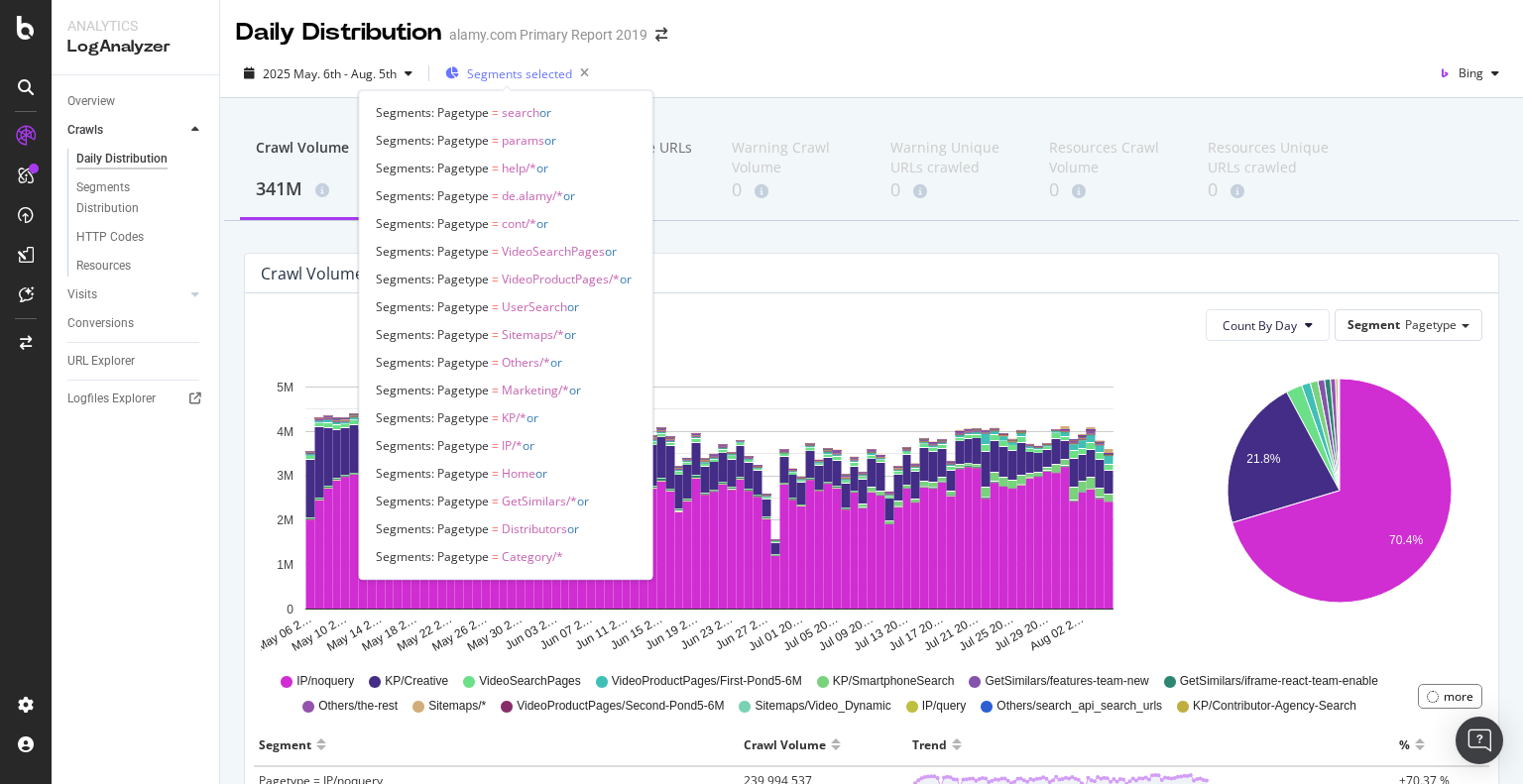 click on "Segments selected" at bounding box center [520, 73] 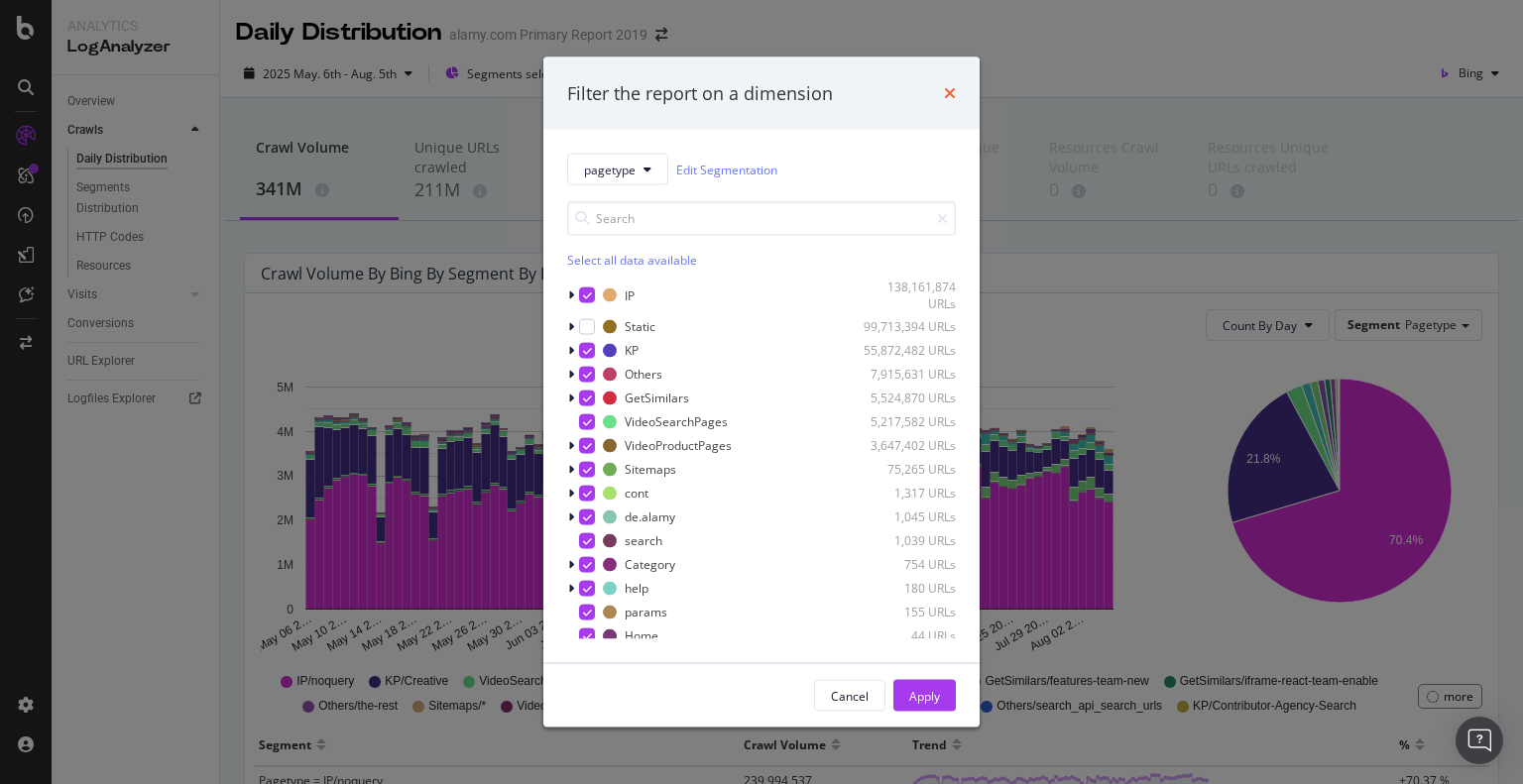 click at bounding box center [950, 93] 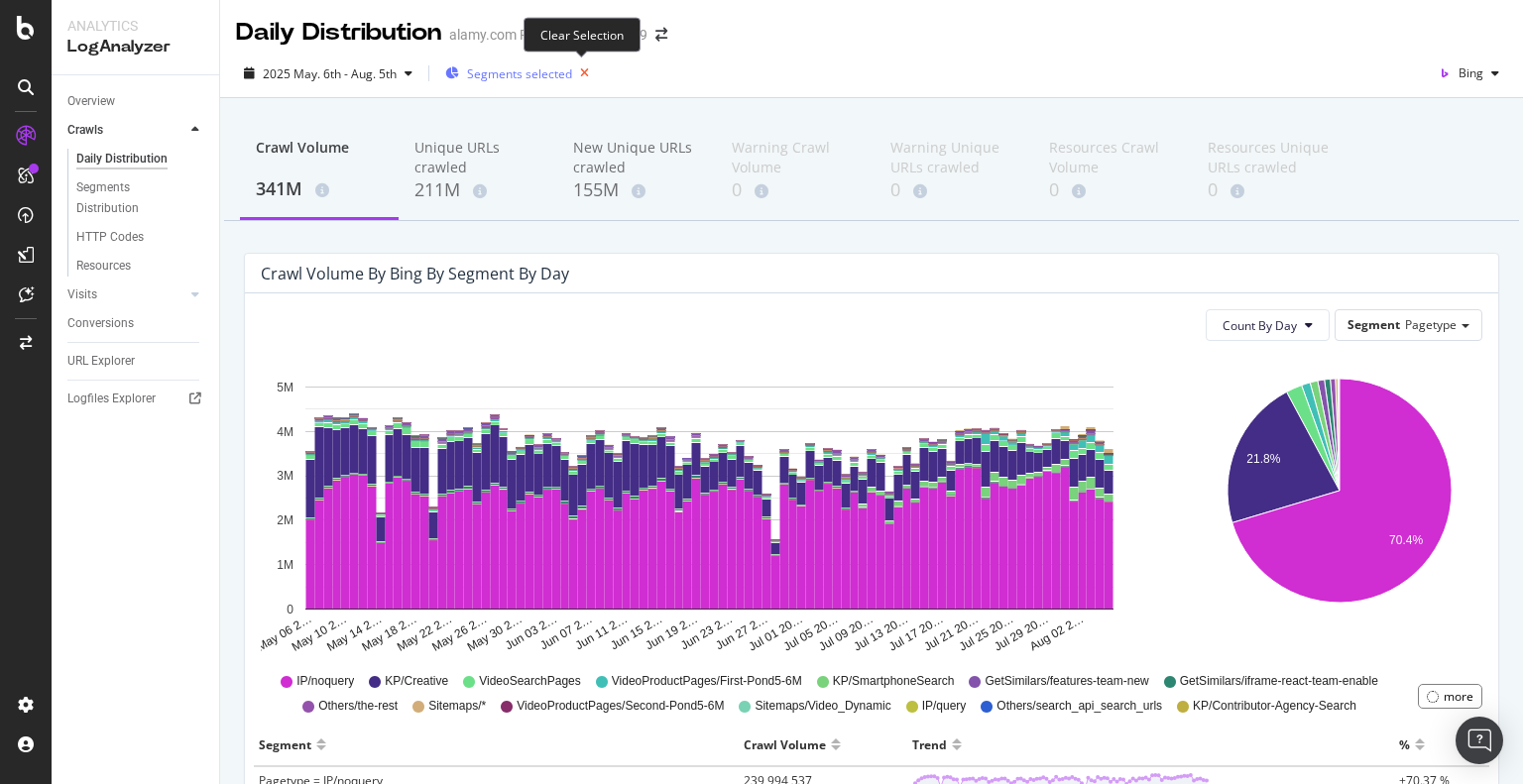click at bounding box center (584, 73) 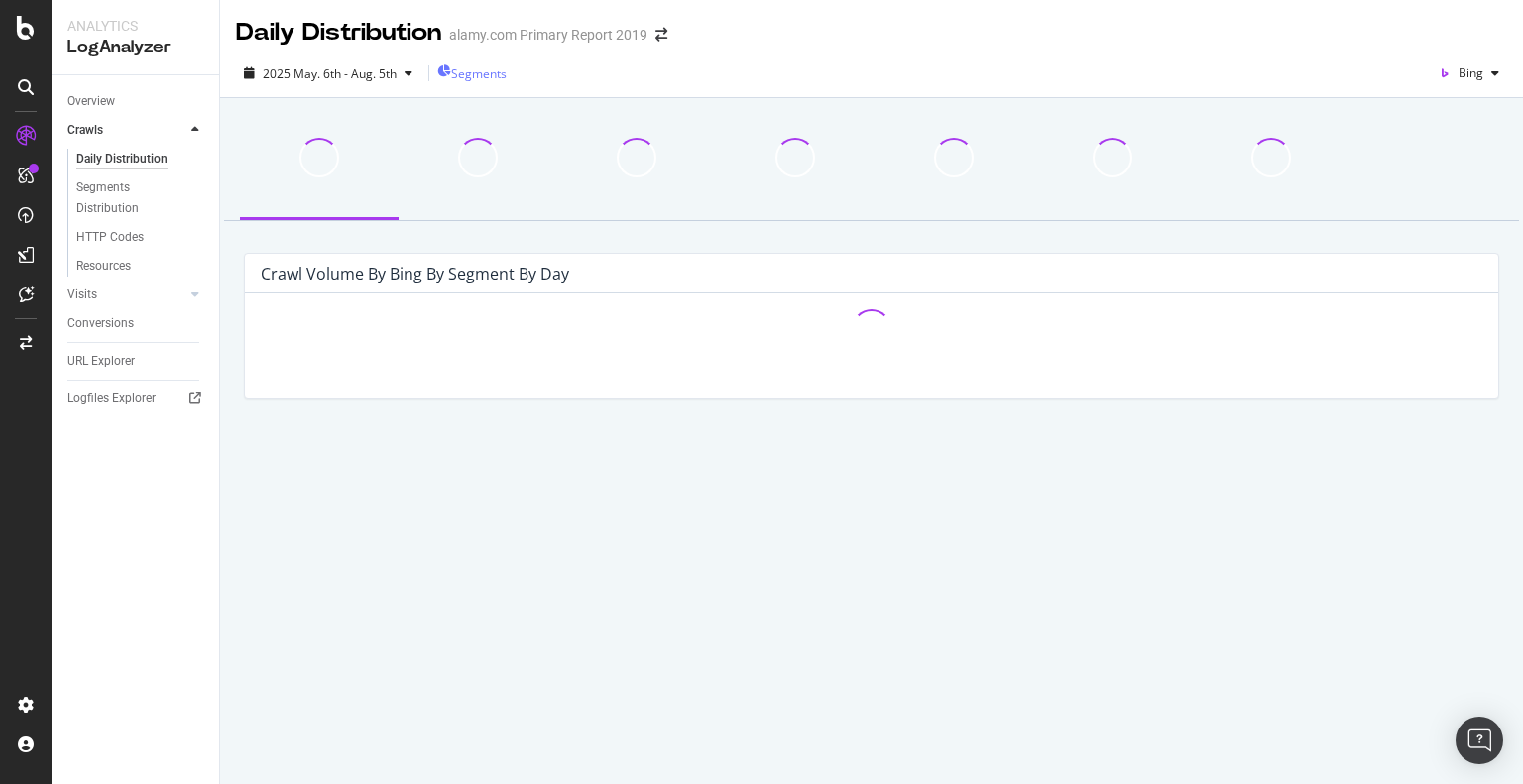 click on "Segments" at bounding box center [479, 73] 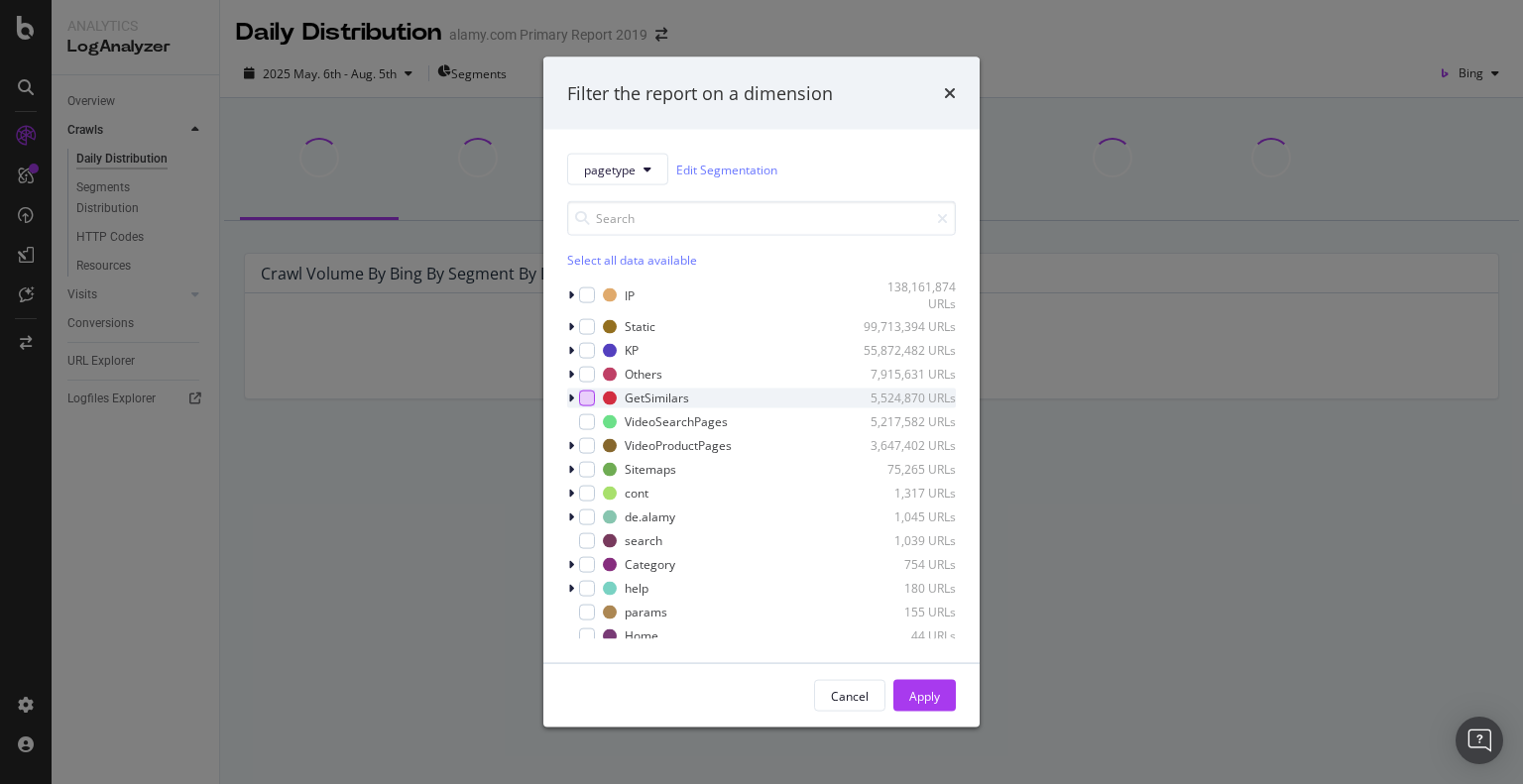 click at bounding box center [587, 397] 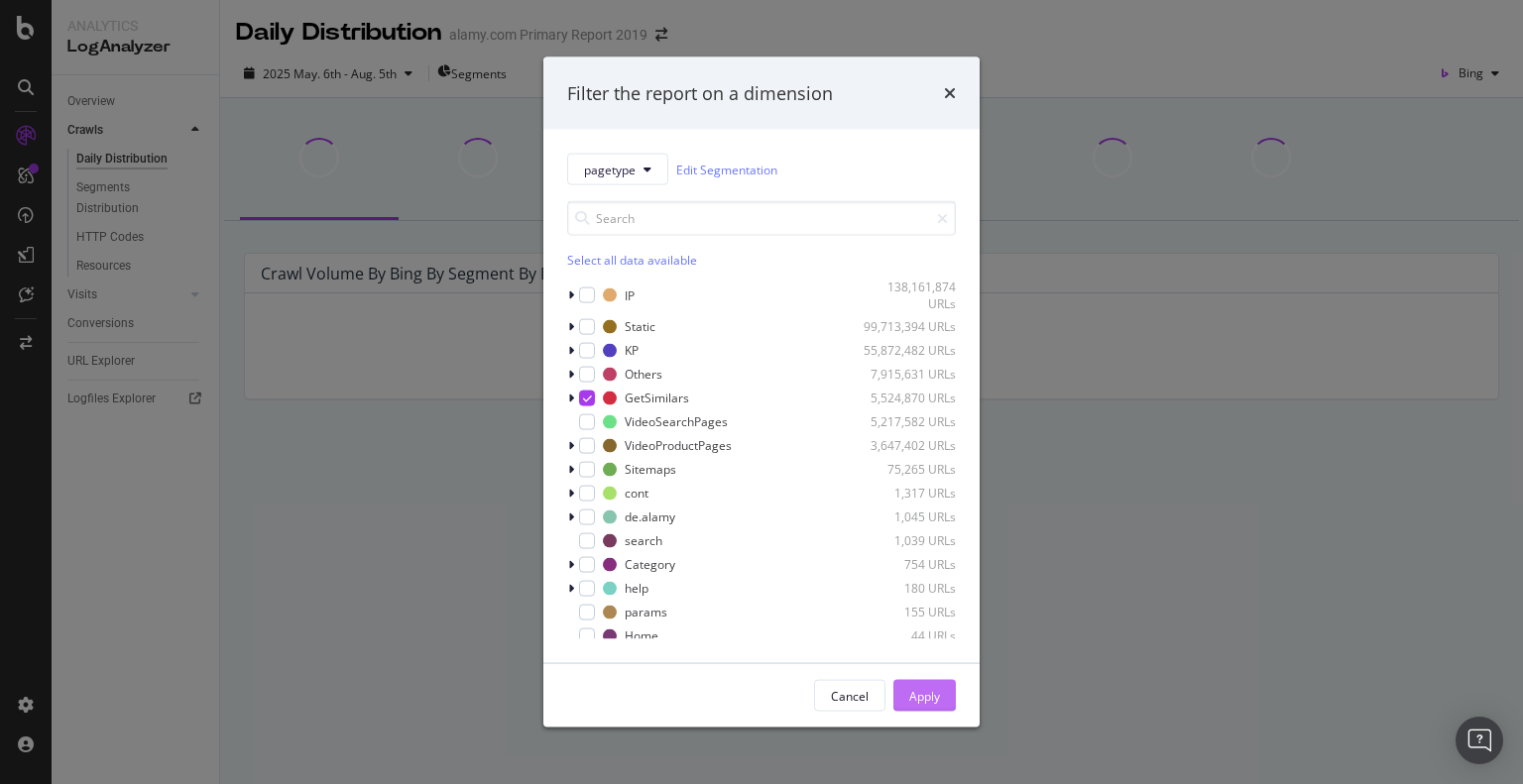 click on "Apply" at bounding box center [924, 695] 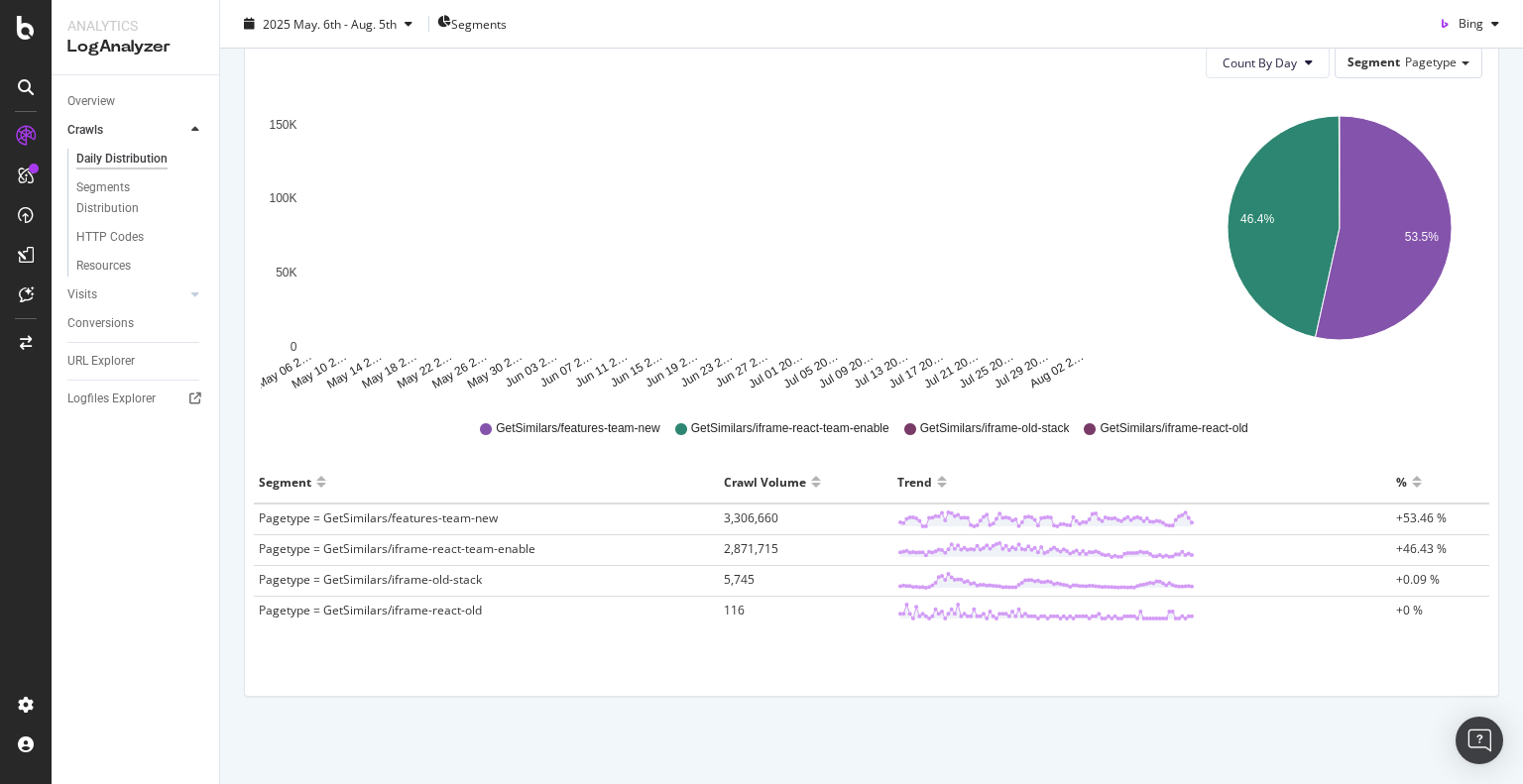 scroll, scrollTop: 64, scrollLeft: 0, axis: vertical 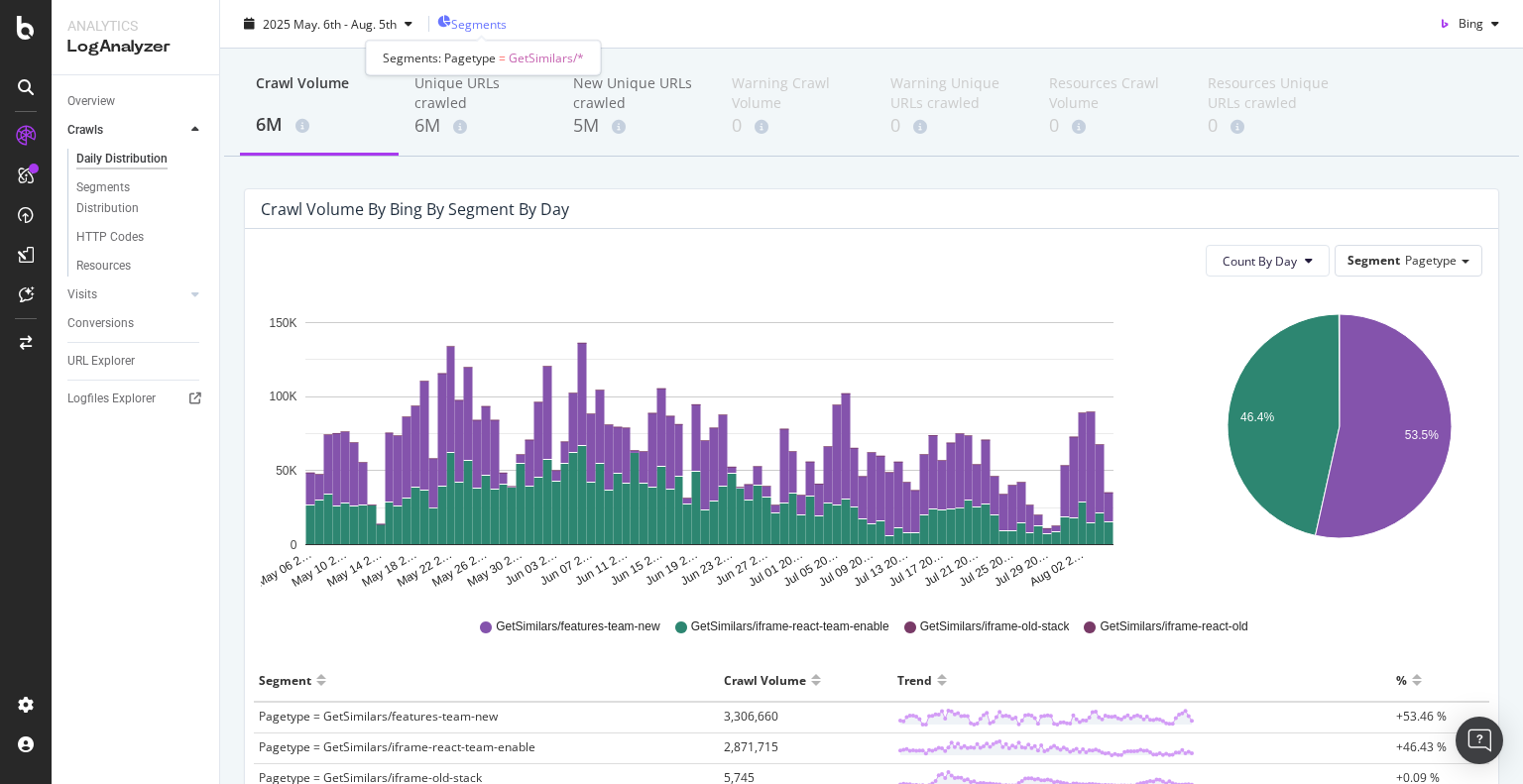 click on "Segments" at bounding box center (479, 23) 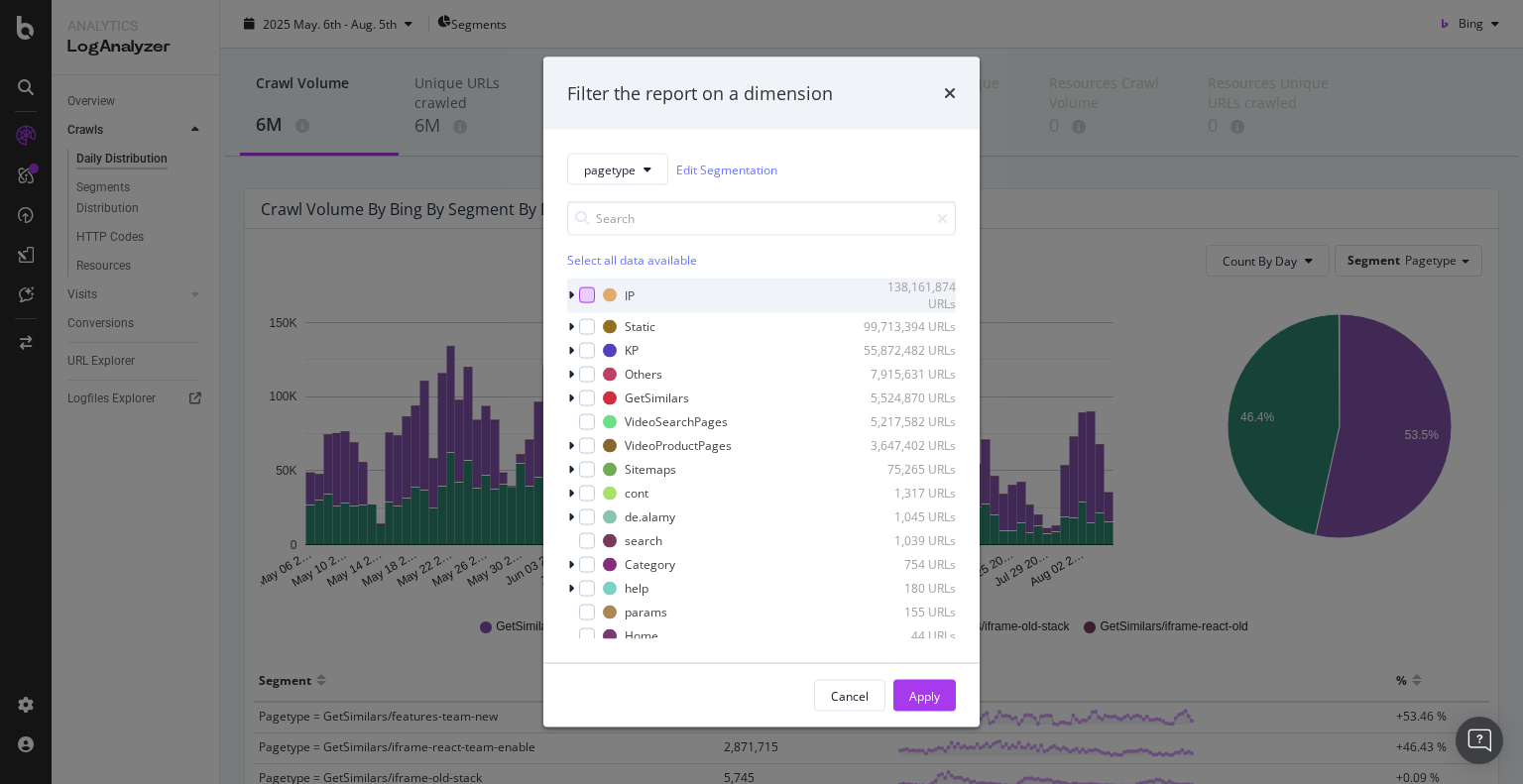 click at bounding box center (587, 295) 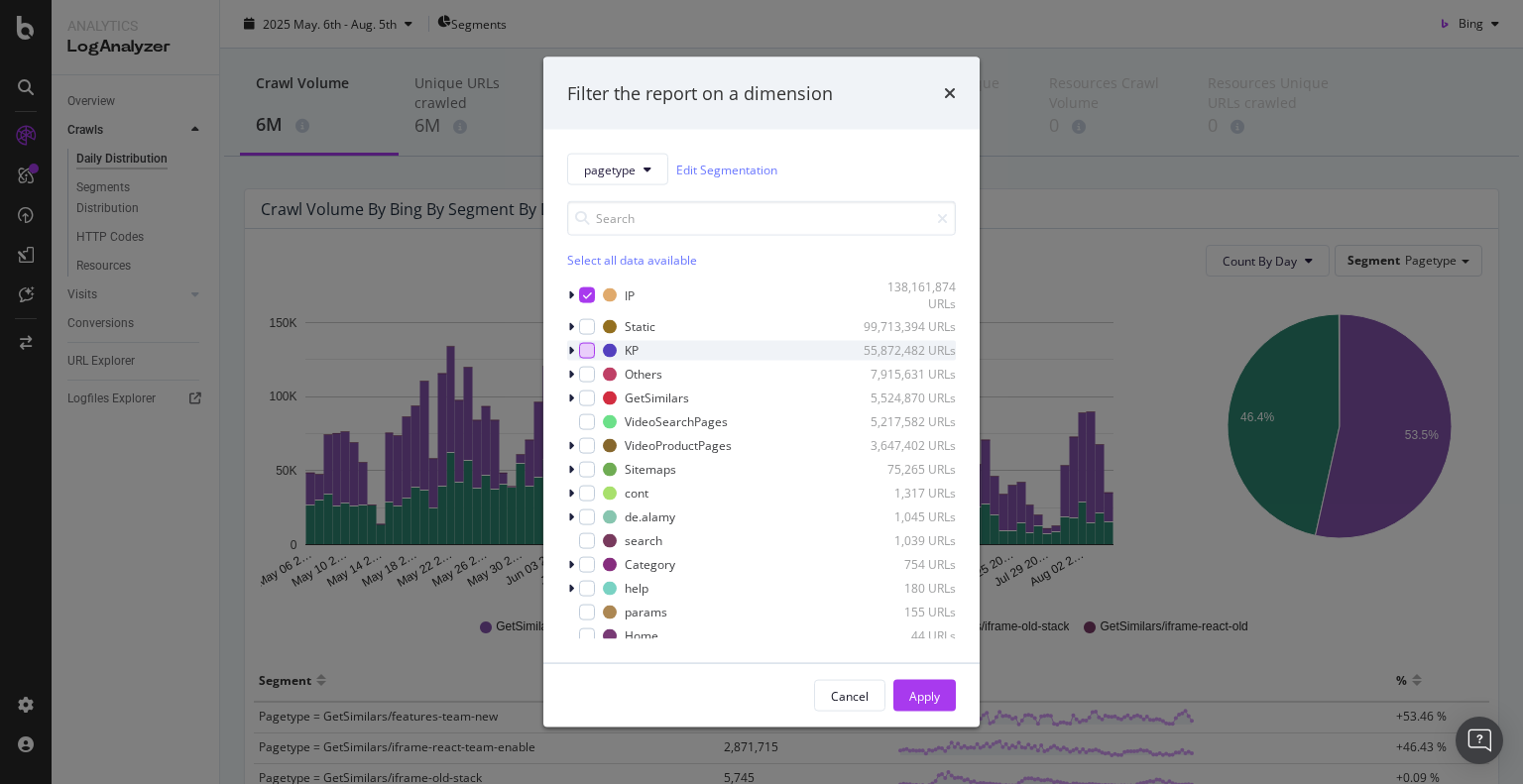 click at bounding box center (587, 350) 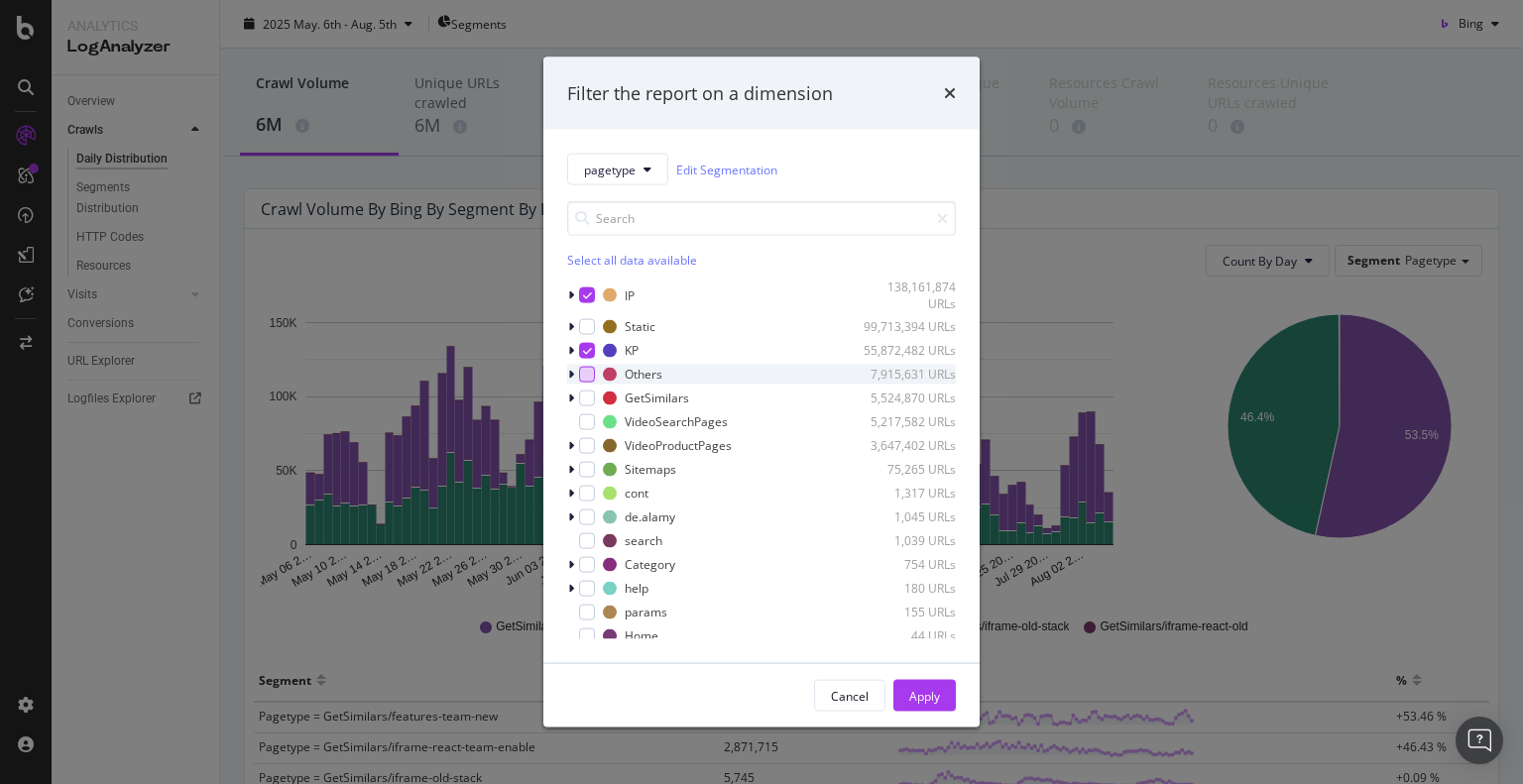 click at bounding box center [587, 374] 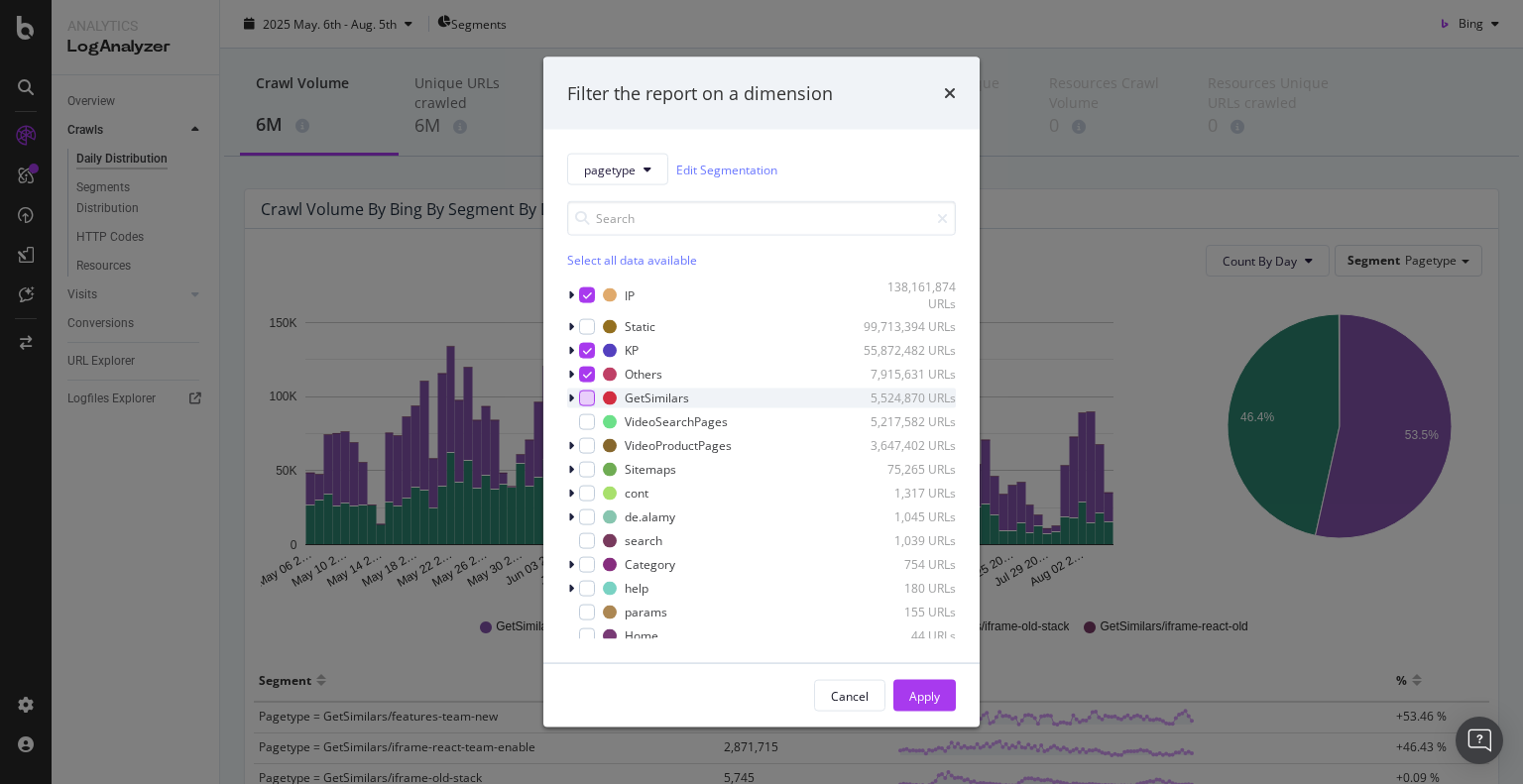 click at bounding box center (587, 397) 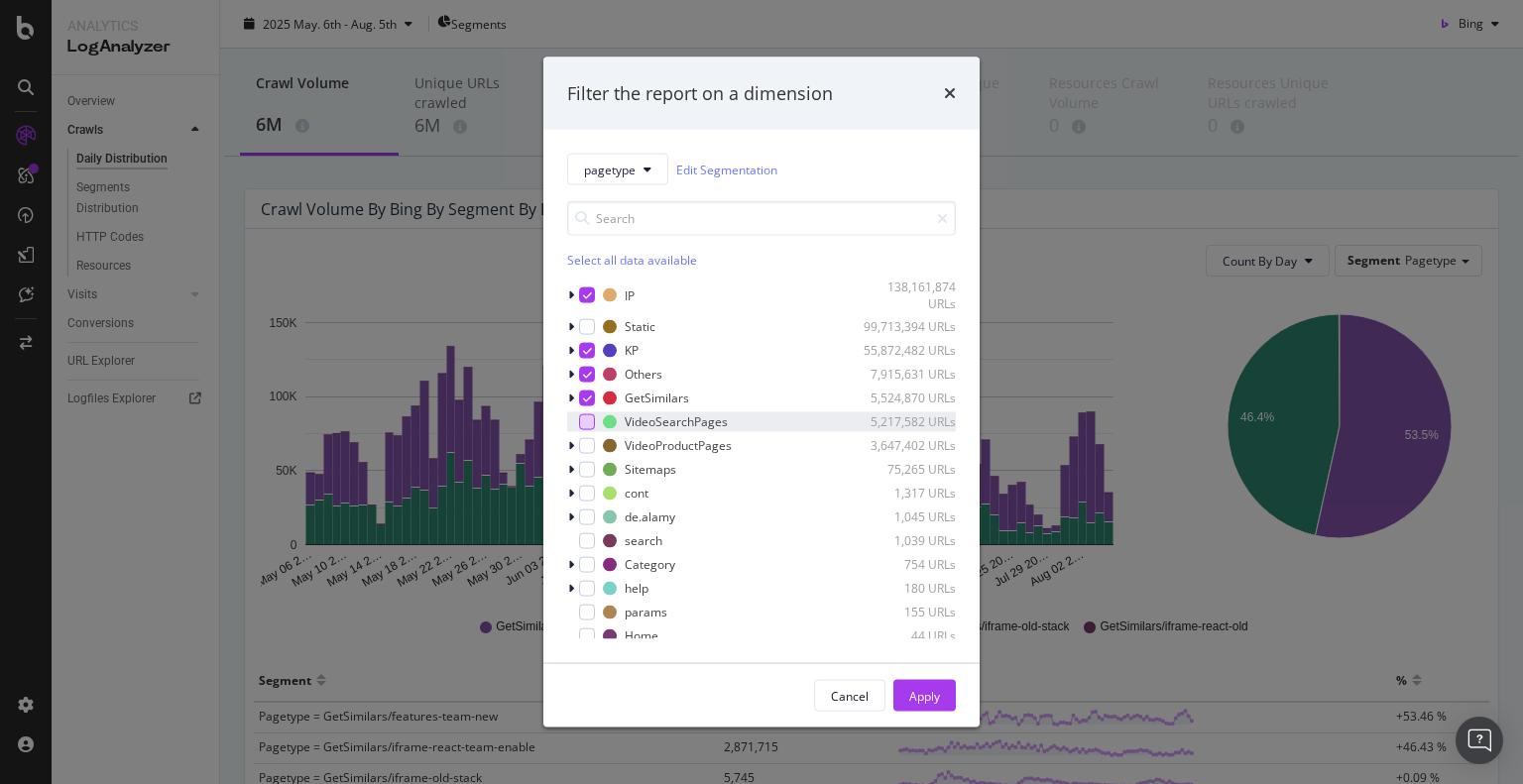 click at bounding box center [587, 421] 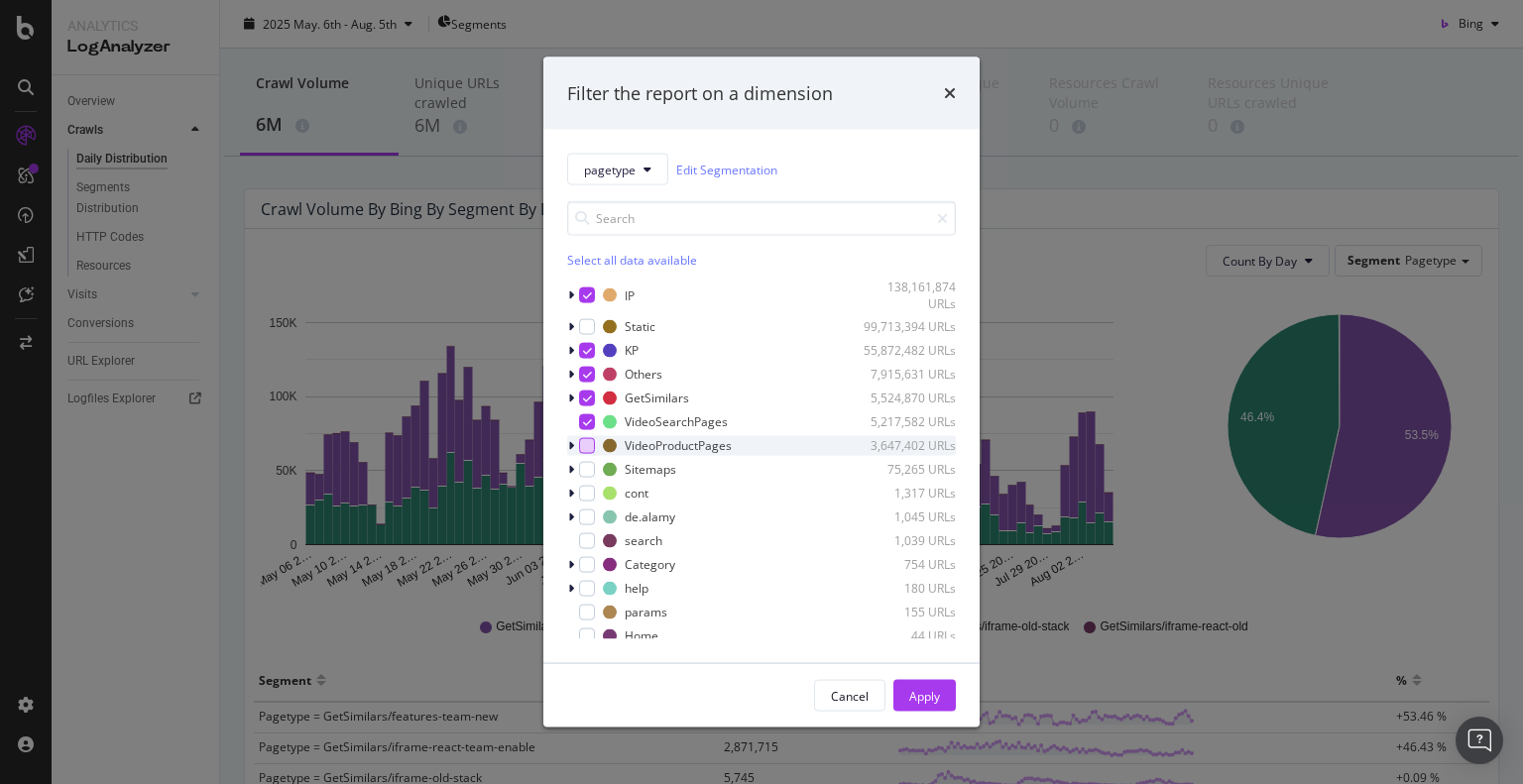 click at bounding box center (587, 445) 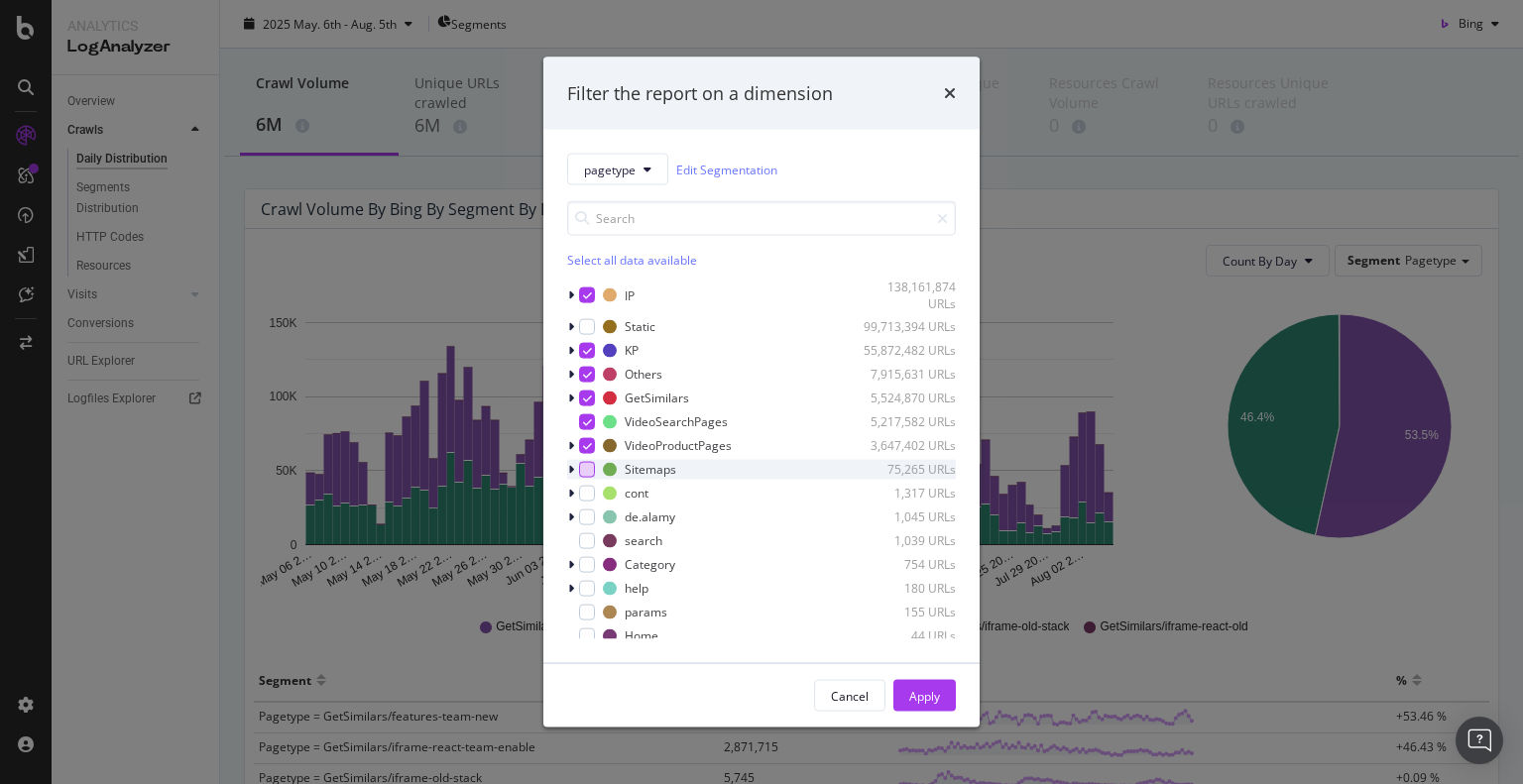 click at bounding box center (587, 469) 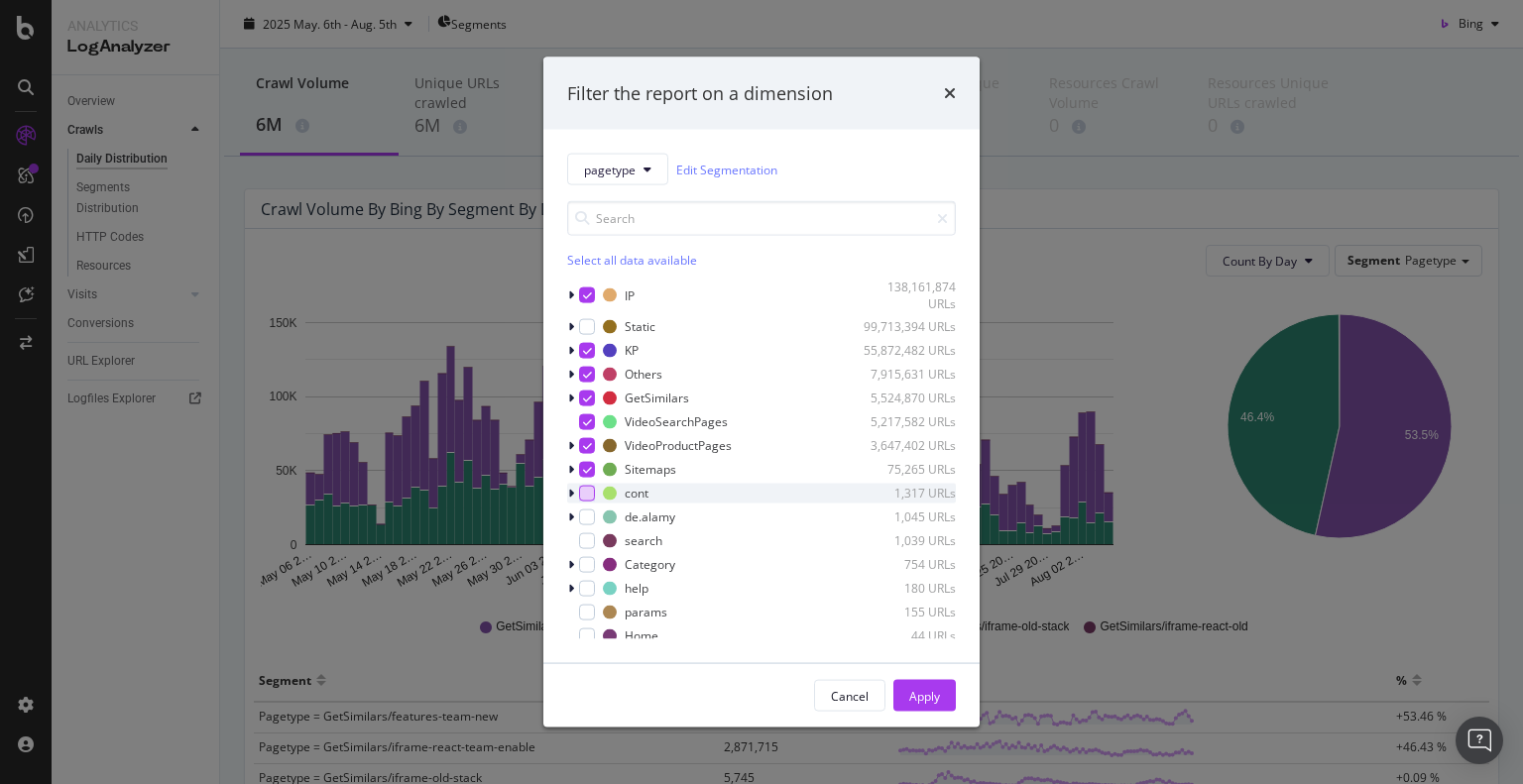 click at bounding box center (587, 493) 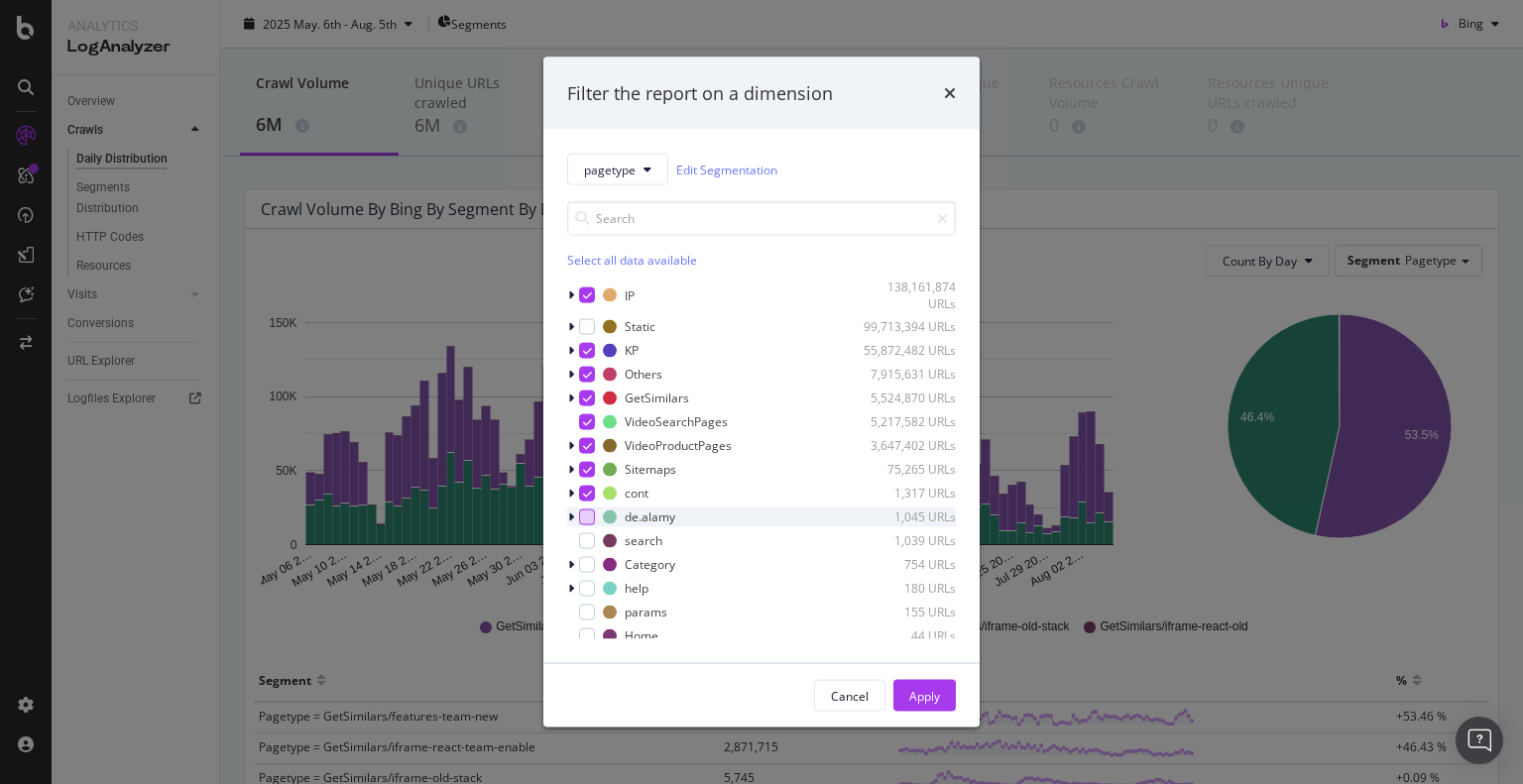 click at bounding box center [587, 516] 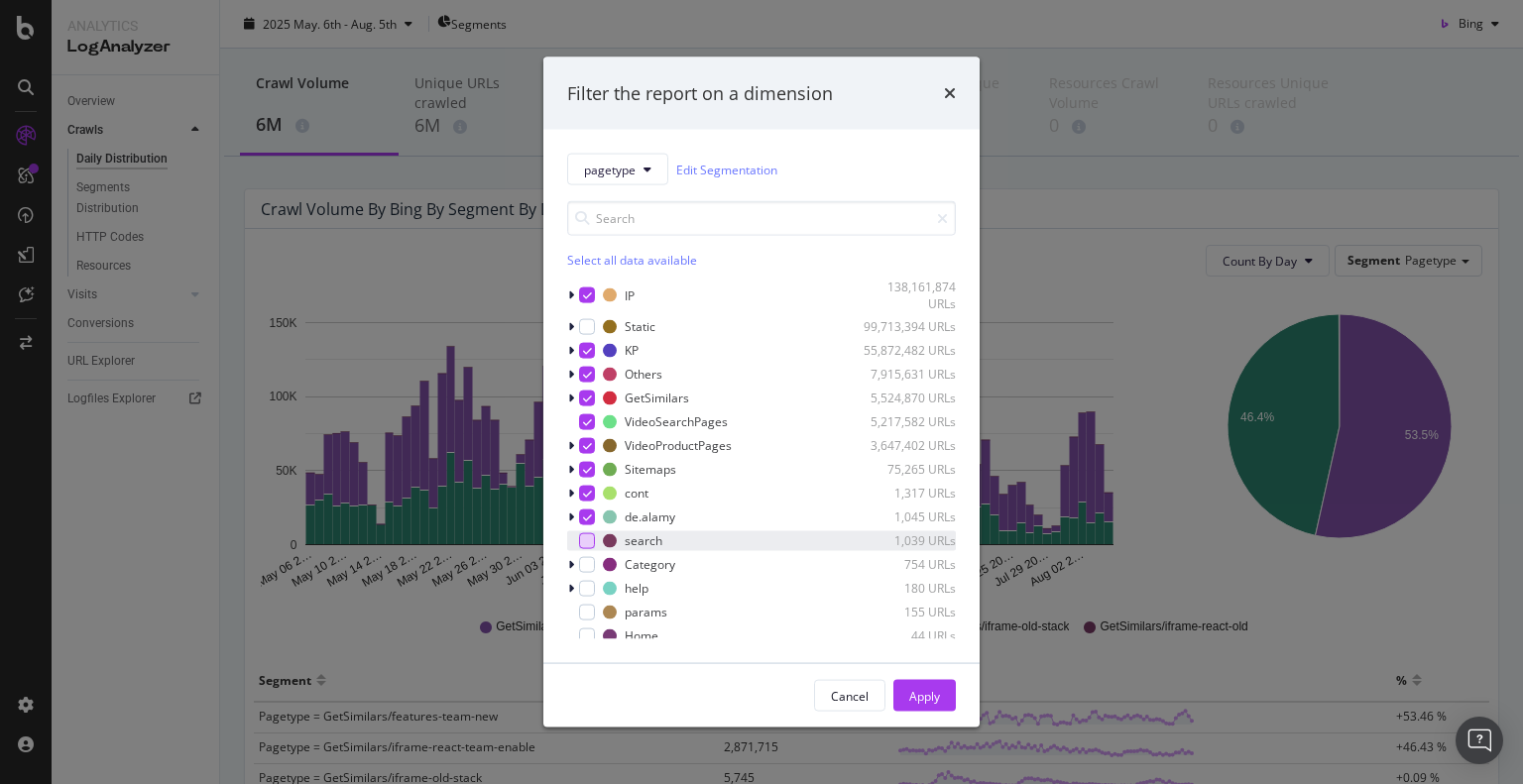 click at bounding box center [587, 540] 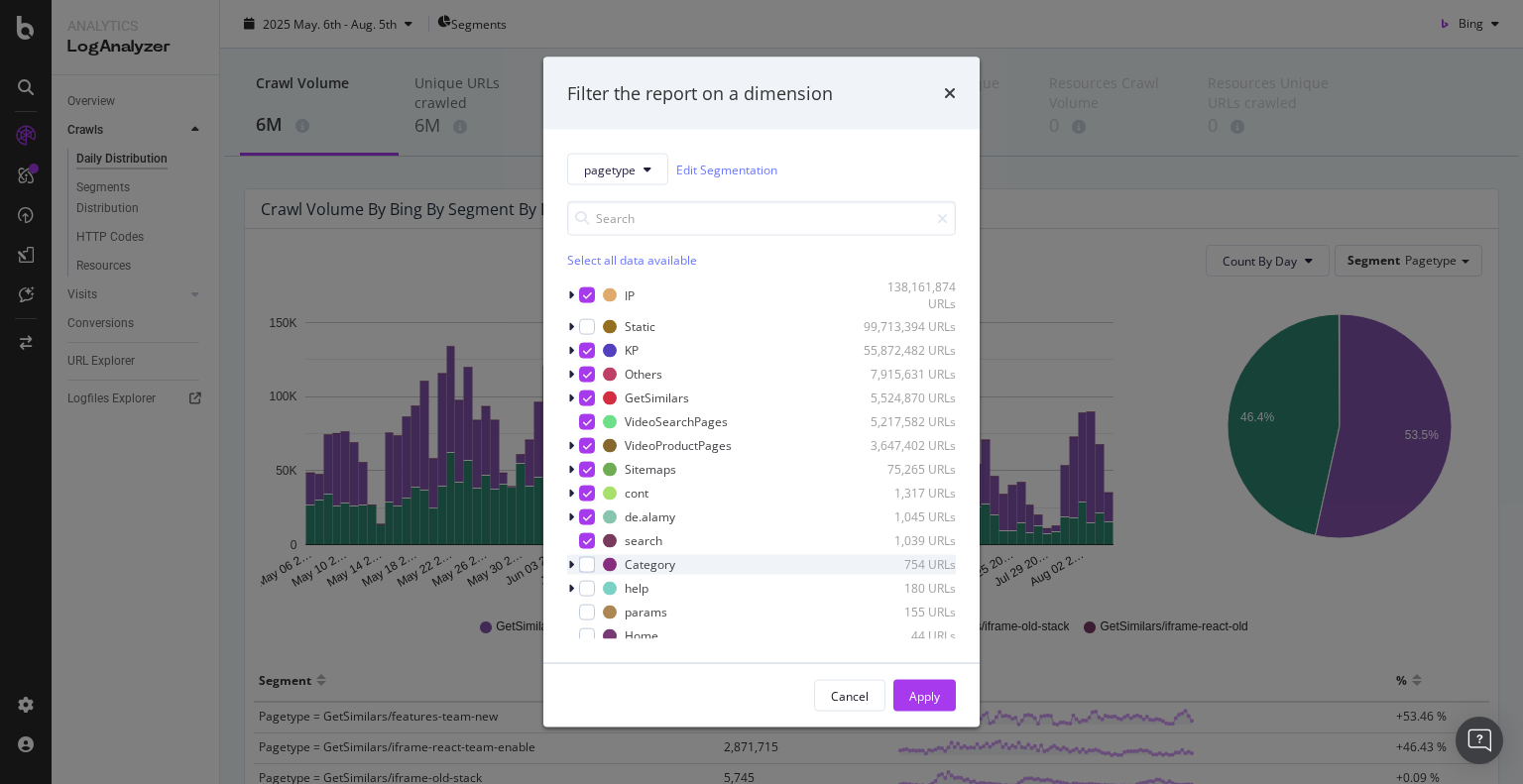 click on "Category 754   URLs" at bounding box center [762, 564] 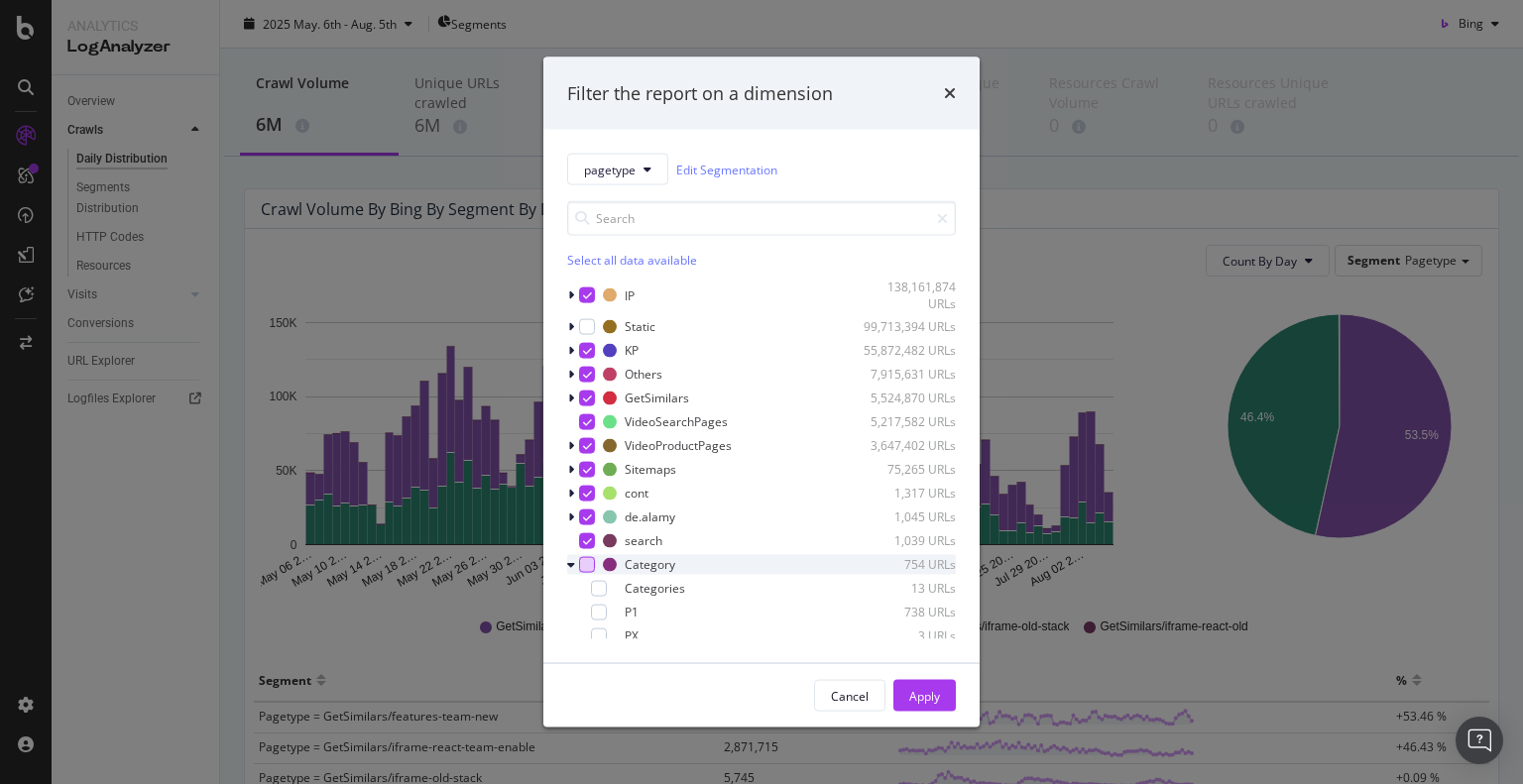 click at bounding box center (587, 564) 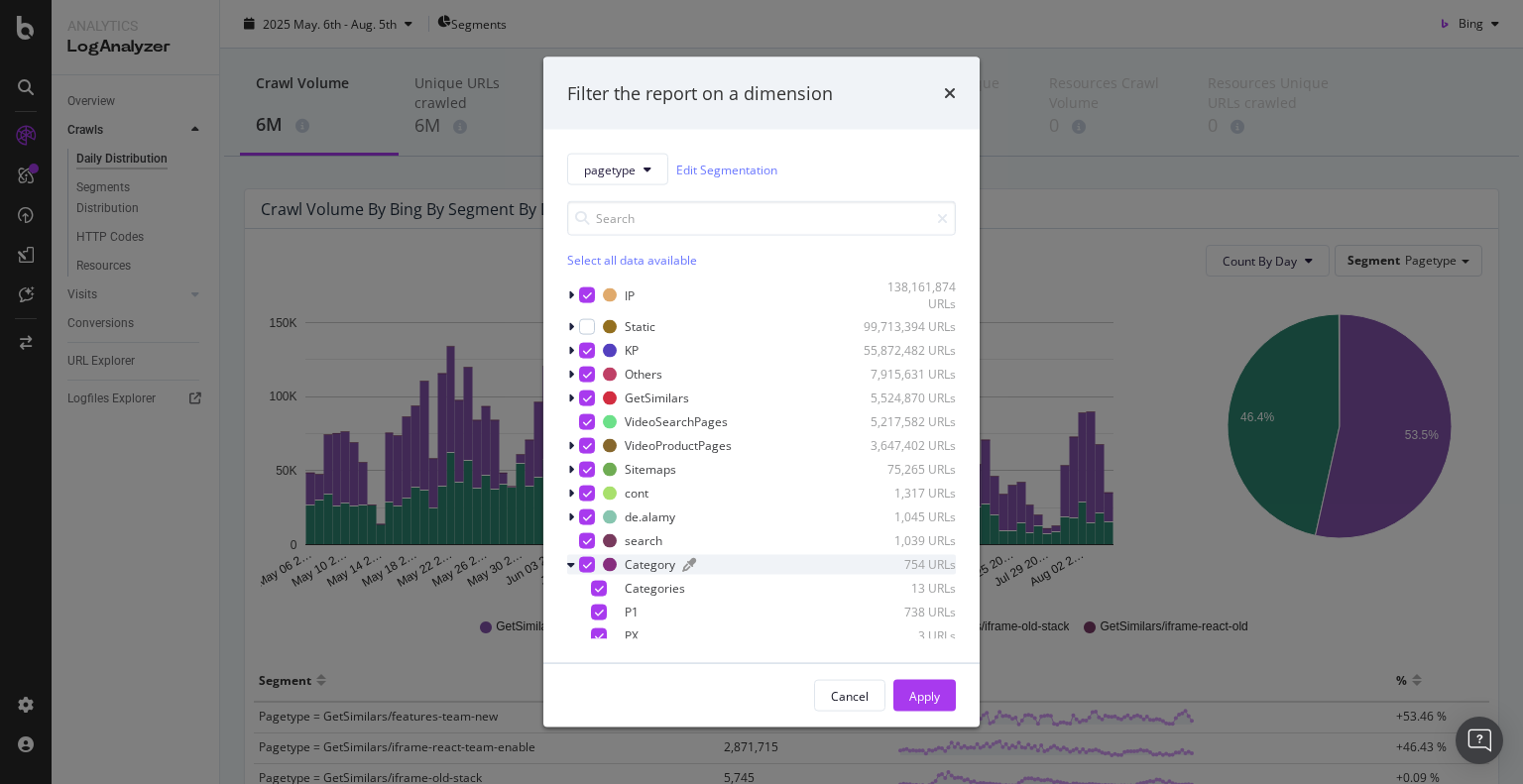 scroll, scrollTop: 149, scrollLeft: 0, axis: vertical 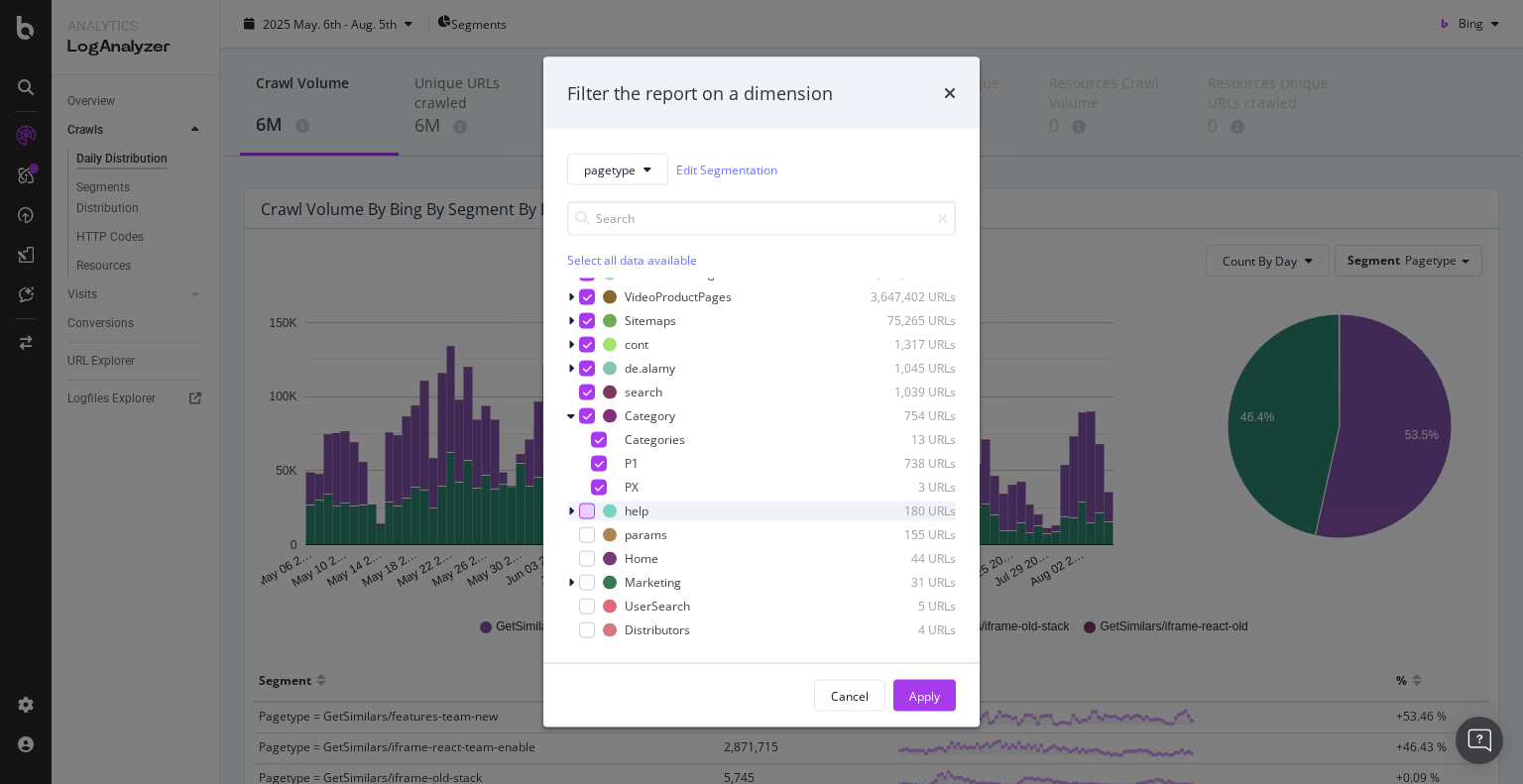 click at bounding box center (587, 510) 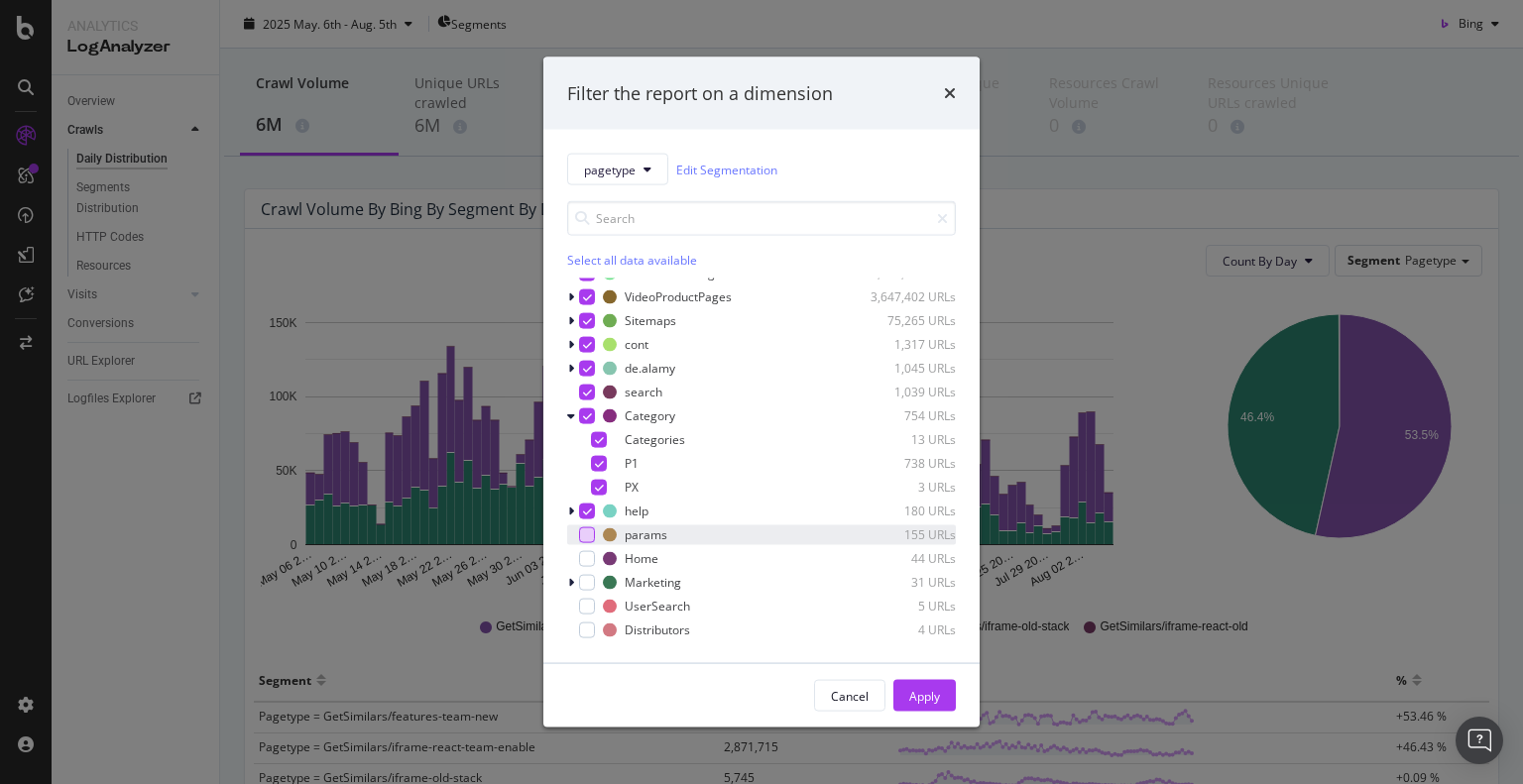 click at bounding box center [587, 534] 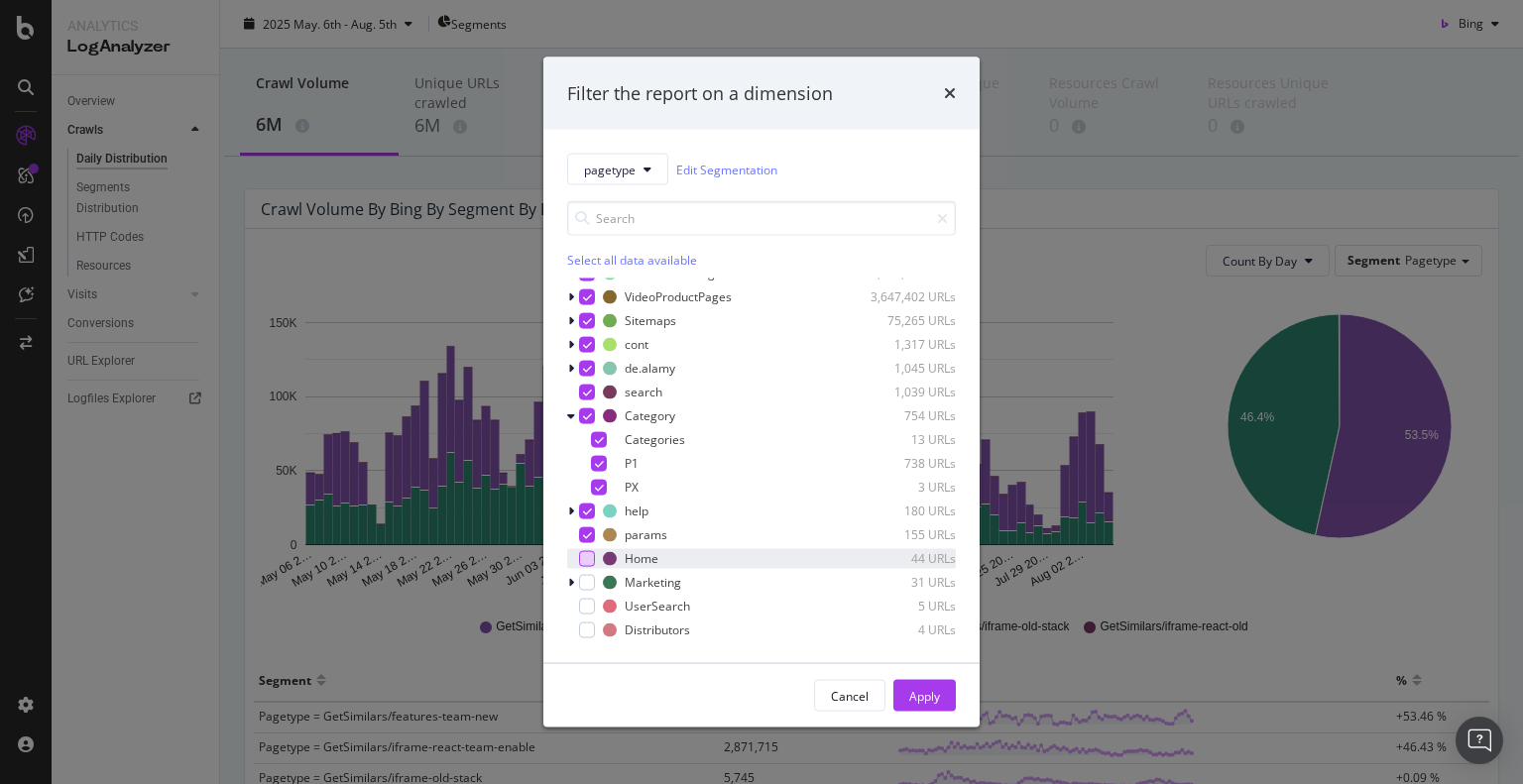 click at bounding box center [587, 558] 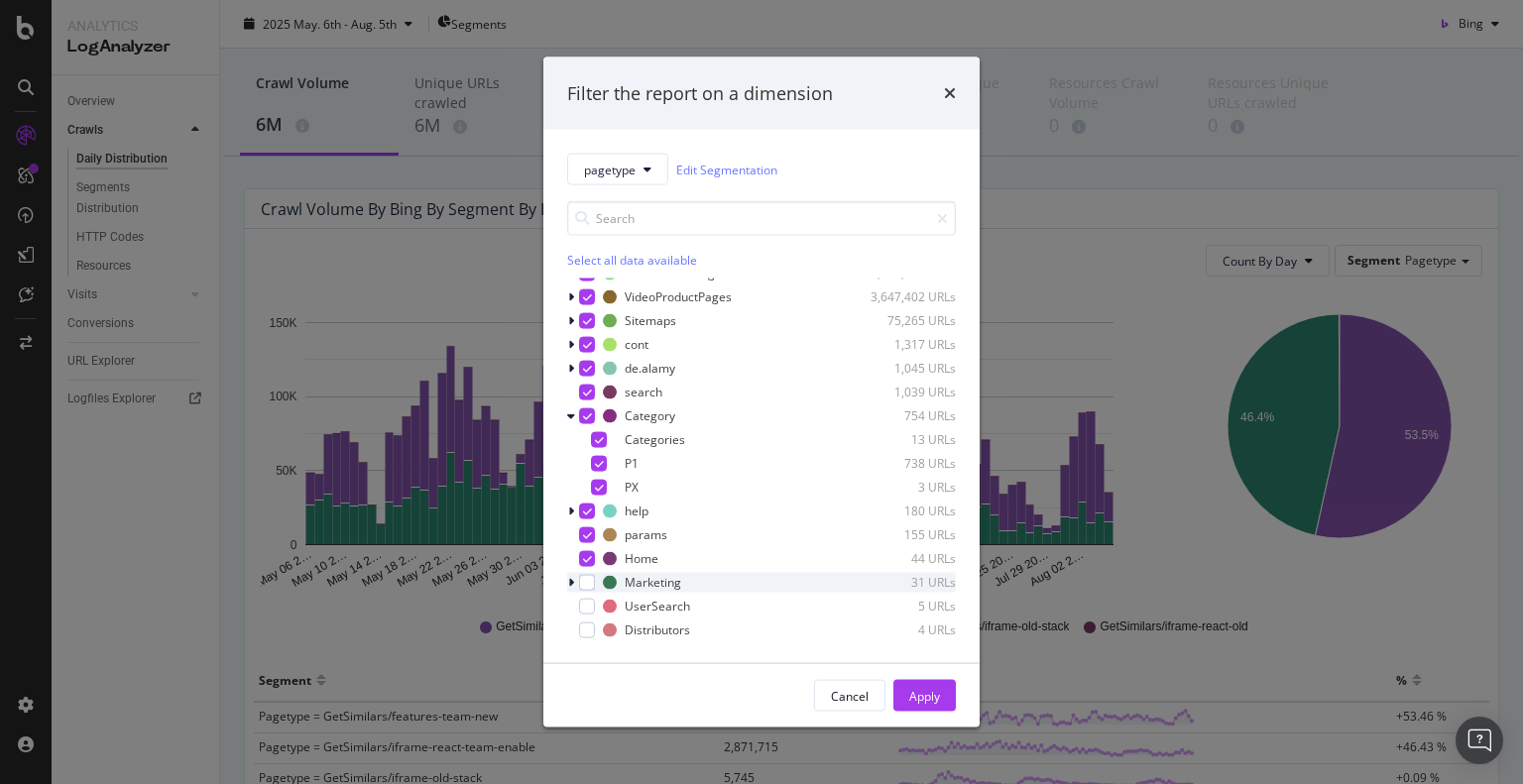 click on "Marketing 31   URLs" at bounding box center (762, 582) 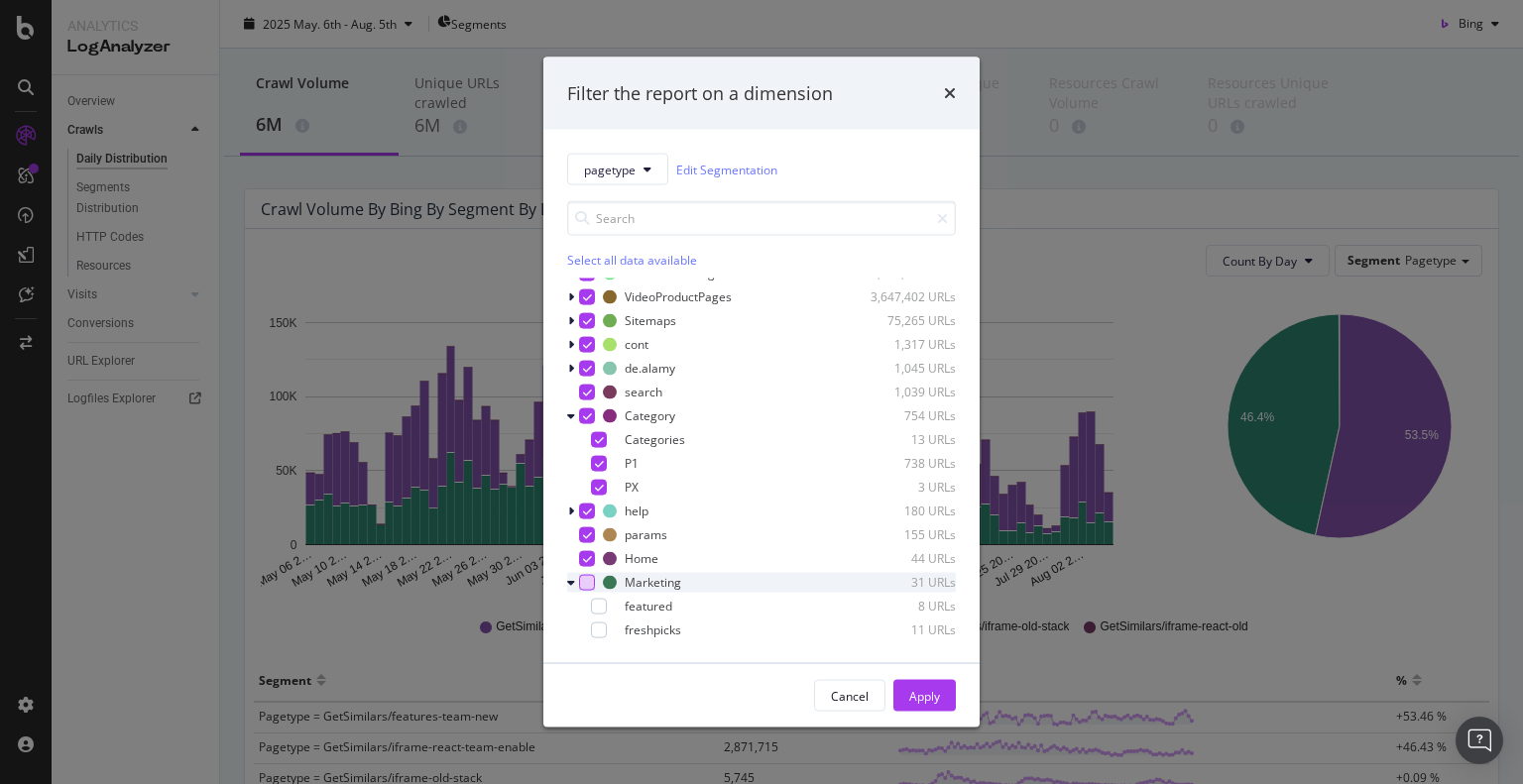 click at bounding box center [587, 582] 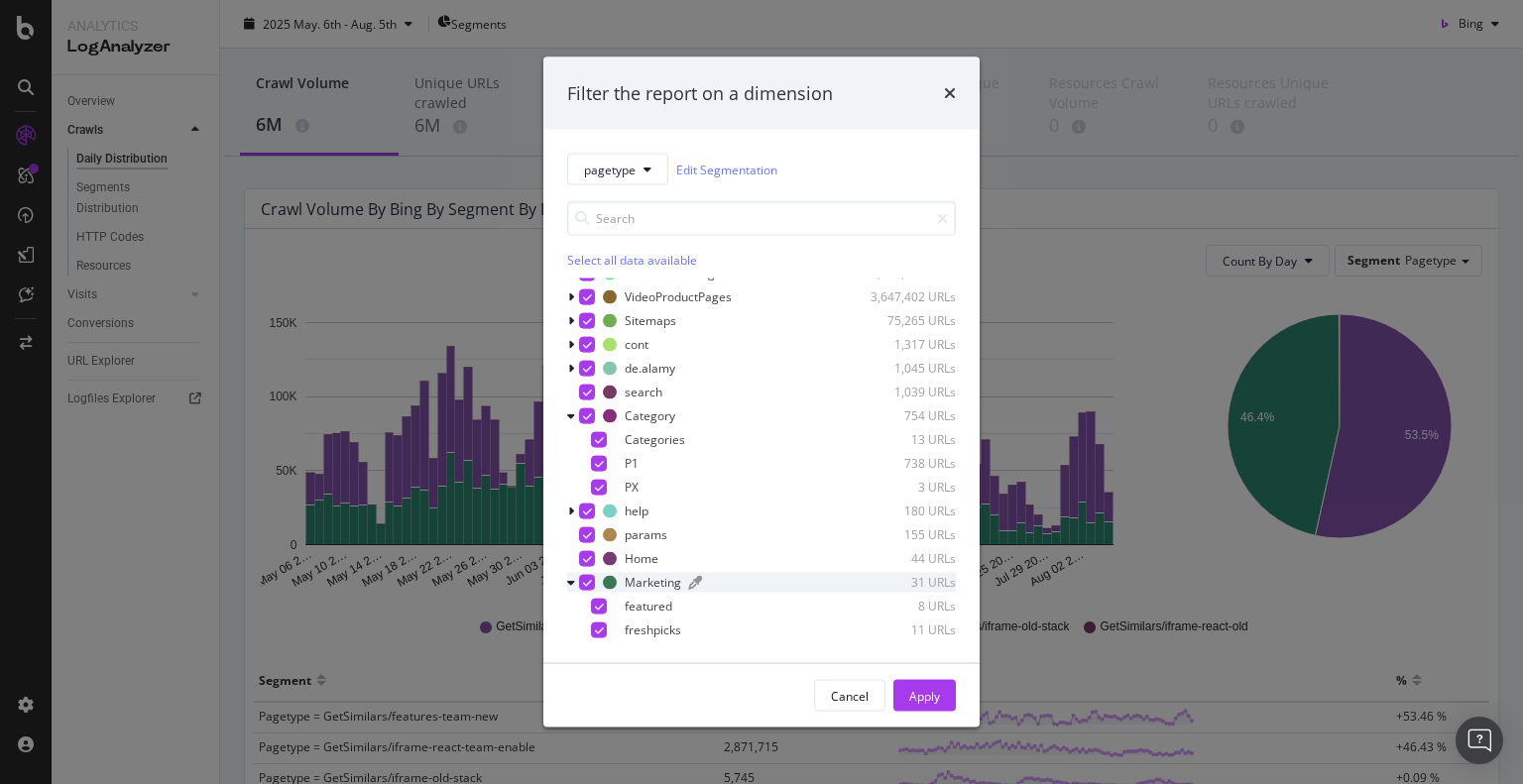 scroll, scrollTop: 268, scrollLeft: 0, axis: vertical 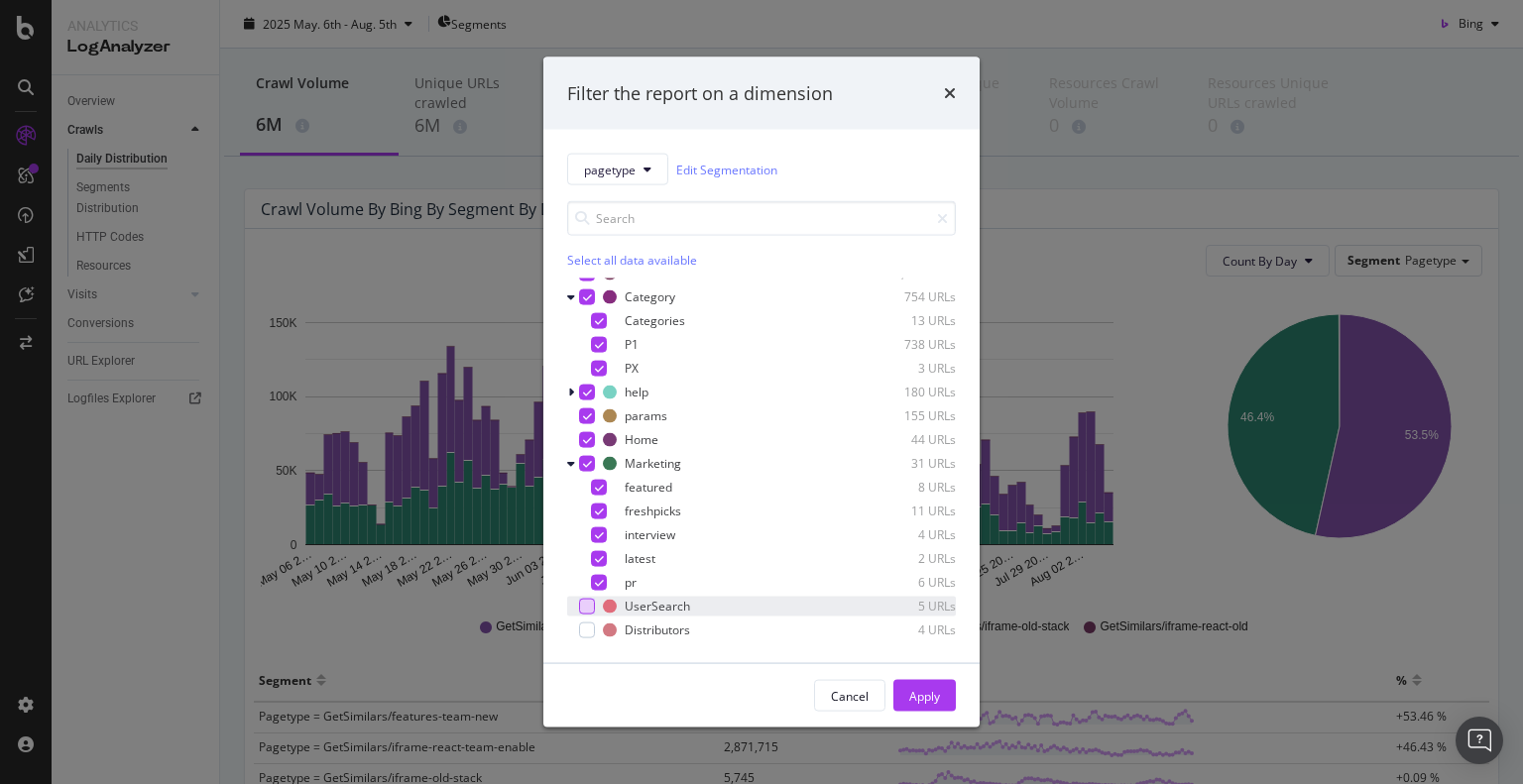 click at bounding box center [587, 606] 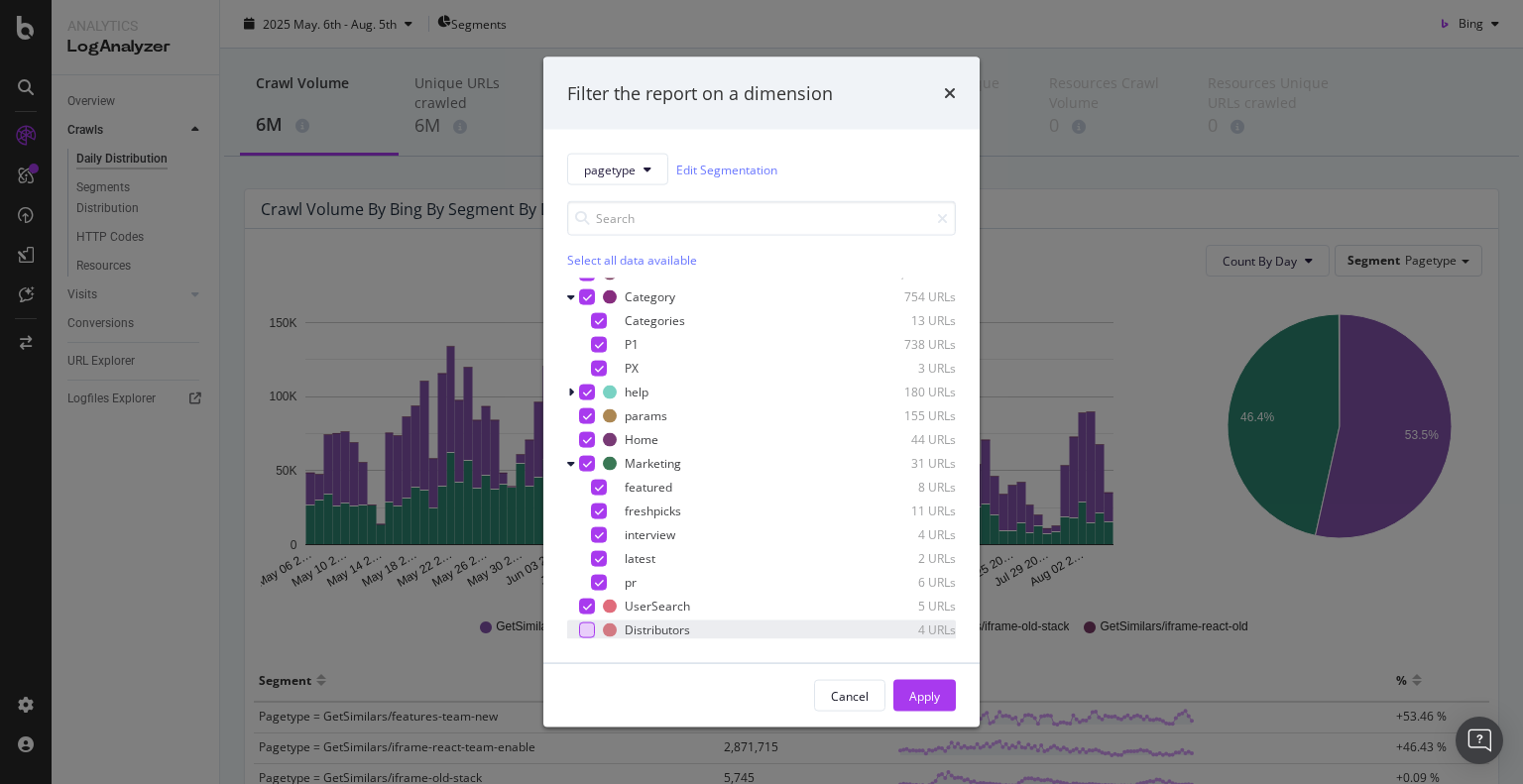 click at bounding box center (587, 629) 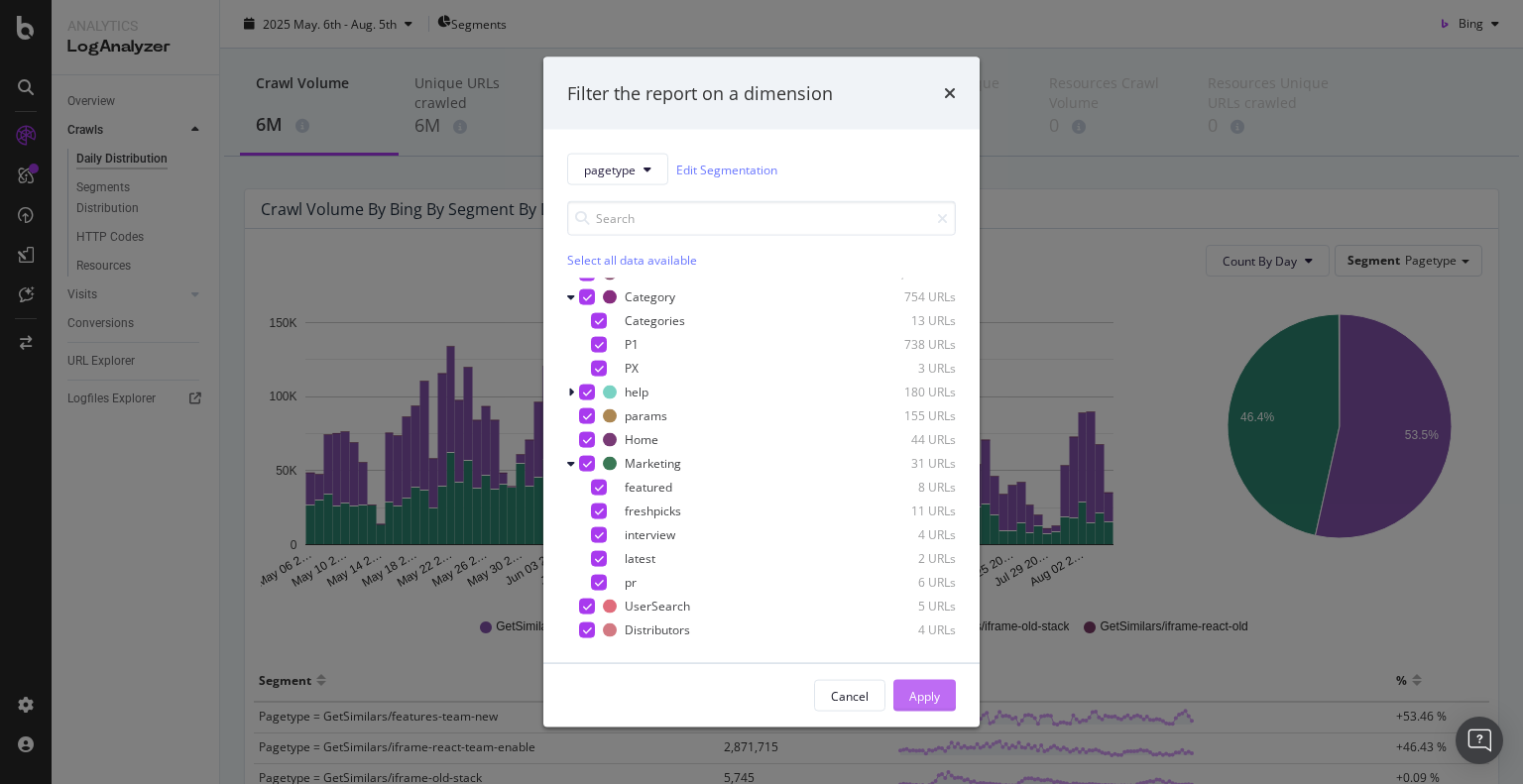 click on "Apply" at bounding box center [924, 695] 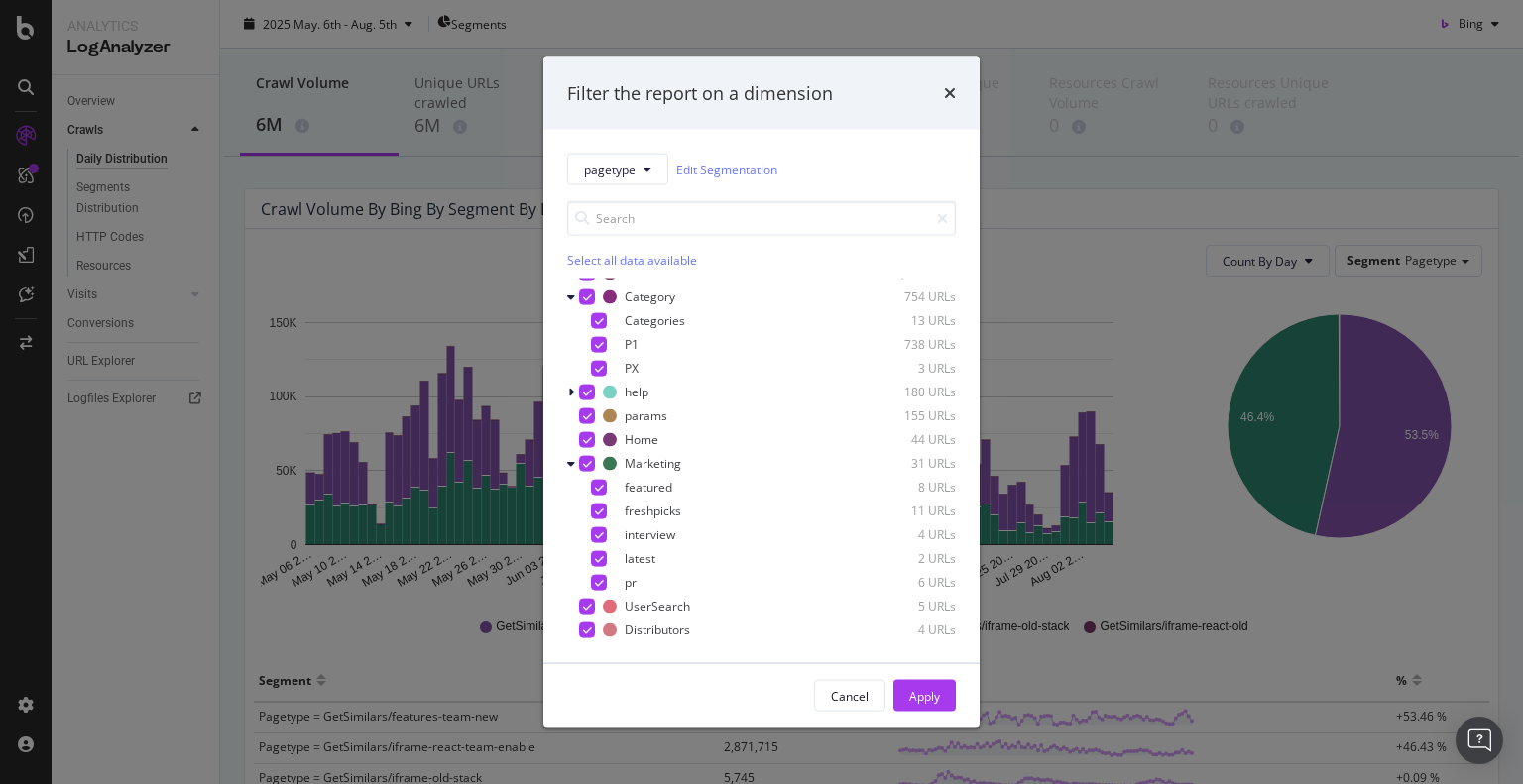 scroll, scrollTop: 0, scrollLeft: 0, axis: both 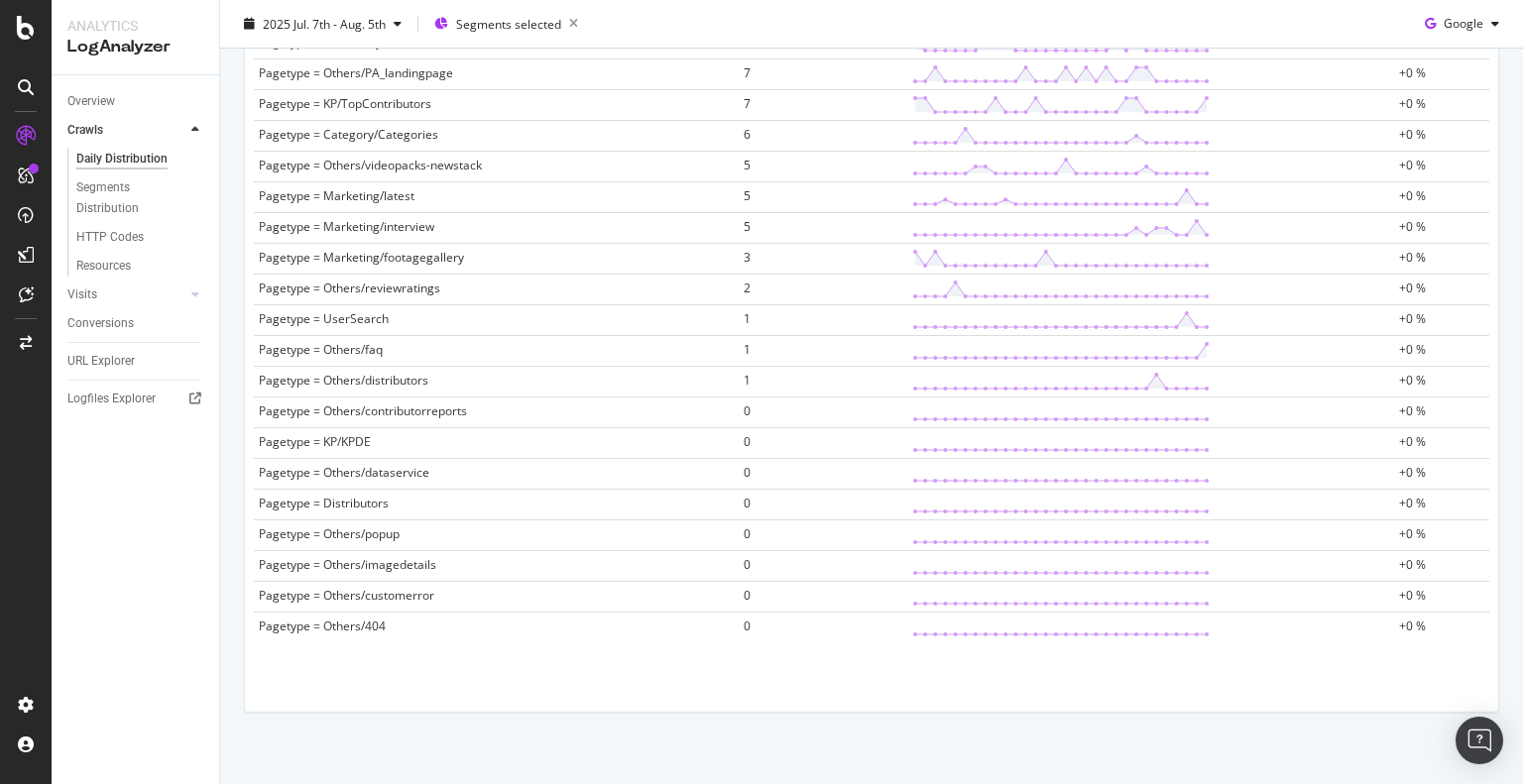 drag, startPoint x: 254, startPoint y: 645, endPoint x: 1476, endPoint y: 672, distance: 1222.2982 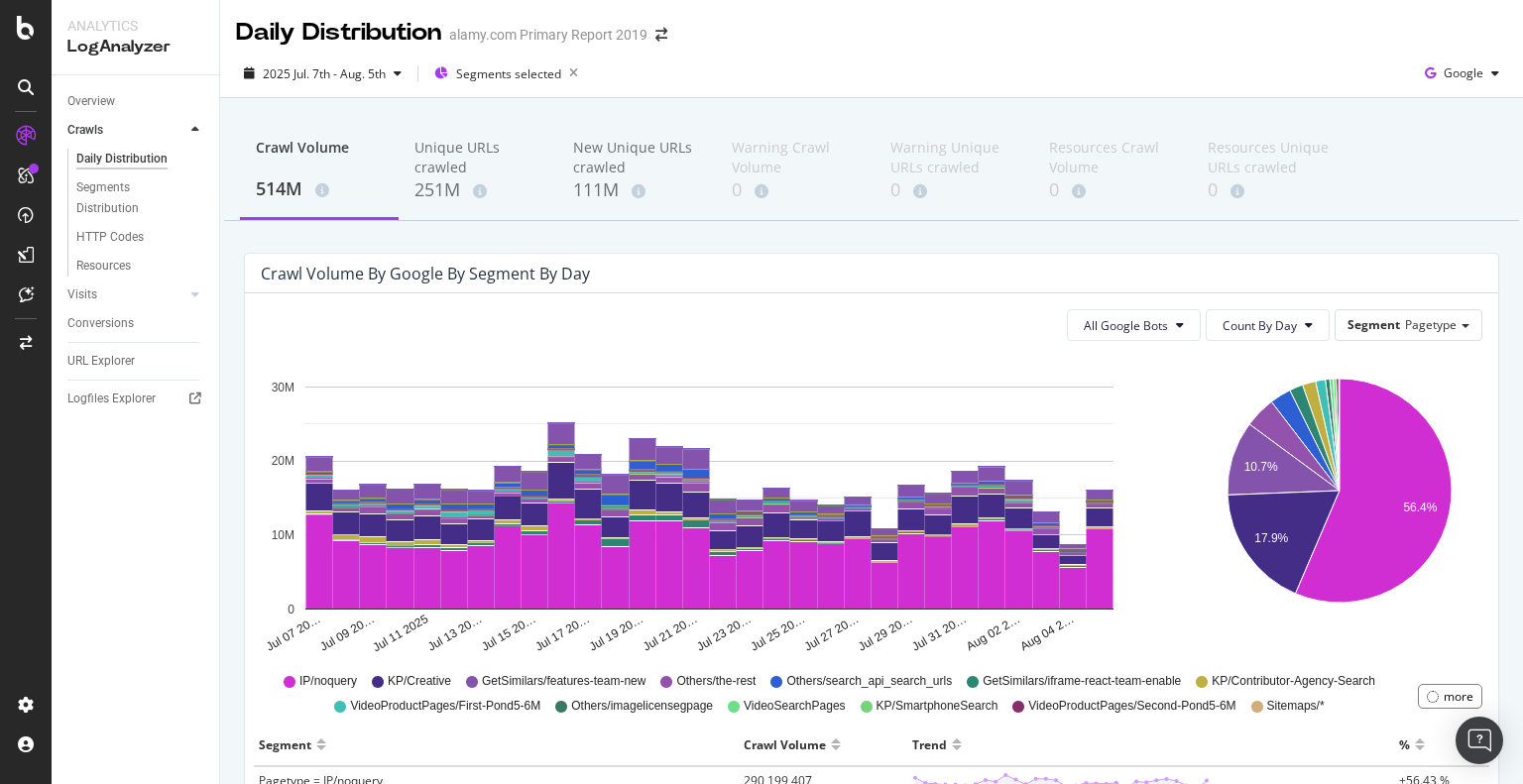 scroll, scrollTop: 297, scrollLeft: 0, axis: vertical 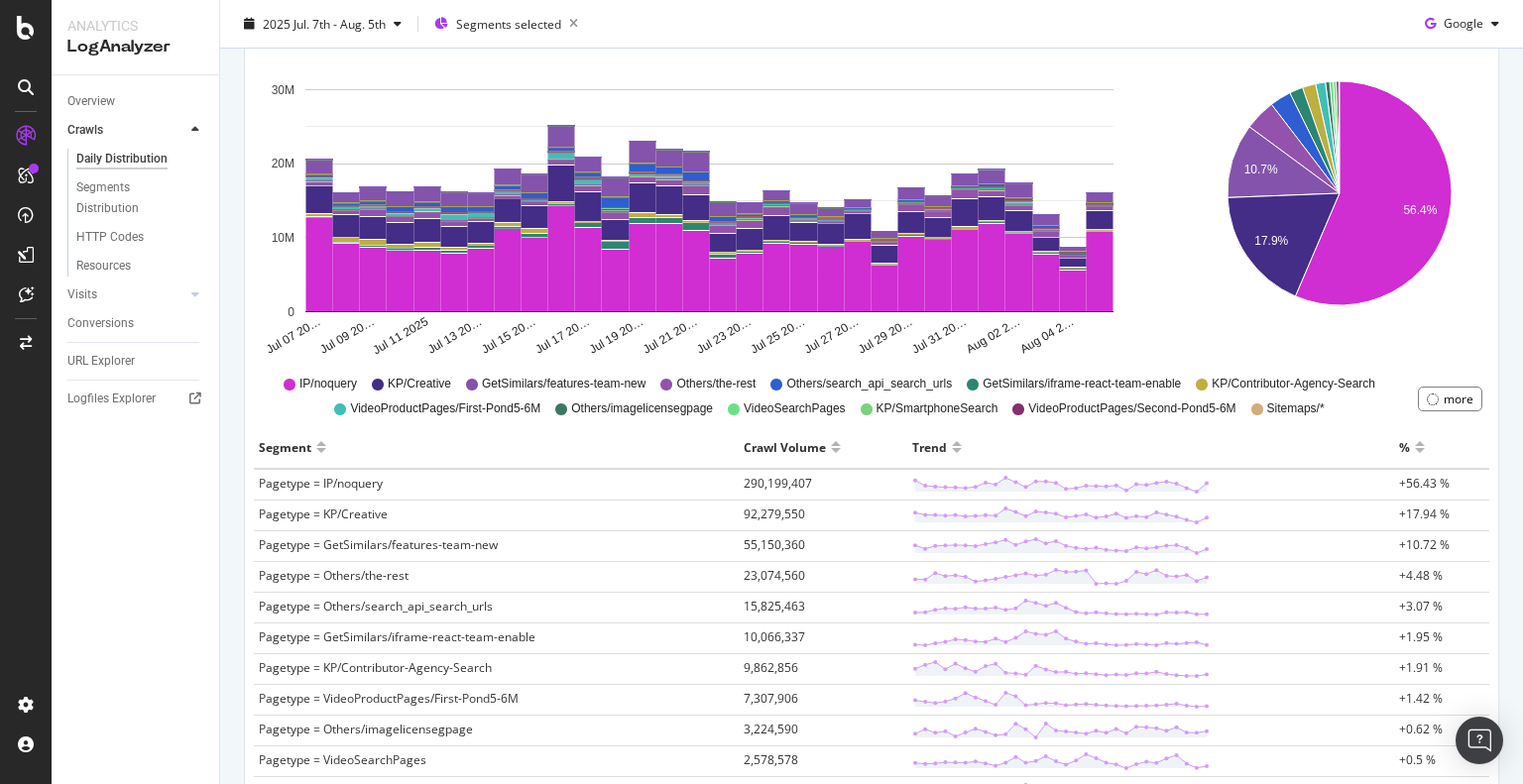 click on "Crawl Volume by google by Segment by Day All Google Bots Count By Day Segment Pagetype Hold CTRL while clicking to filter the report. Jul 07 20… Jul 09 20… Jul 11 2025 Jul 13 20… Jul 15 20… Jul 17 20… Jul 19 20… Jul 21 20… Jul 23 20… Jul 25 20… Jul 27 20… Jul 29 20… Jul 31 20… Aug 02 2… Aug 04 2… 0 10M 20M 30M Date pagetype = IP/noquery pagetype = GetSimilars/iframe-react-team-enable pagetype = KP/Contributor-Agency-Search pagetype = KP/Creative pagetype = Others/the-rest pagetype = Others/ip-redirects pagetype = IP/query pagetype = VideoSearchPages pagetype = de.alamy/Others pagetype = Home pagetype = search pagetype = Others/terms pagetype = VideoProductPages/First-Pond5-6M pagetype = Others/imagelicensegpage pagetype = VideoProductPages/Second-Pond5-6M pagetype = Others/ImagesLandingPages pagetype = KP/SmartphoneSearch pagetype = Others/StockVideos pagetype = Others/popup pagetype = Category/P1 pagetype = Others/robots pagetype = KP/Creative-pe001 pagetype = KP/New Jul 07 2025 8" at bounding box center [872, 1563] 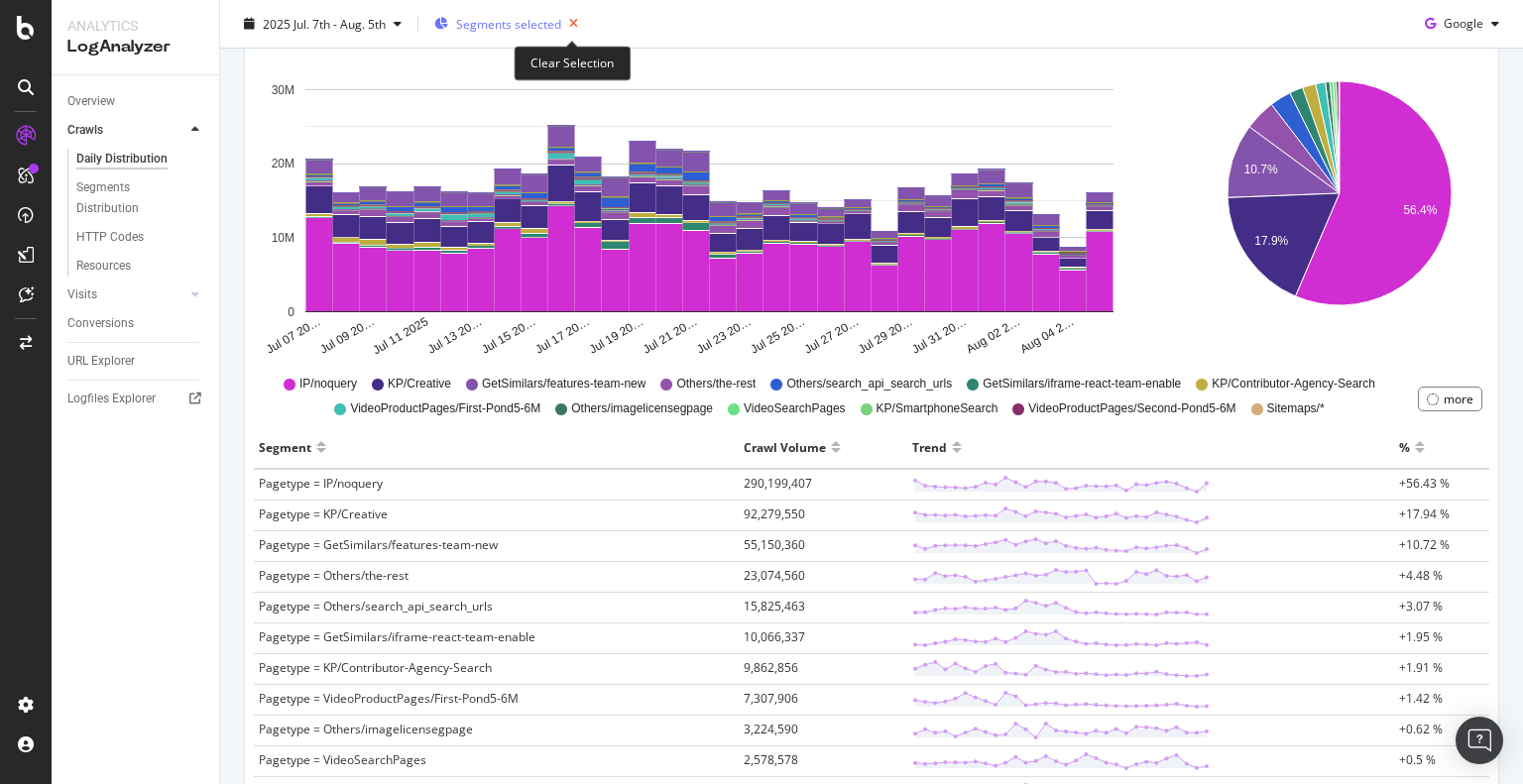 click at bounding box center (573, 24) 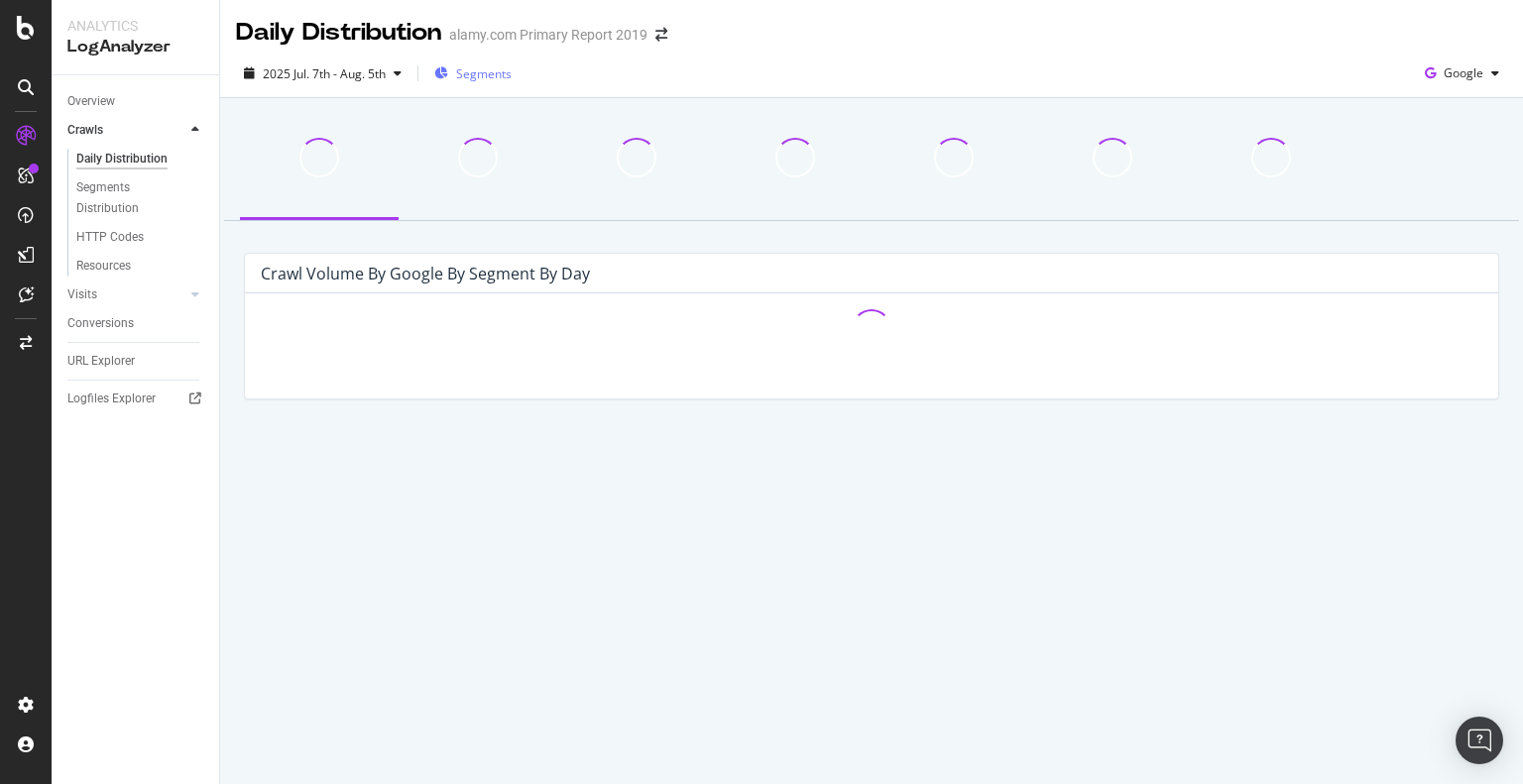 scroll, scrollTop: 0, scrollLeft: 0, axis: both 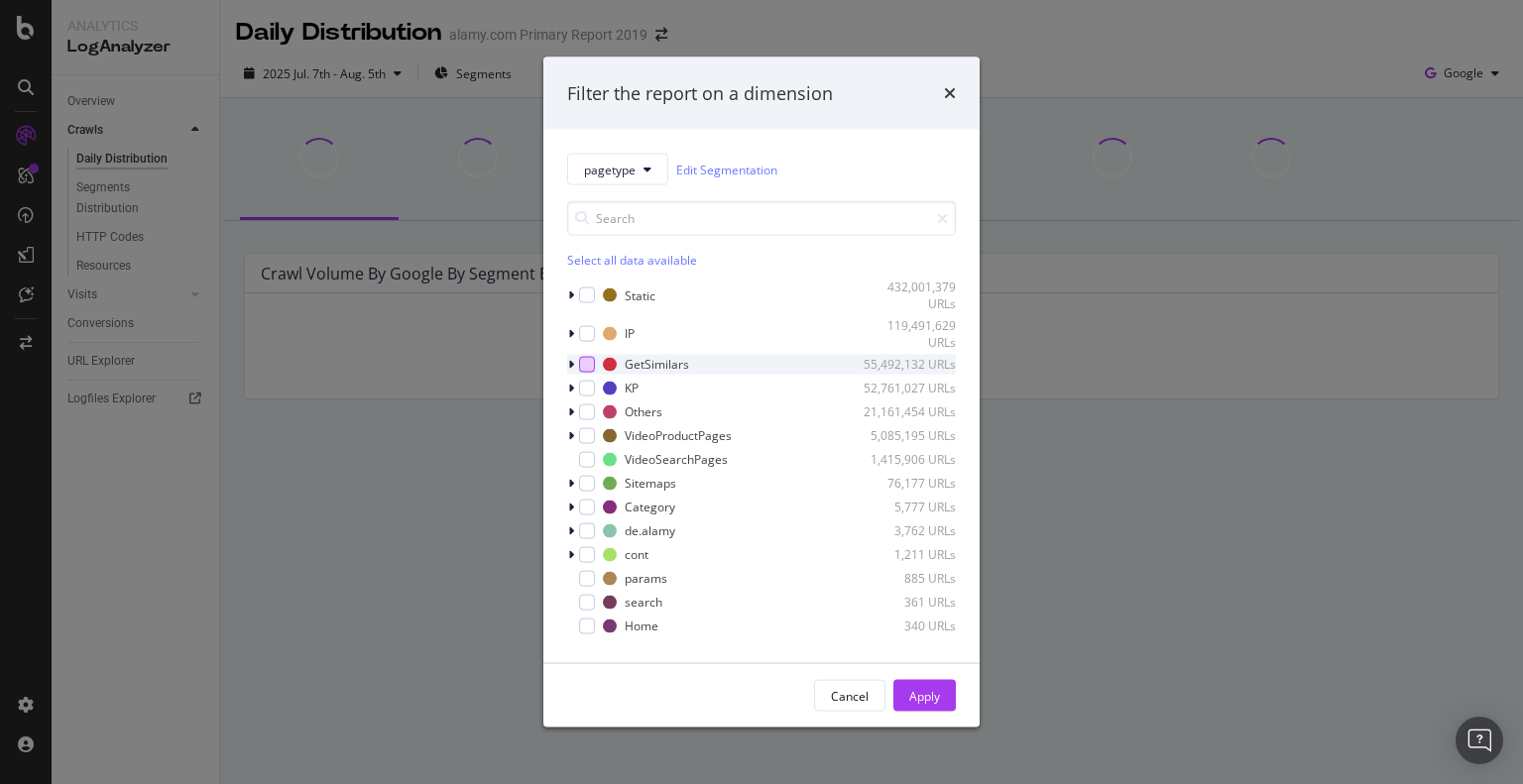 click at bounding box center (587, 364) 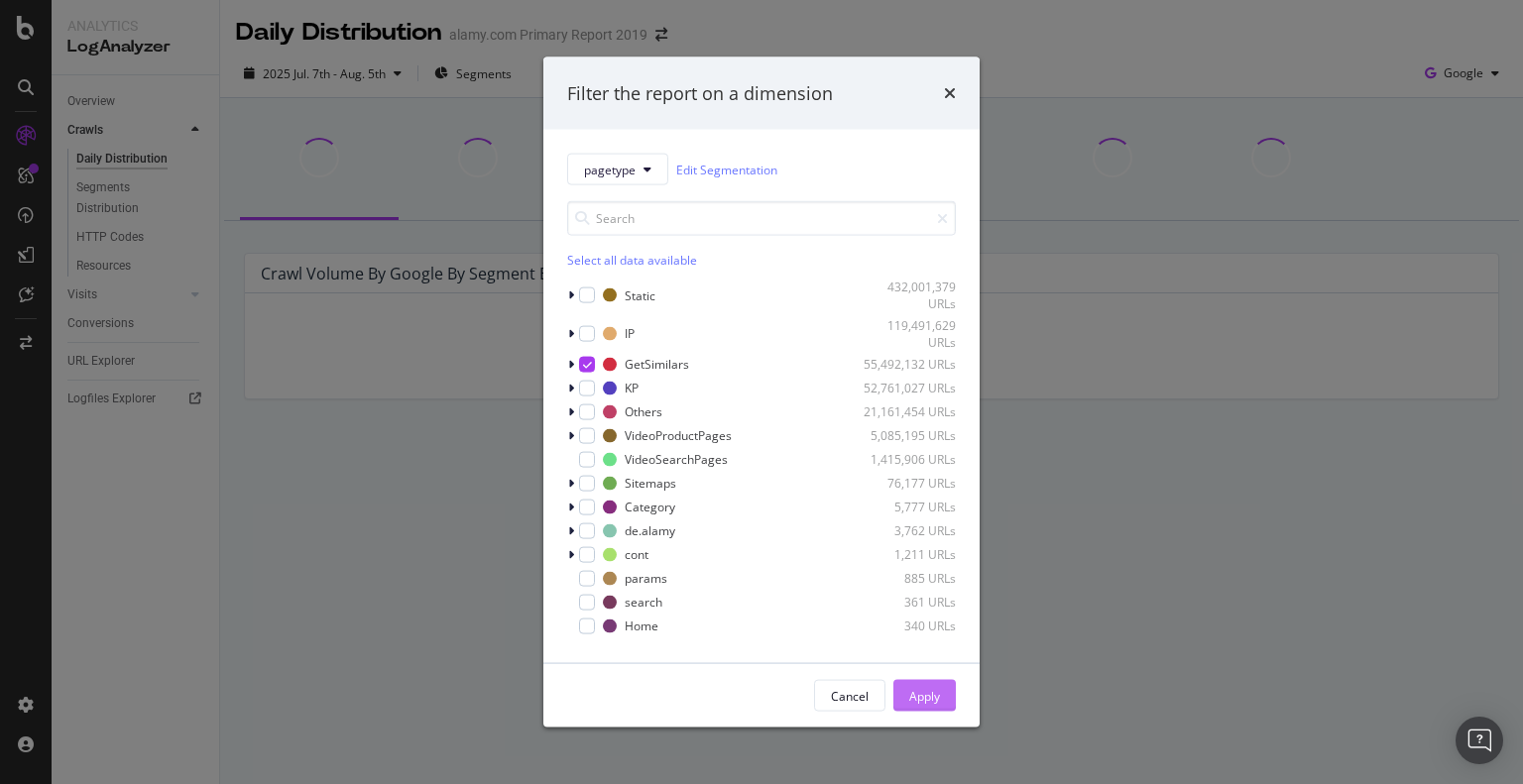 click on "Apply" at bounding box center (924, 695) 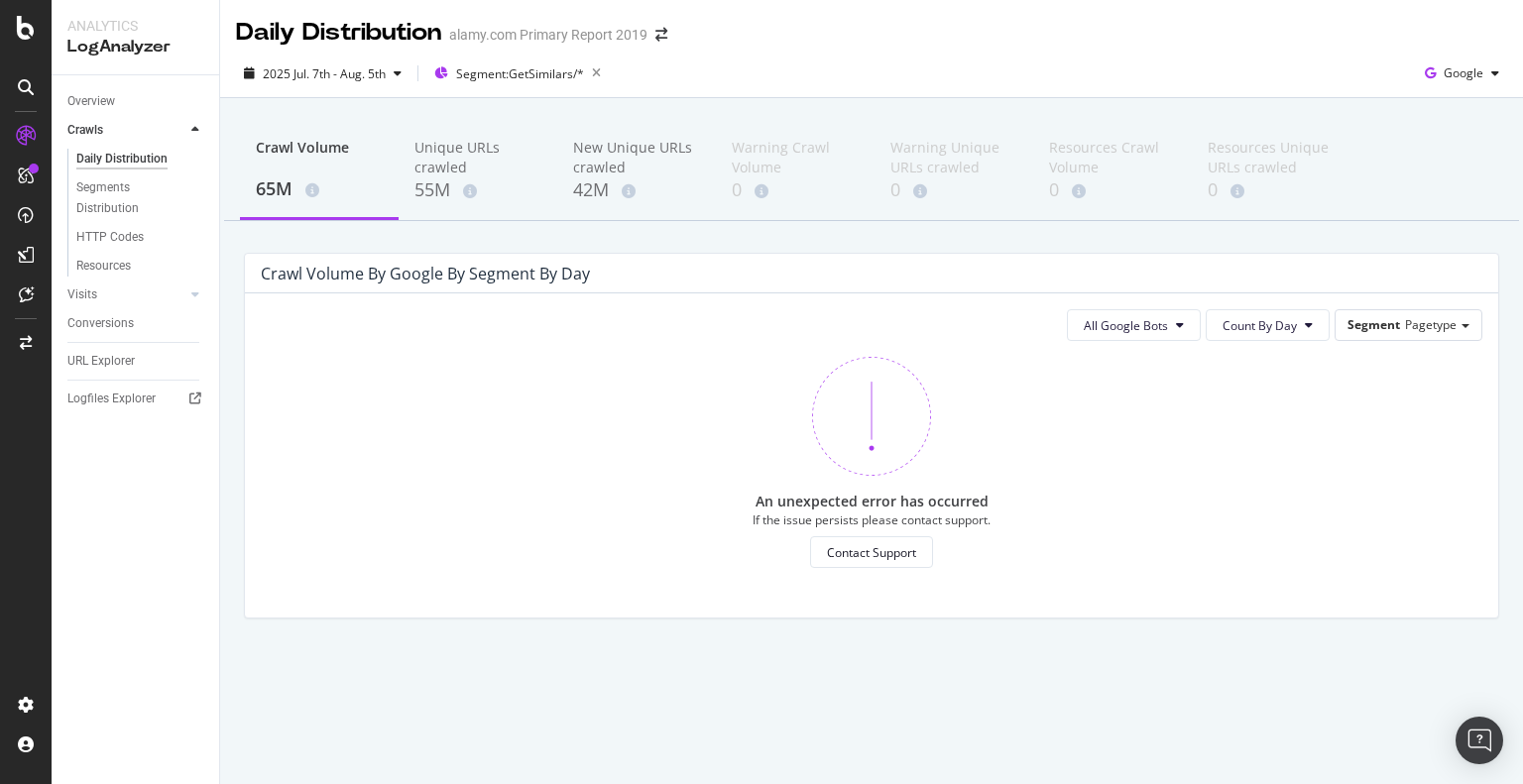 click on "Overview" at bounding box center [143, 101] 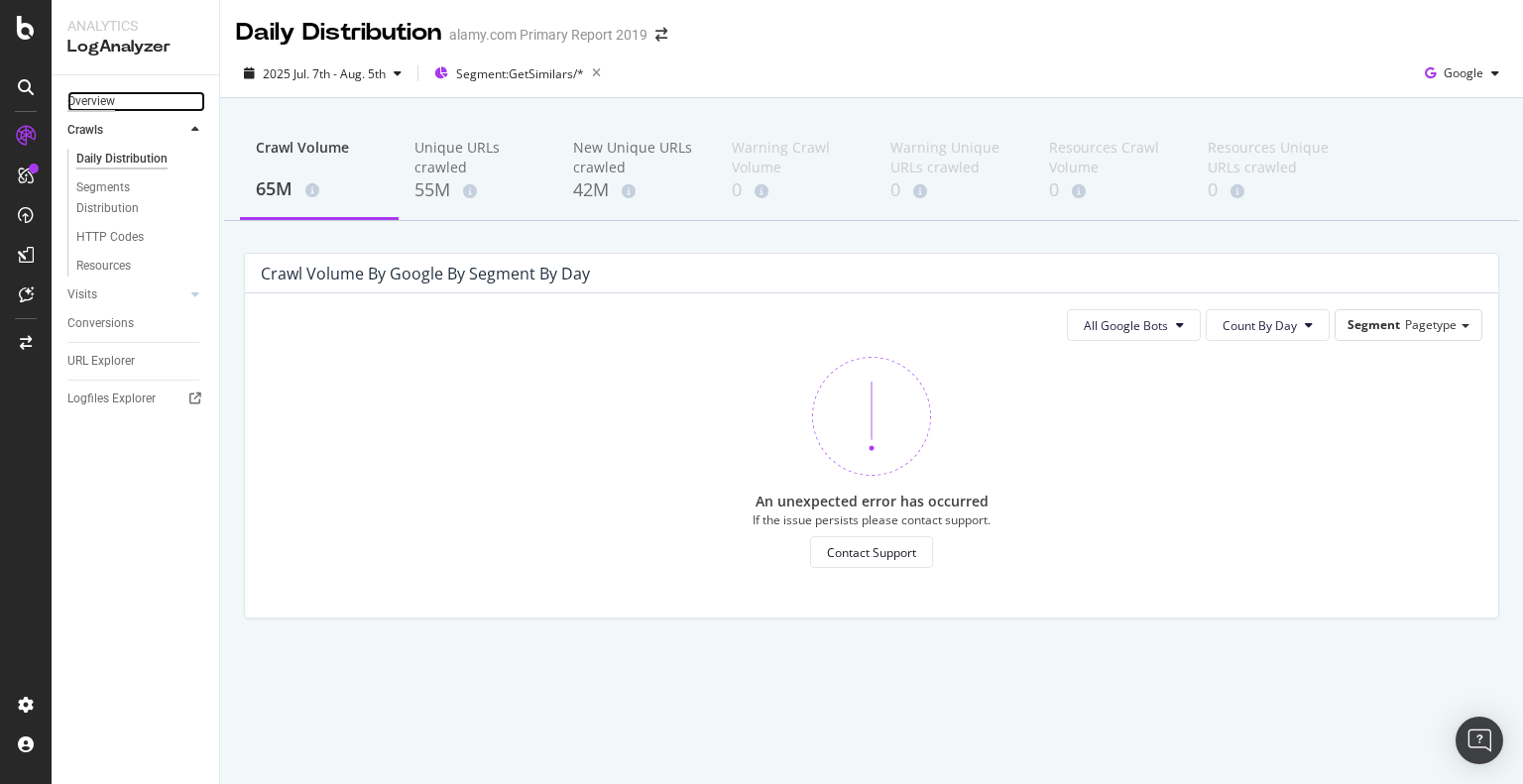 click on "Overview" at bounding box center (91, 101) 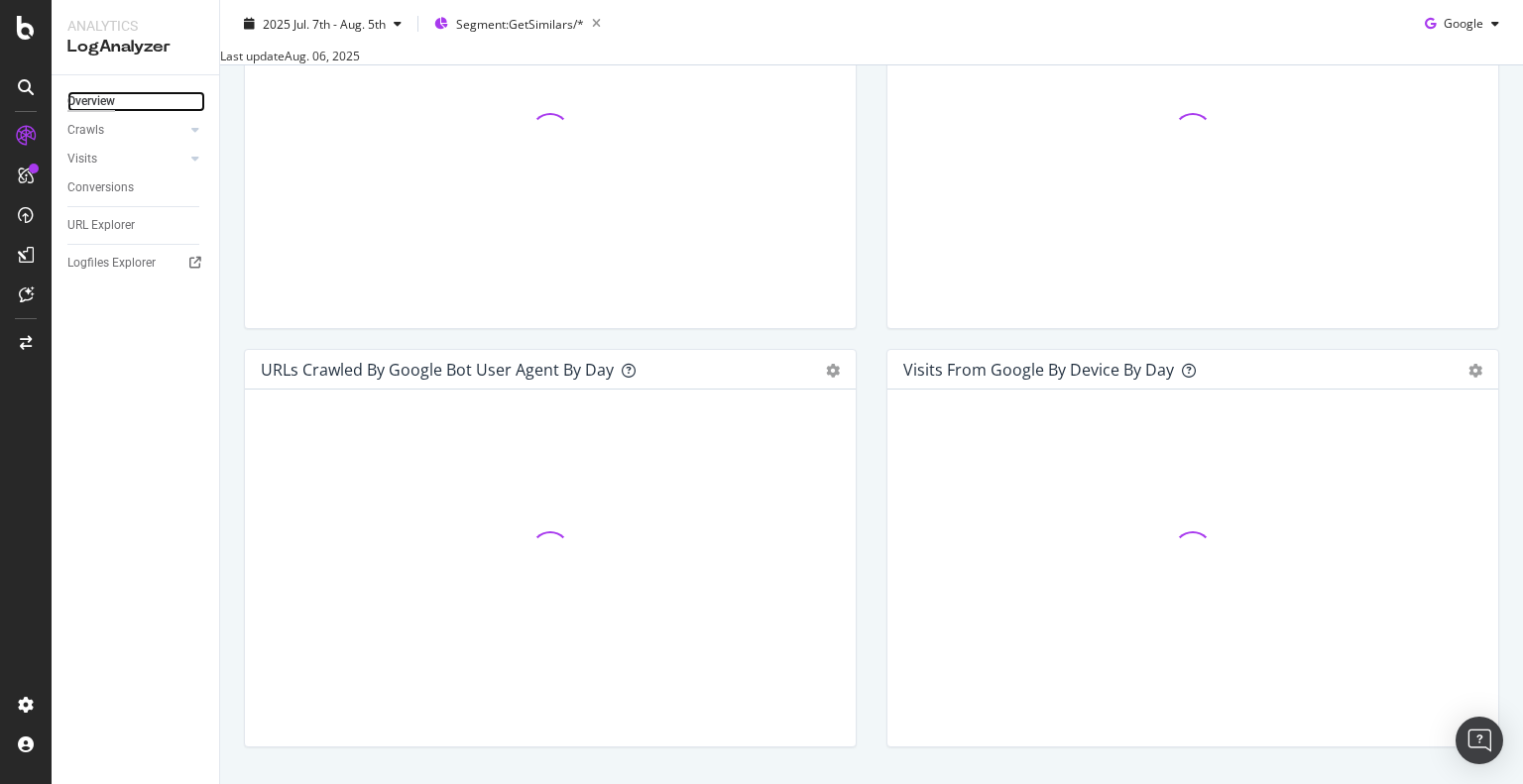 scroll, scrollTop: 866, scrollLeft: 0, axis: vertical 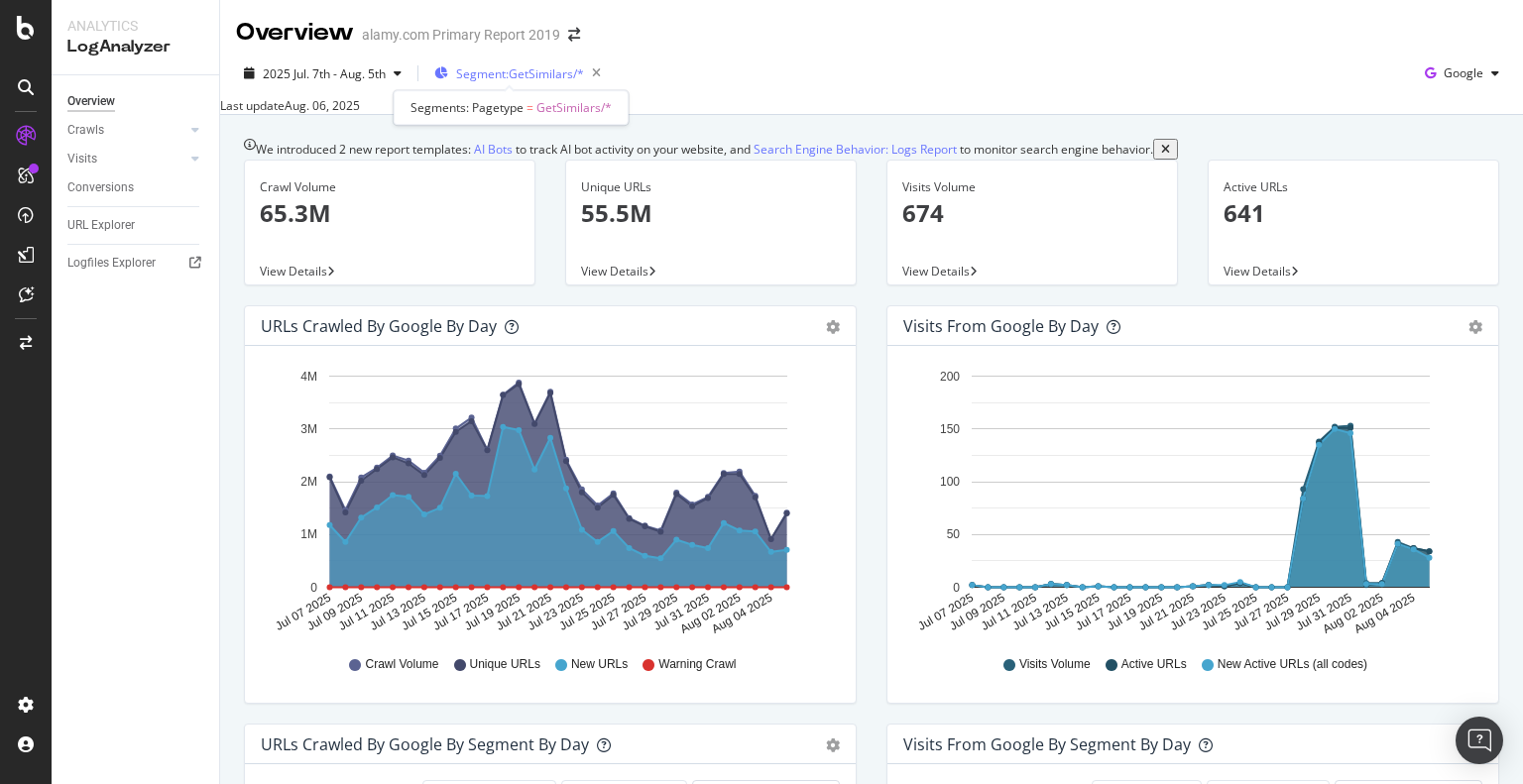 click on "Segment:  GetSimilars/*" at bounding box center (520, 73) 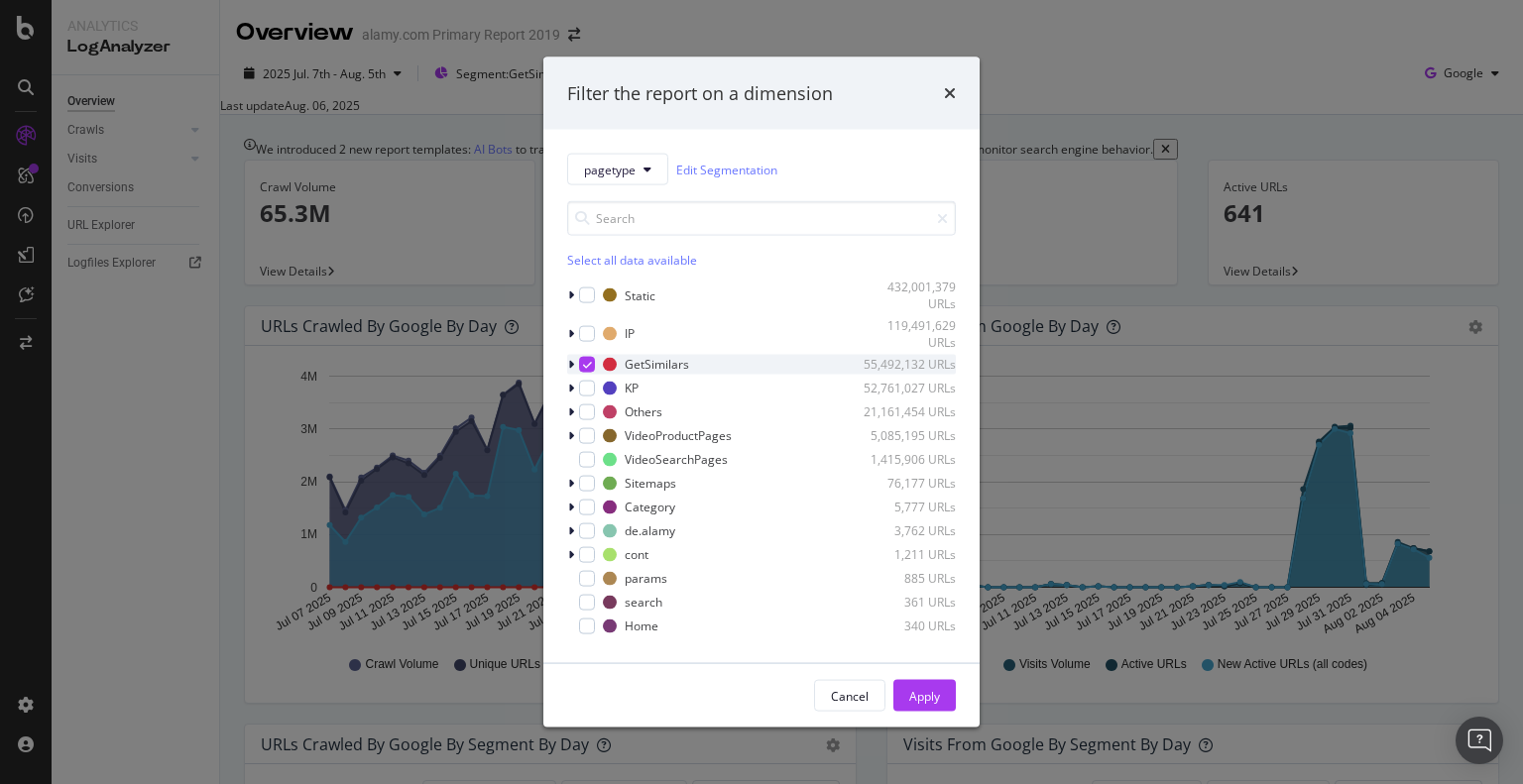 click at bounding box center (587, 364) 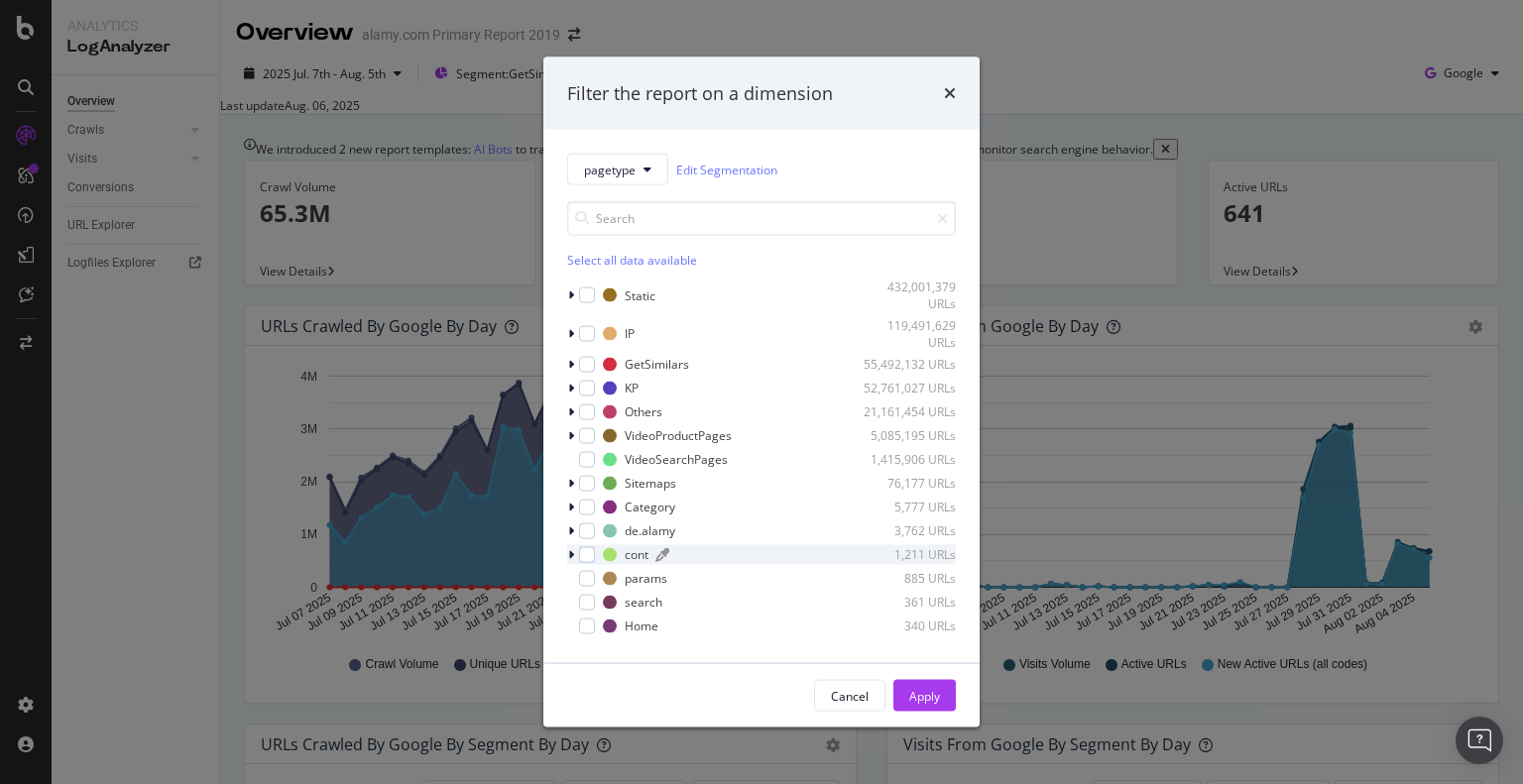 scroll, scrollTop: 91, scrollLeft: 0, axis: vertical 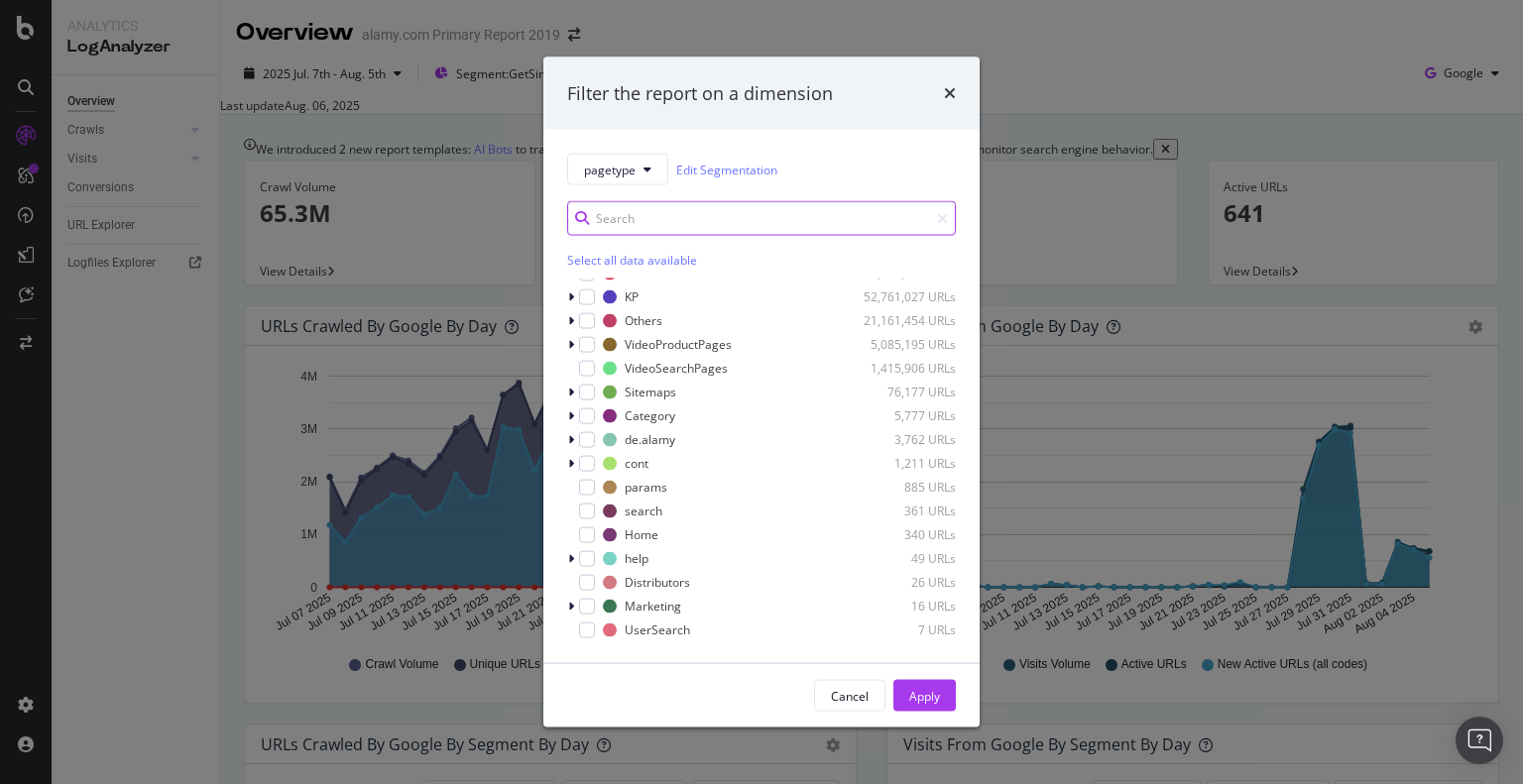 click at bounding box center (762, 218) 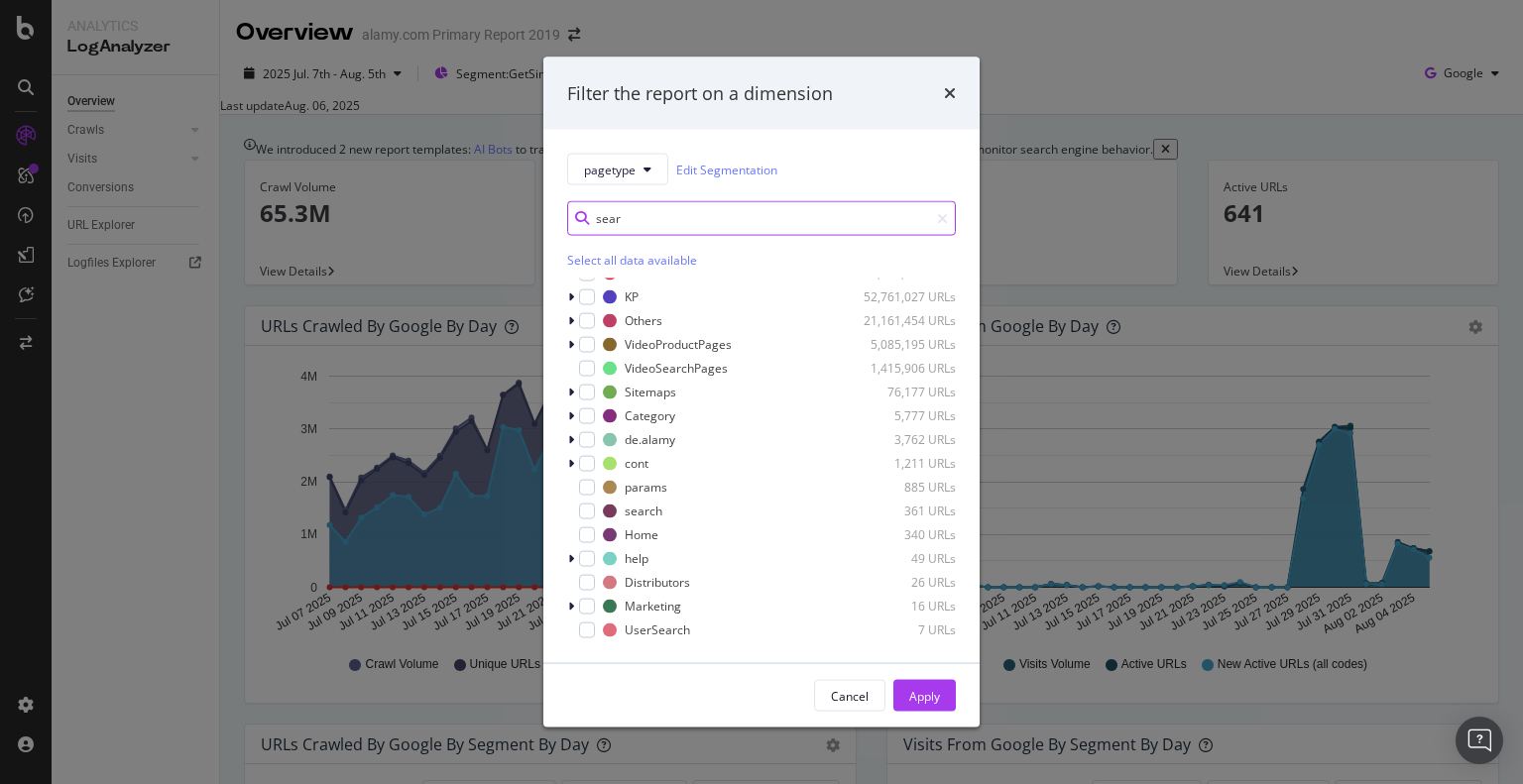 scroll, scrollTop: 0, scrollLeft: 0, axis: both 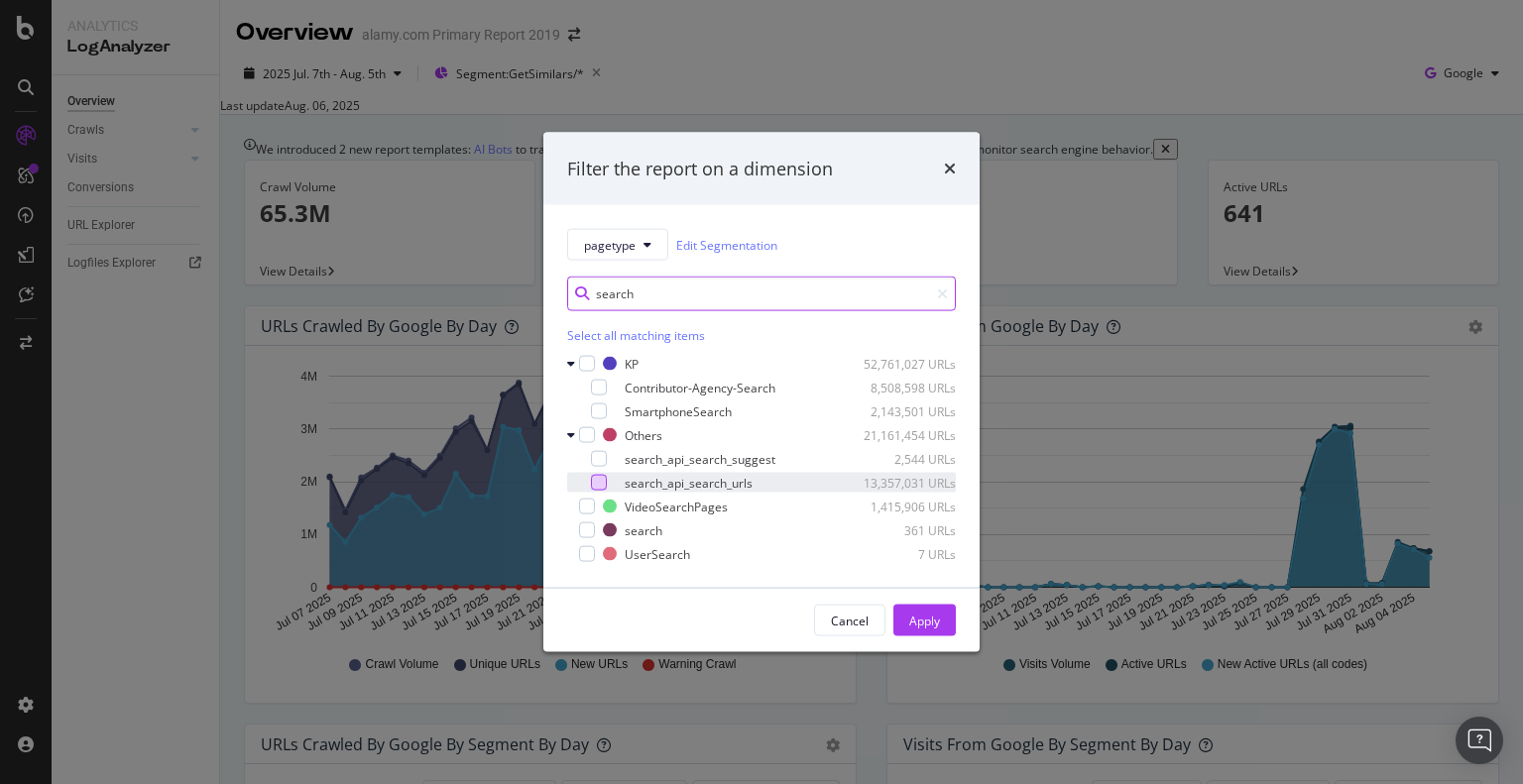 type on "search" 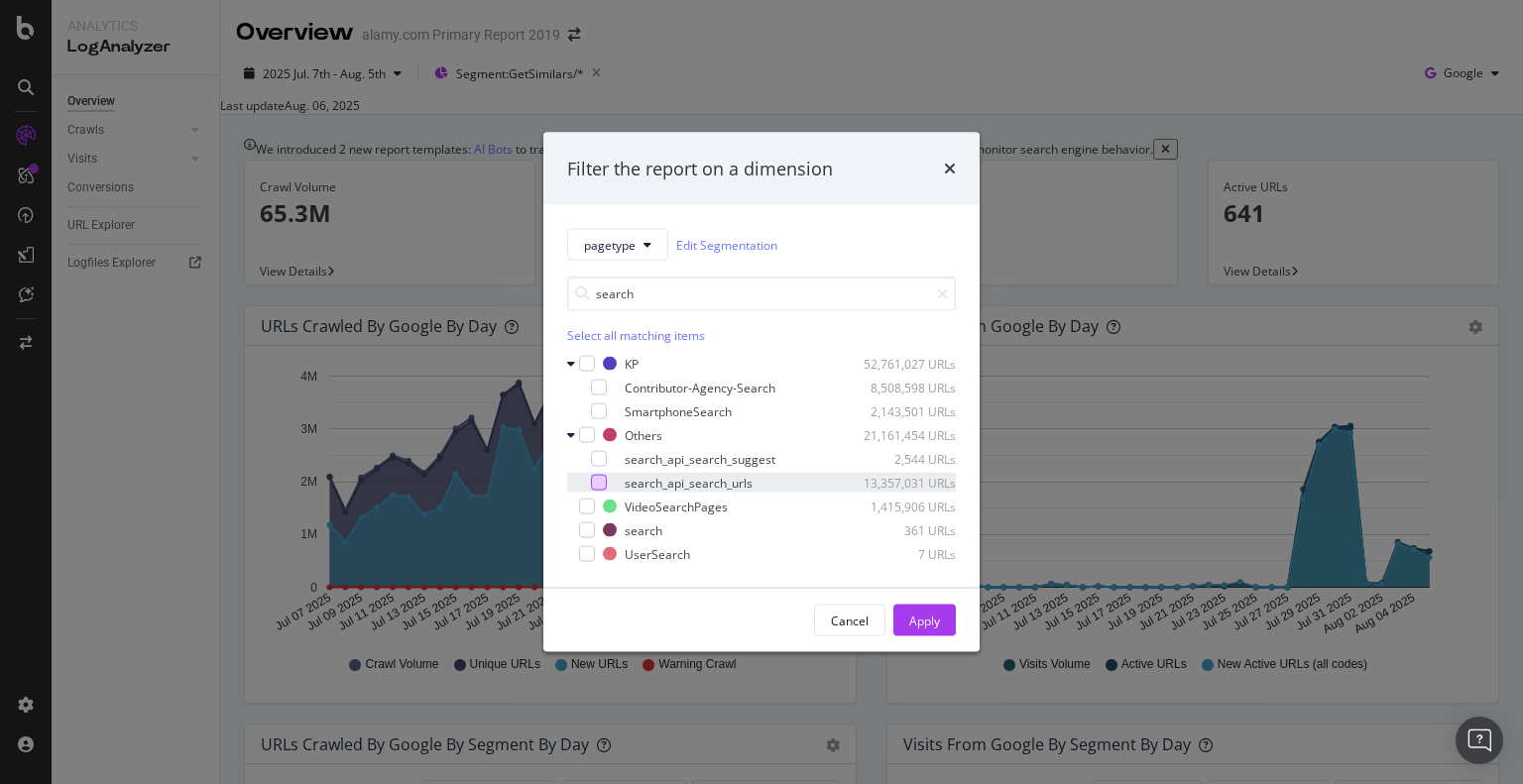 click at bounding box center [599, 483] 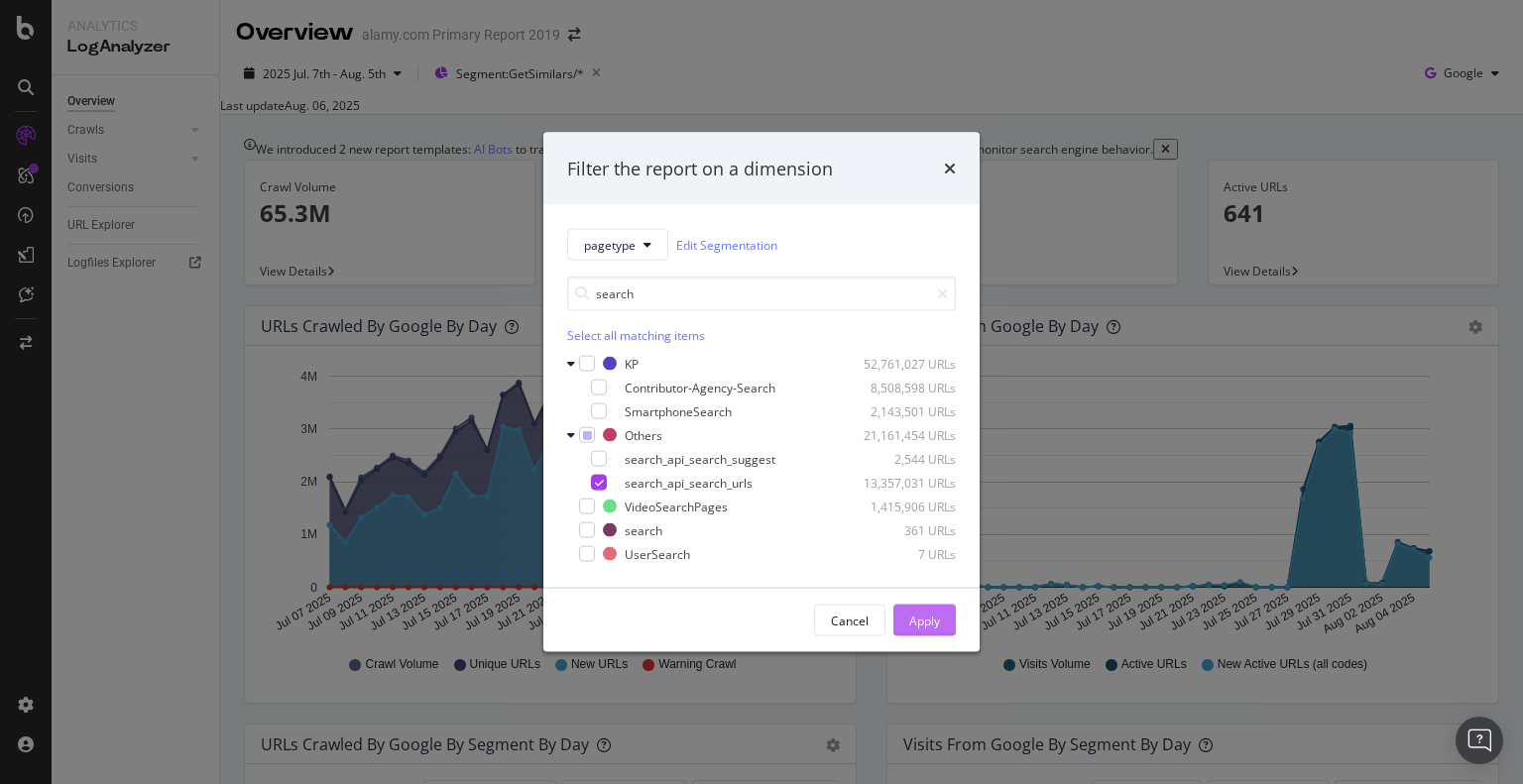 click on "Apply" at bounding box center (924, 619) 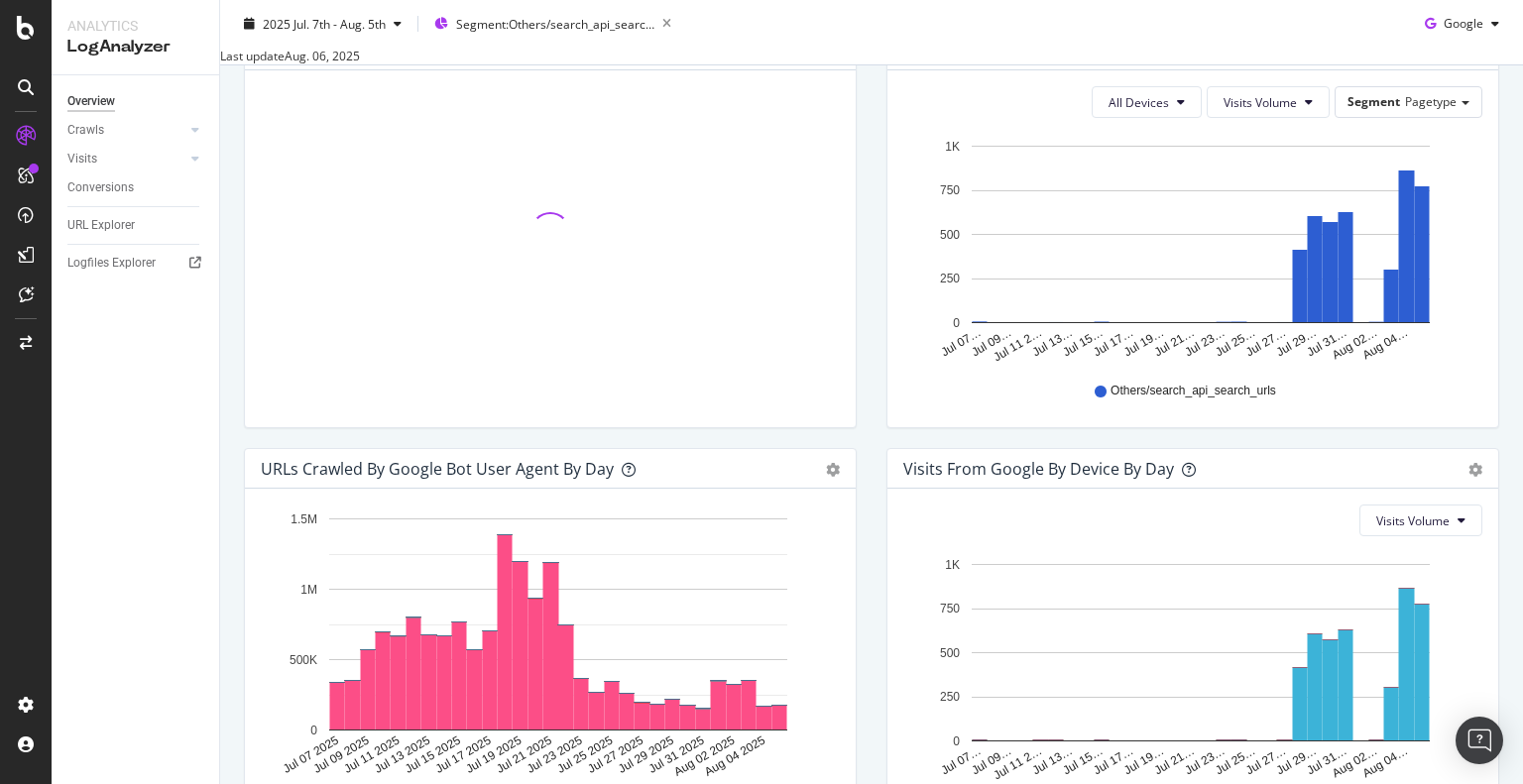 scroll, scrollTop: 866, scrollLeft: 0, axis: vertical 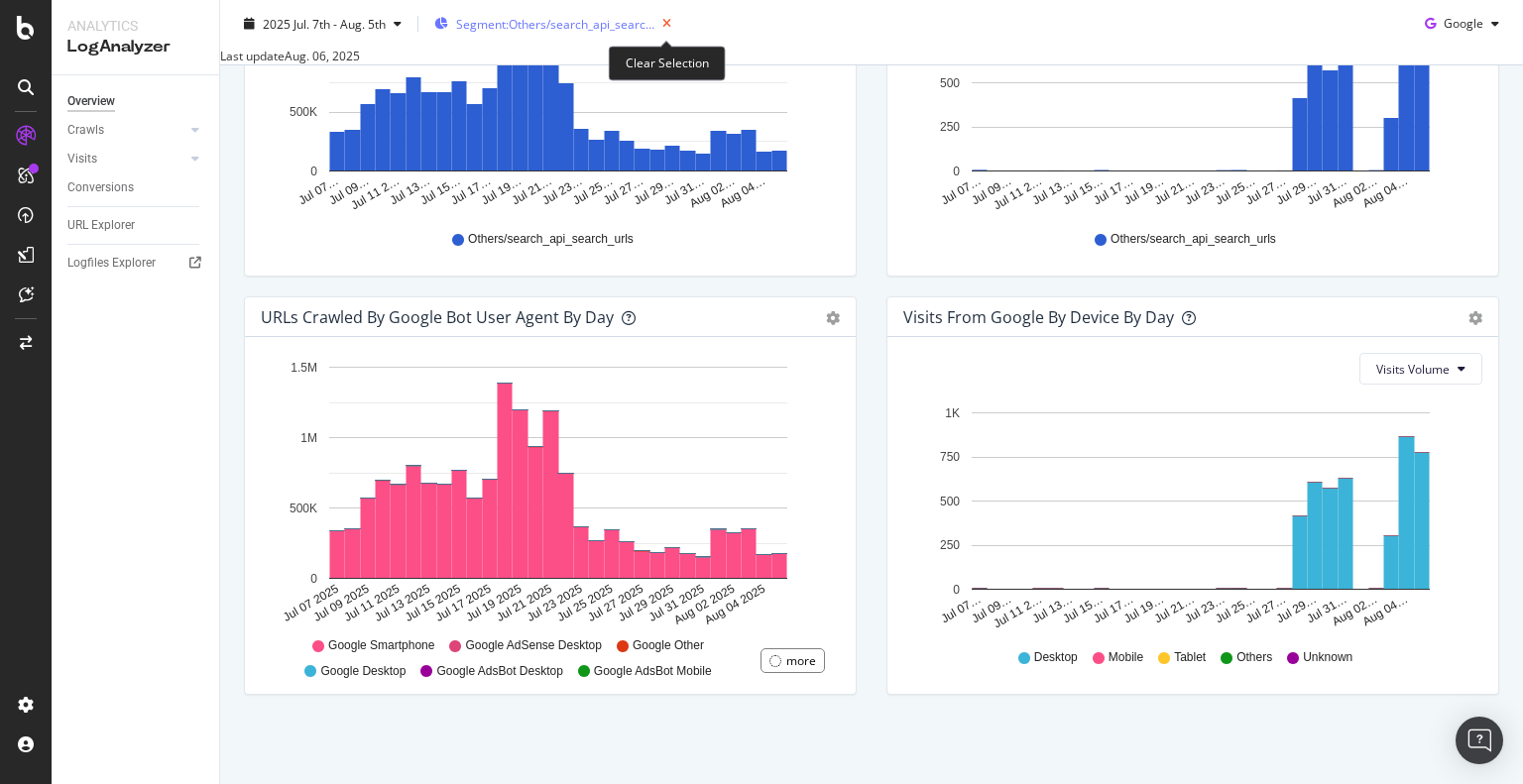 click at bounding box center [666, 24] 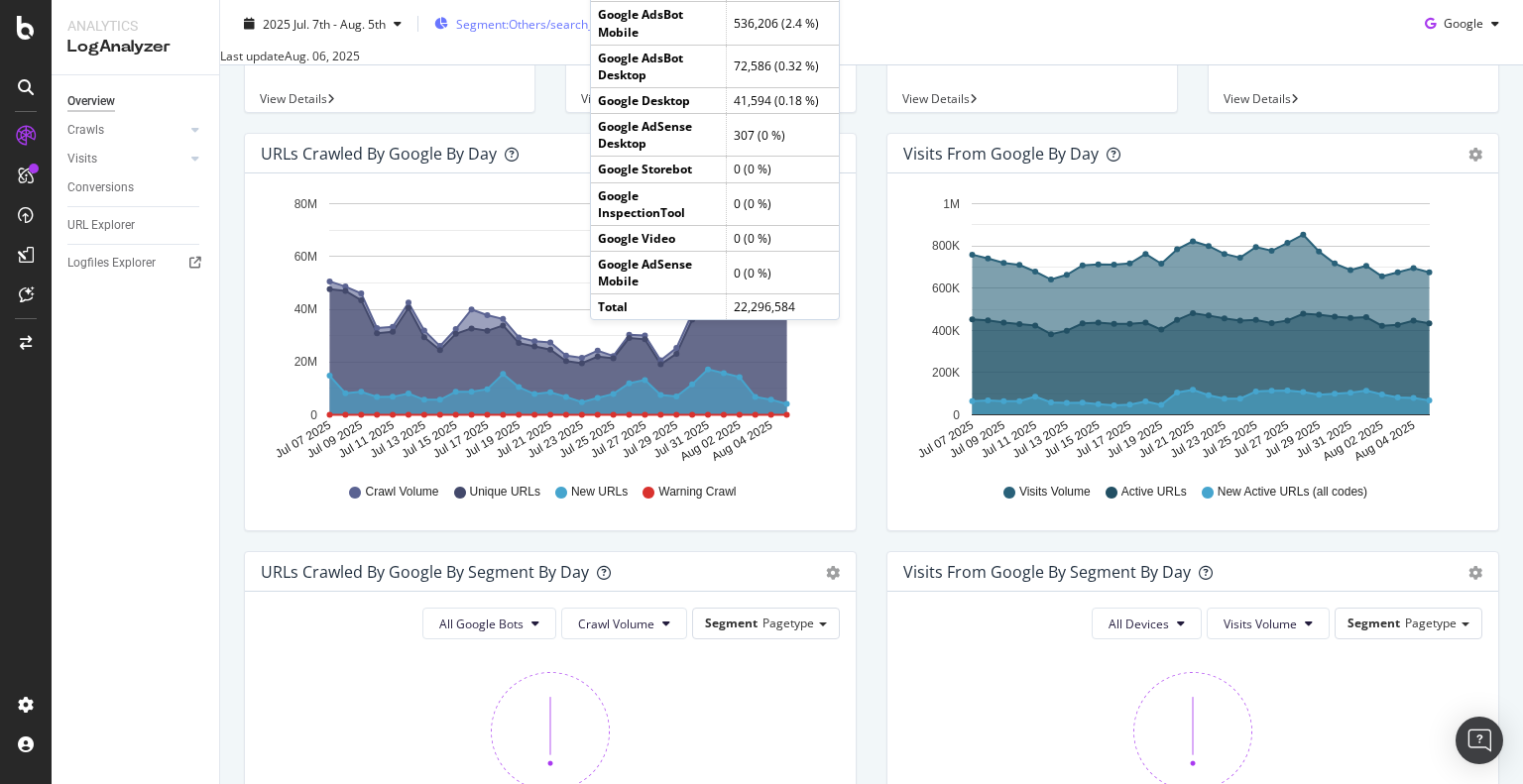 scroll, scrollTop: 0, scrollLeft: 0, axis: both 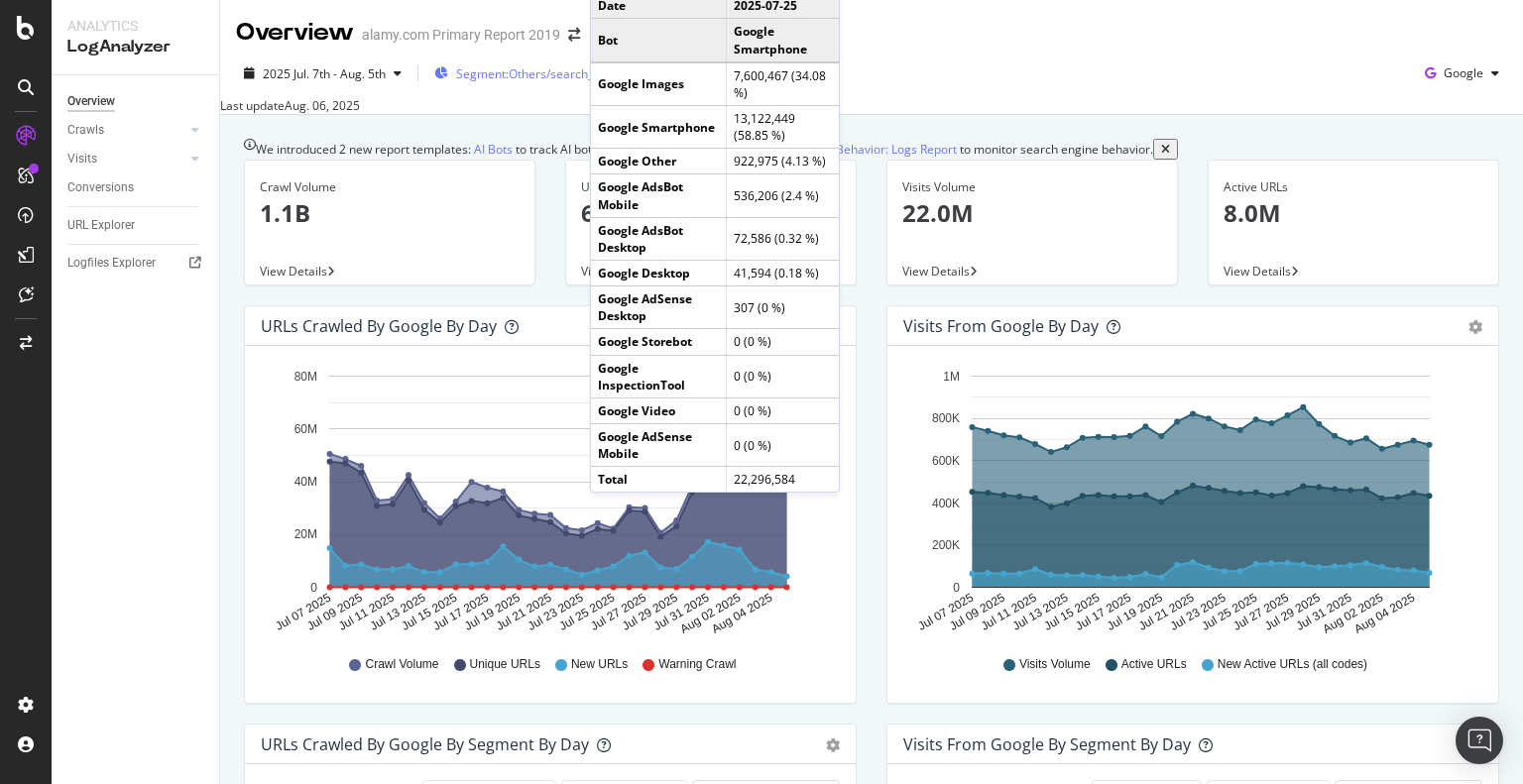 click on "[DATE] [DATE] - [DATE] Segment: Others/search_api_search_urls Google" at bounding box center (872, 77) 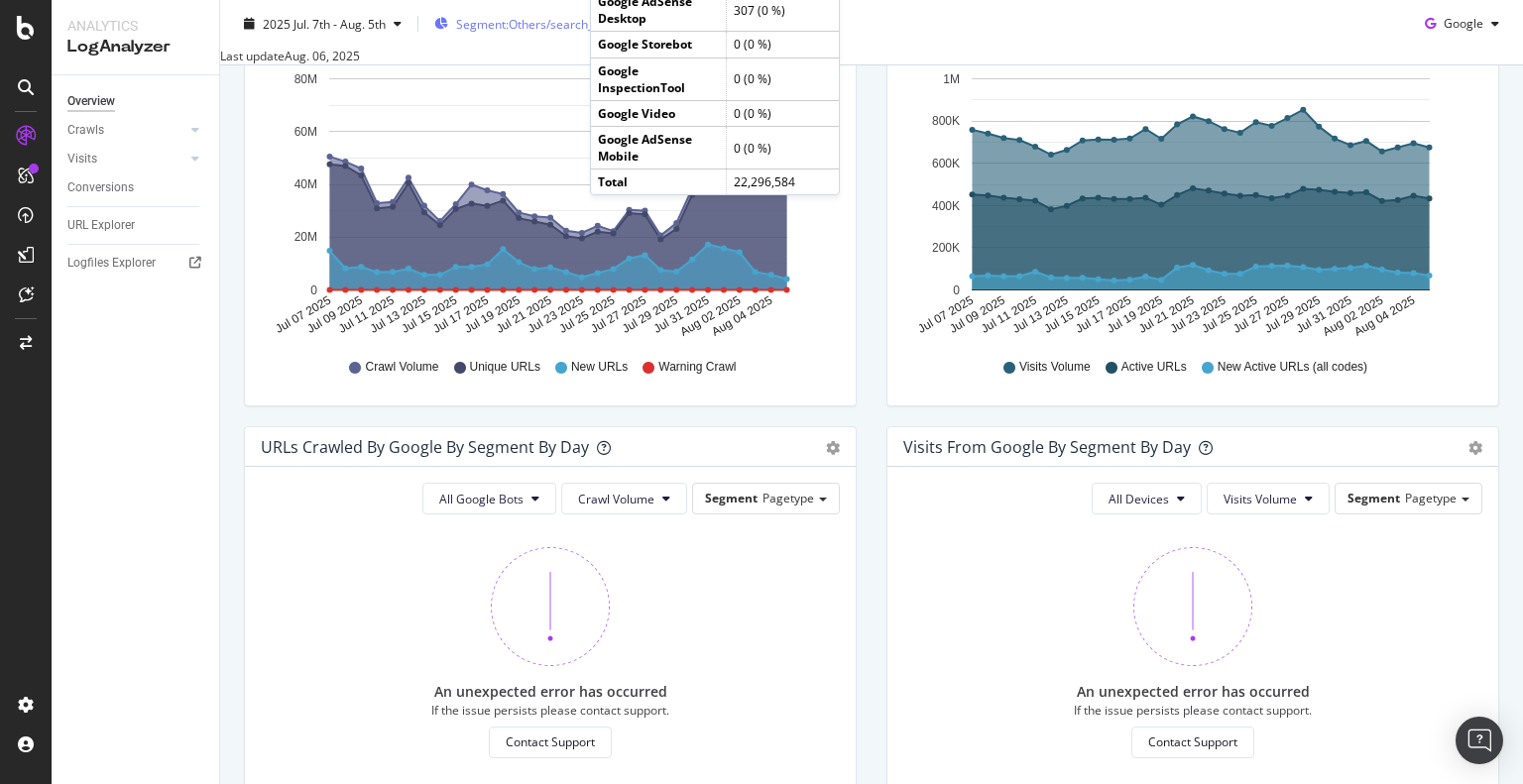 scroll, scrollTop: 0, scrollLeft: 0, axis: both 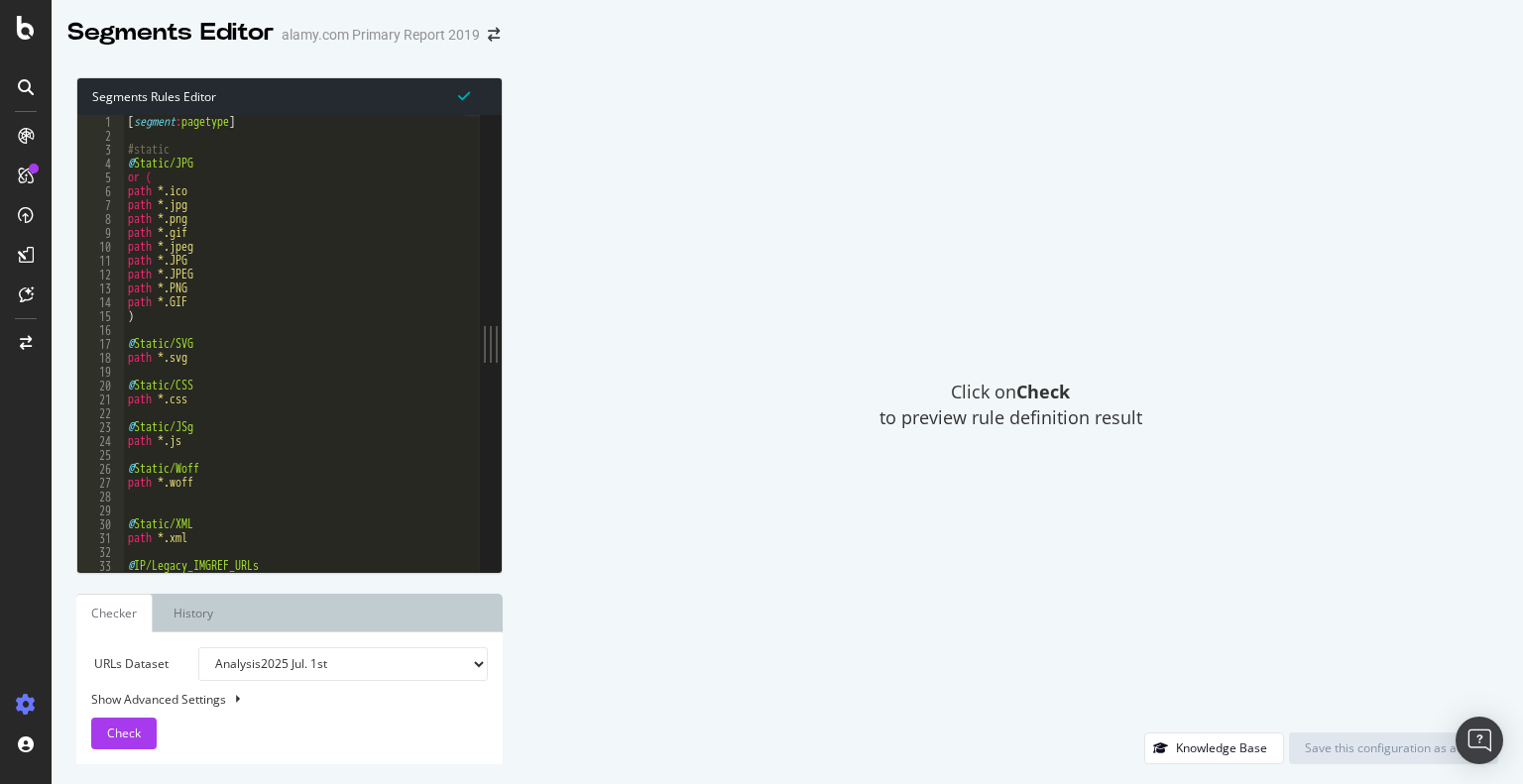 type 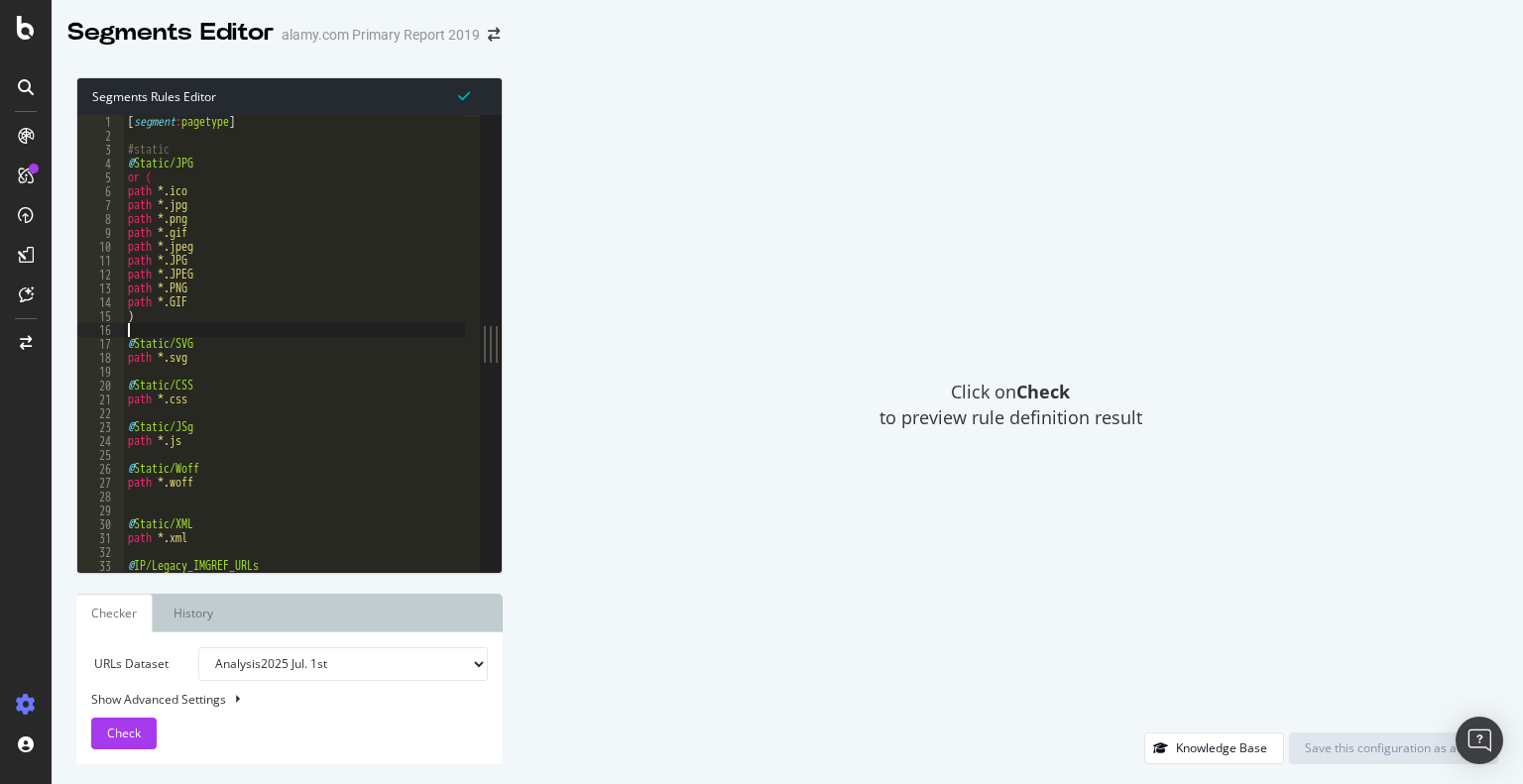 click on "[ segment : pagetype ] #static @ Static/JPG or   ( path   *.ico path   *.jpg path   *.png path   *.gif path   *.jpeg path   *.JPG path   *.JPEG path   *.PNG path   *.GIF ) @ Static/SVG path   *.svg @ Static/CSS path   *.css @ Static/JSg path   *.js @ Static/Woff path   *.woff @ Static/XML path   *.xml @ IP/Legacy_IMGREF_URLs" at bounding box center [1724, 351] 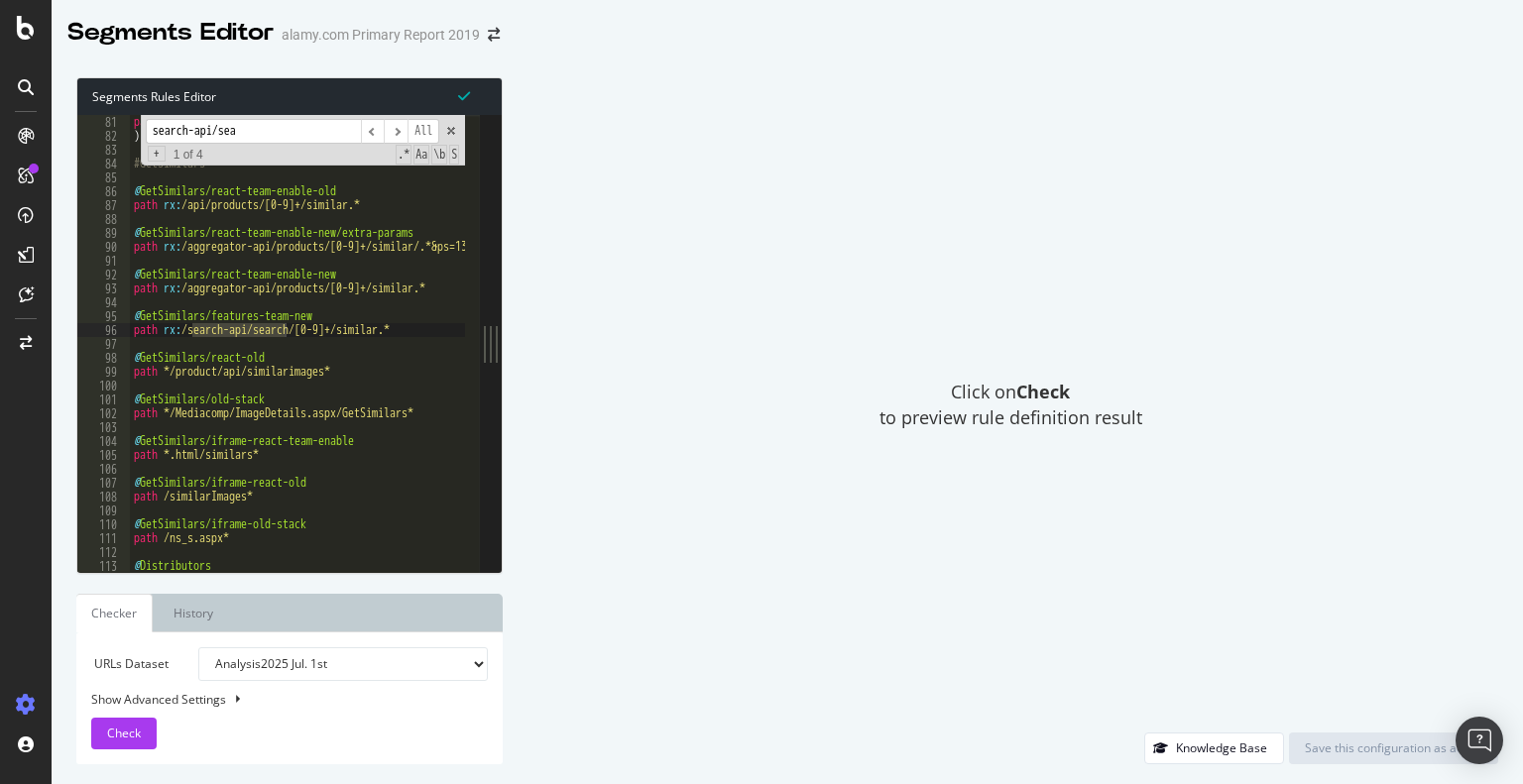 scroll, scrollTop: 6466, scrollLeft: 0, axis: vertical 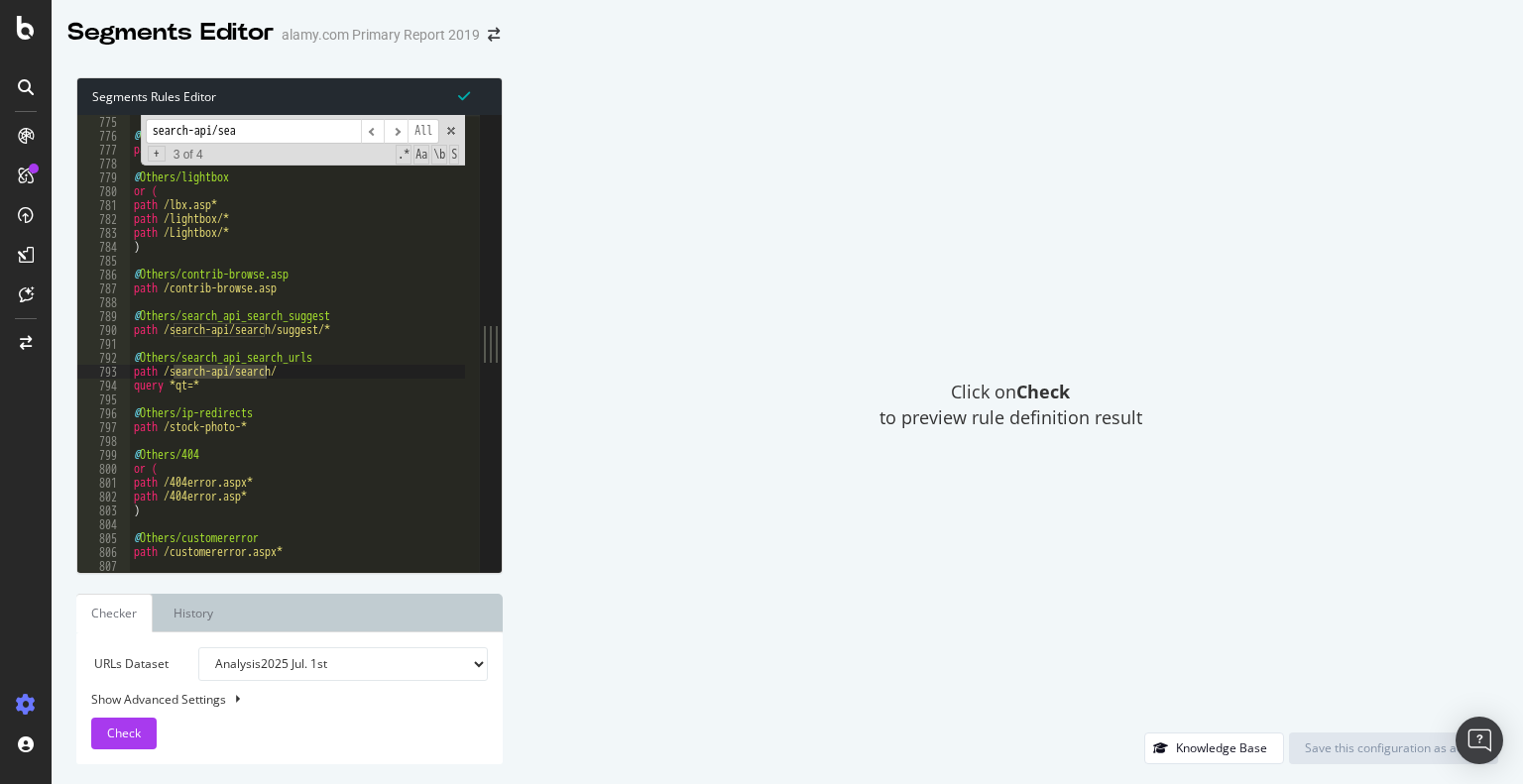type on "search-api/sea" 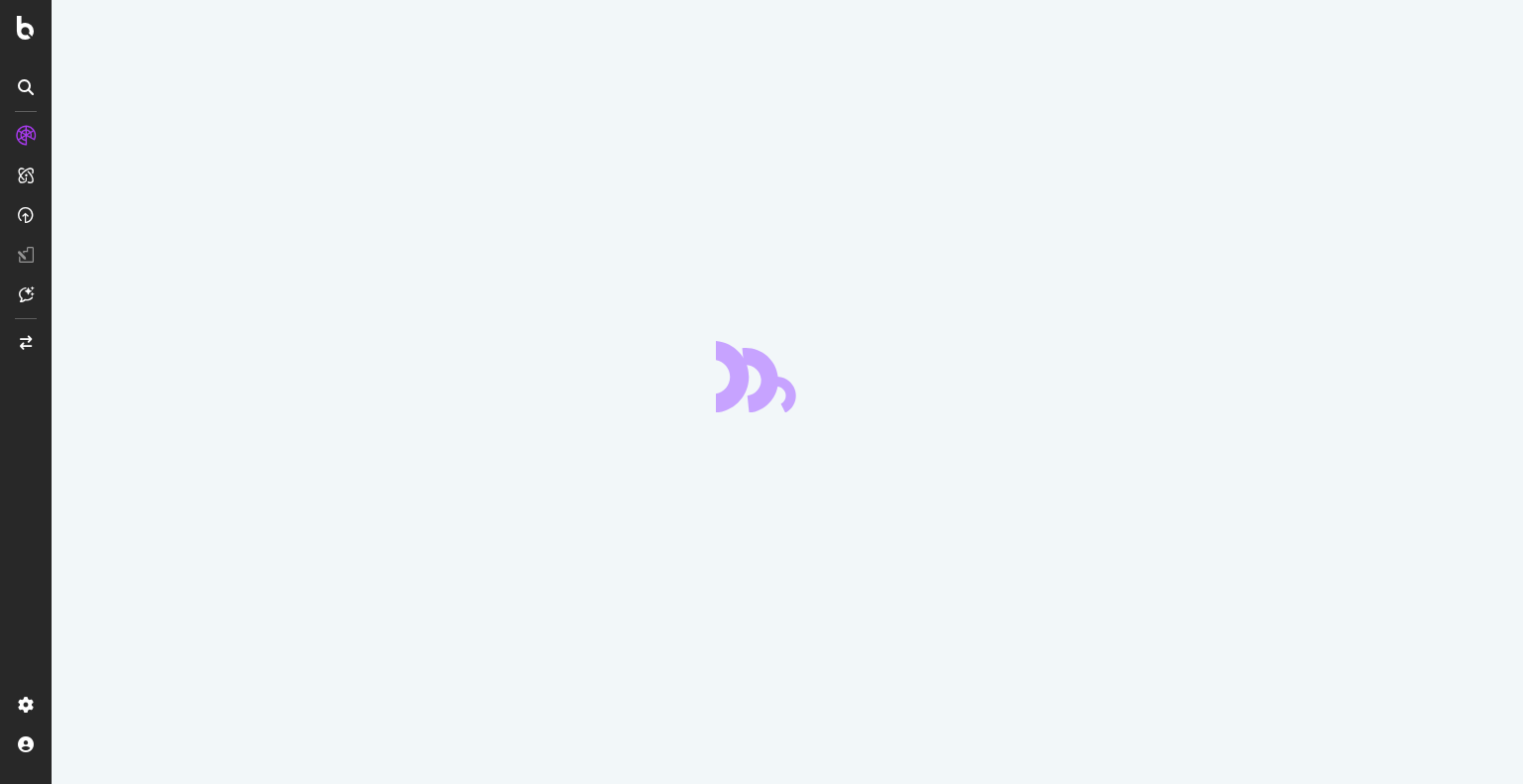 scroll, scrollTop: 0, scrollLeft: 0, axis: both 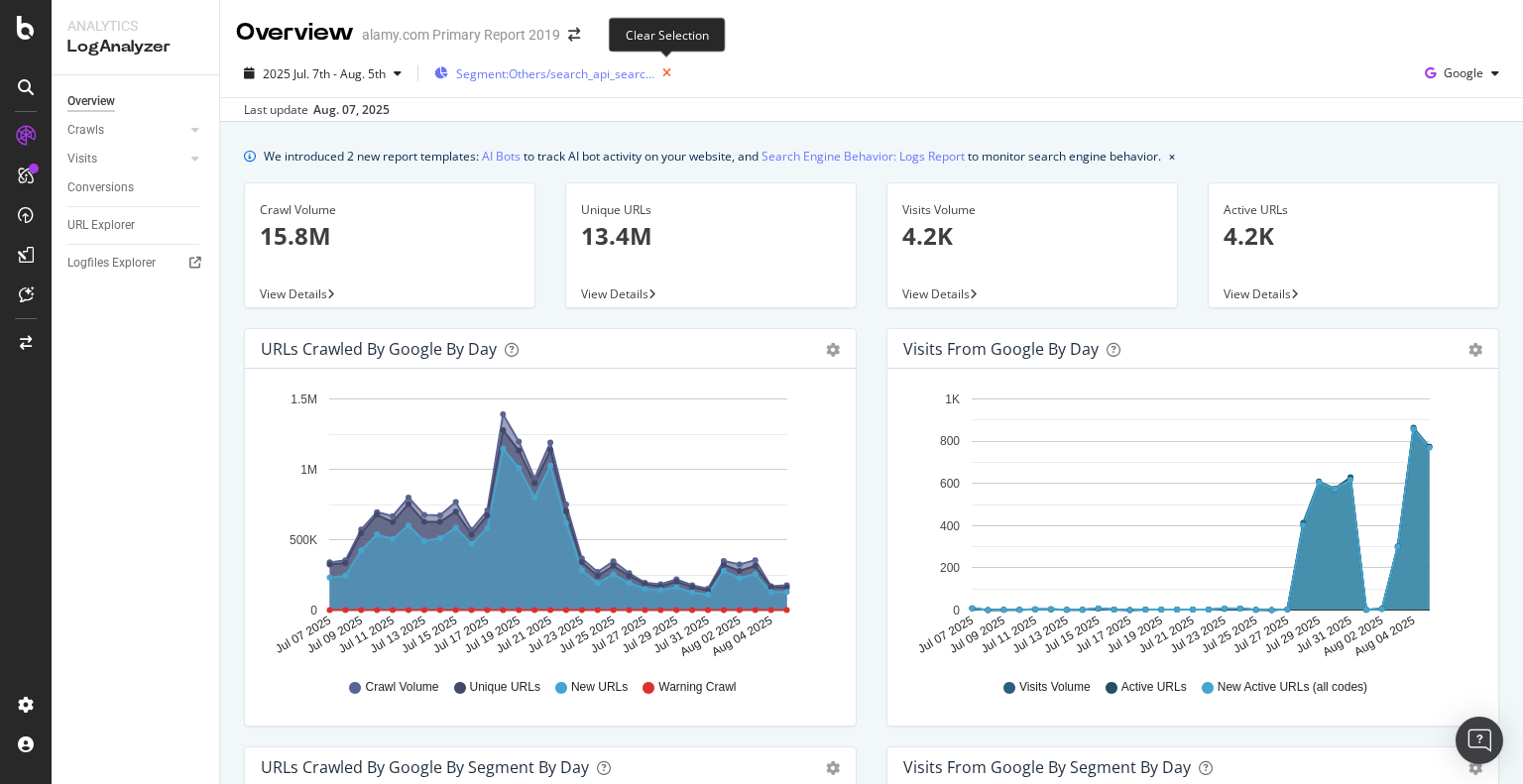 click at bounding box center (666, 73) 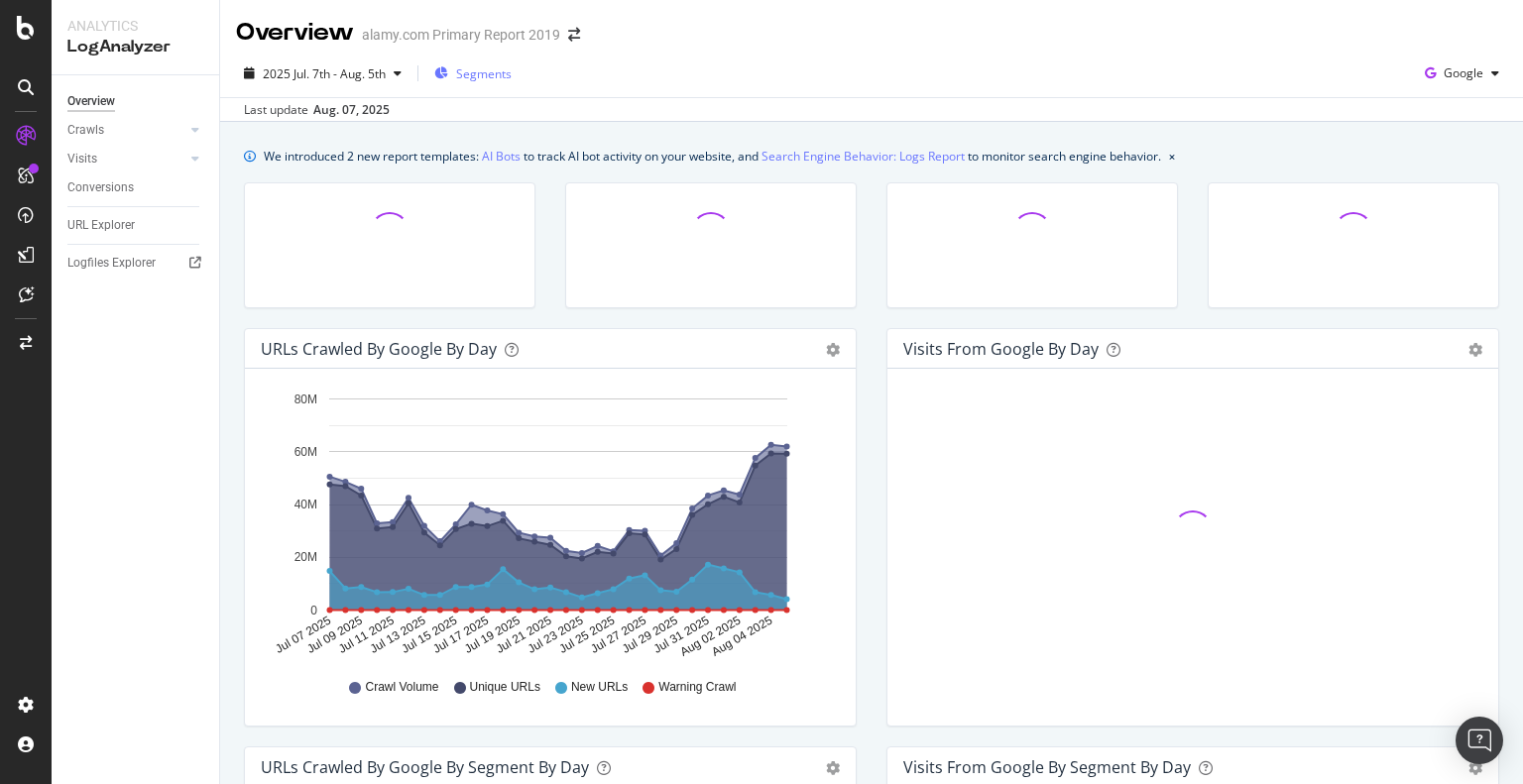 click on "Segments" at bounding box center (484, 73) 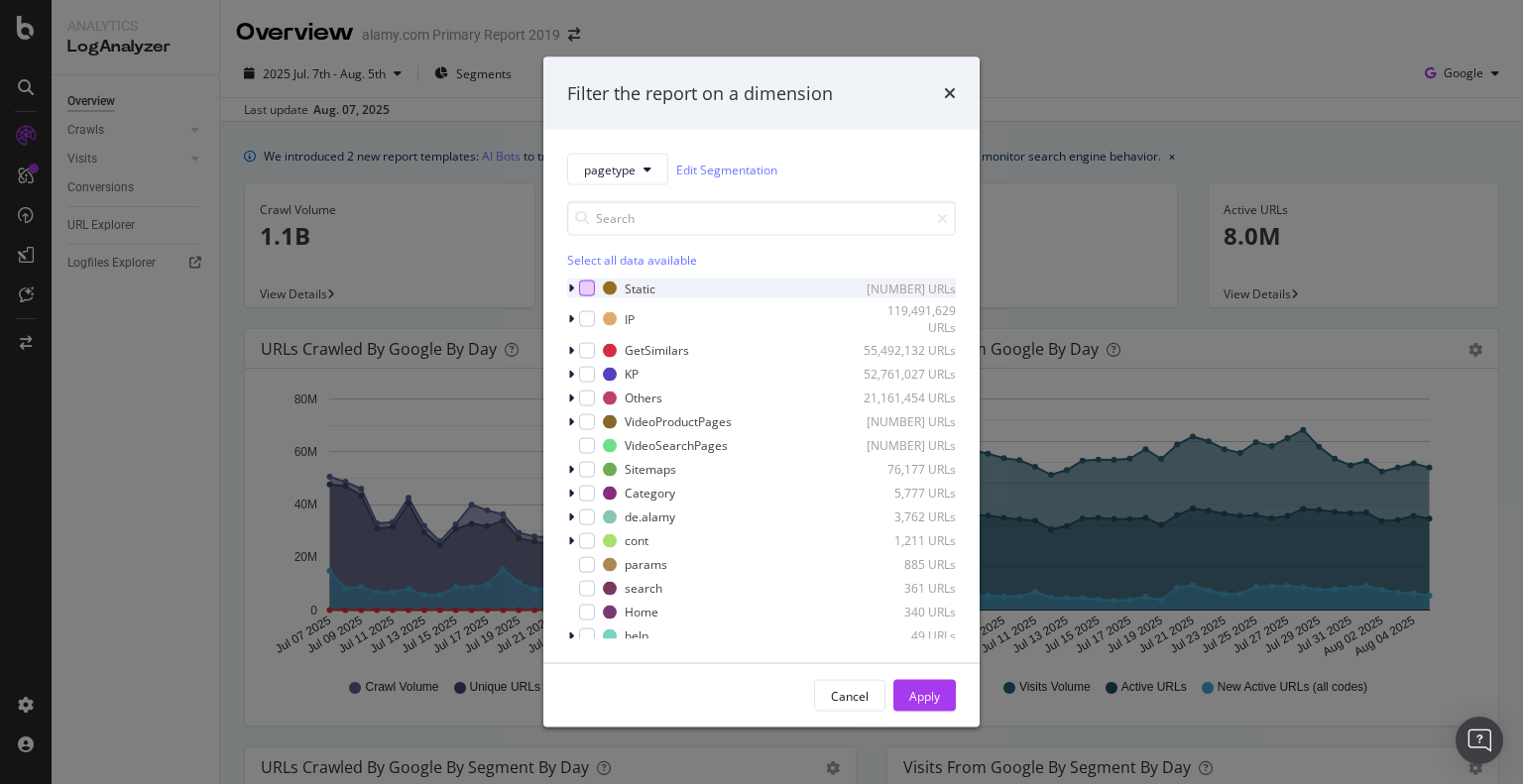 click at bounding box center [587, 288] 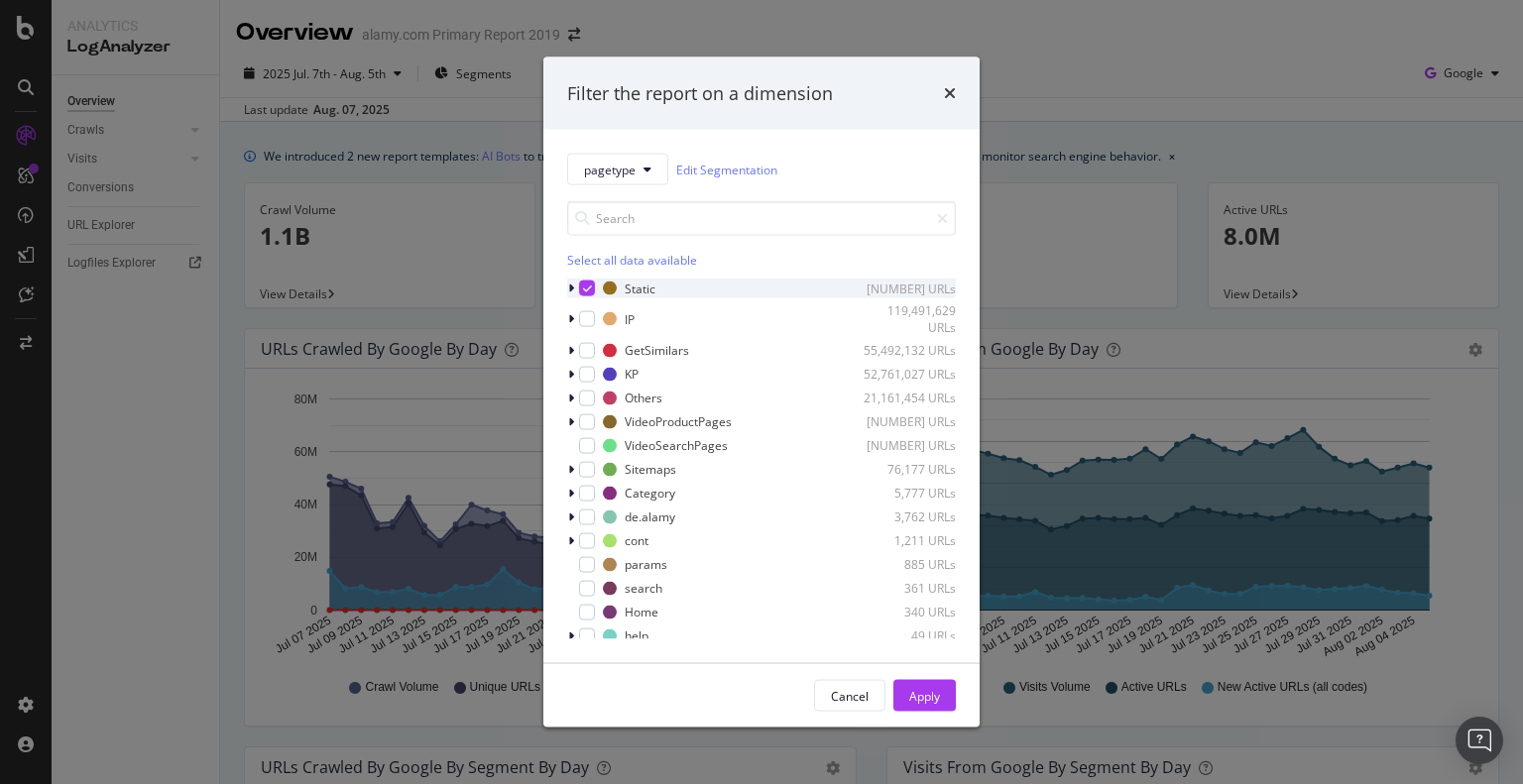 click at bounding box center [573, 288] 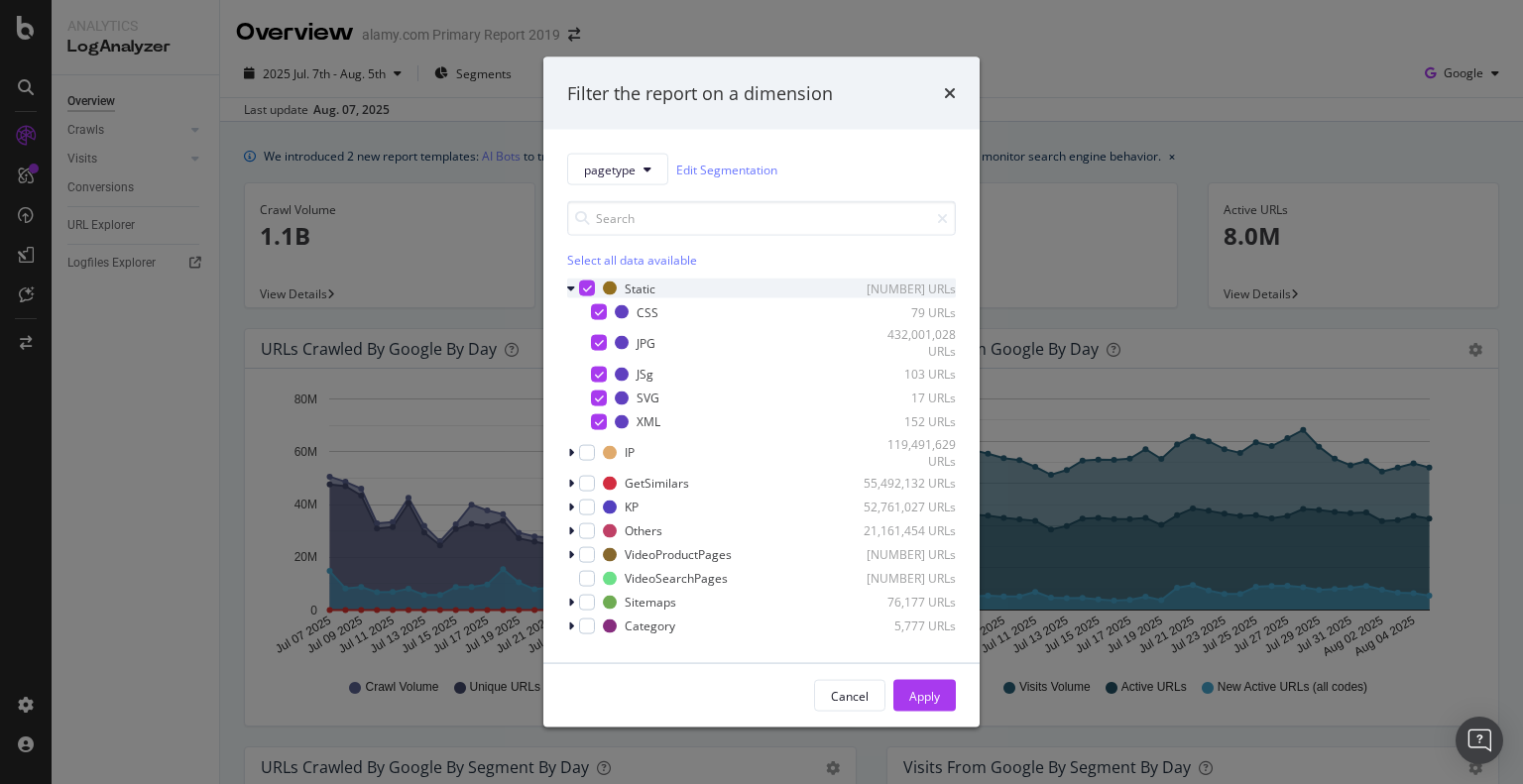 click at bounding box center [587, 288] 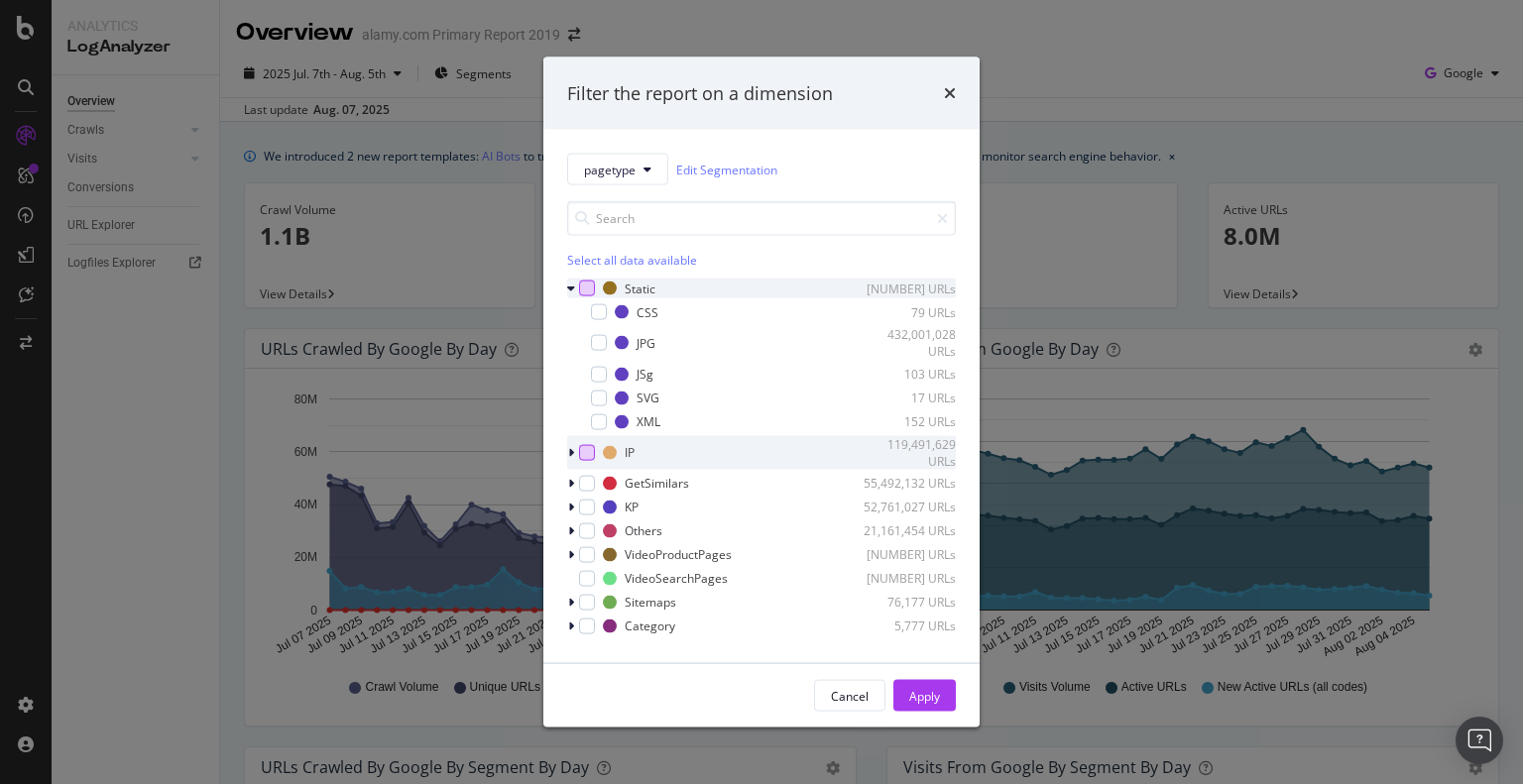 click at bounding box center (587, 452) 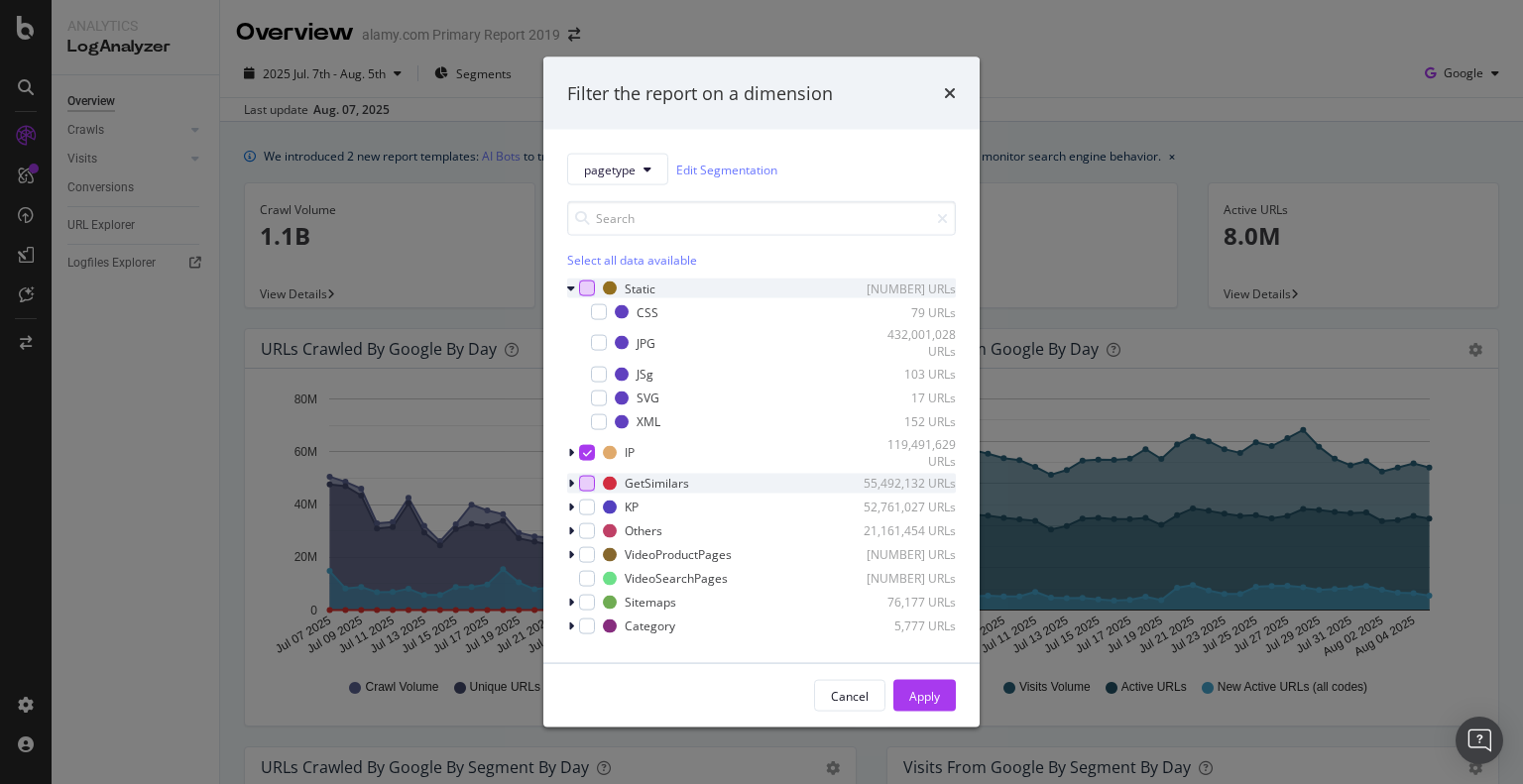 click at bounding box center [587, 483] 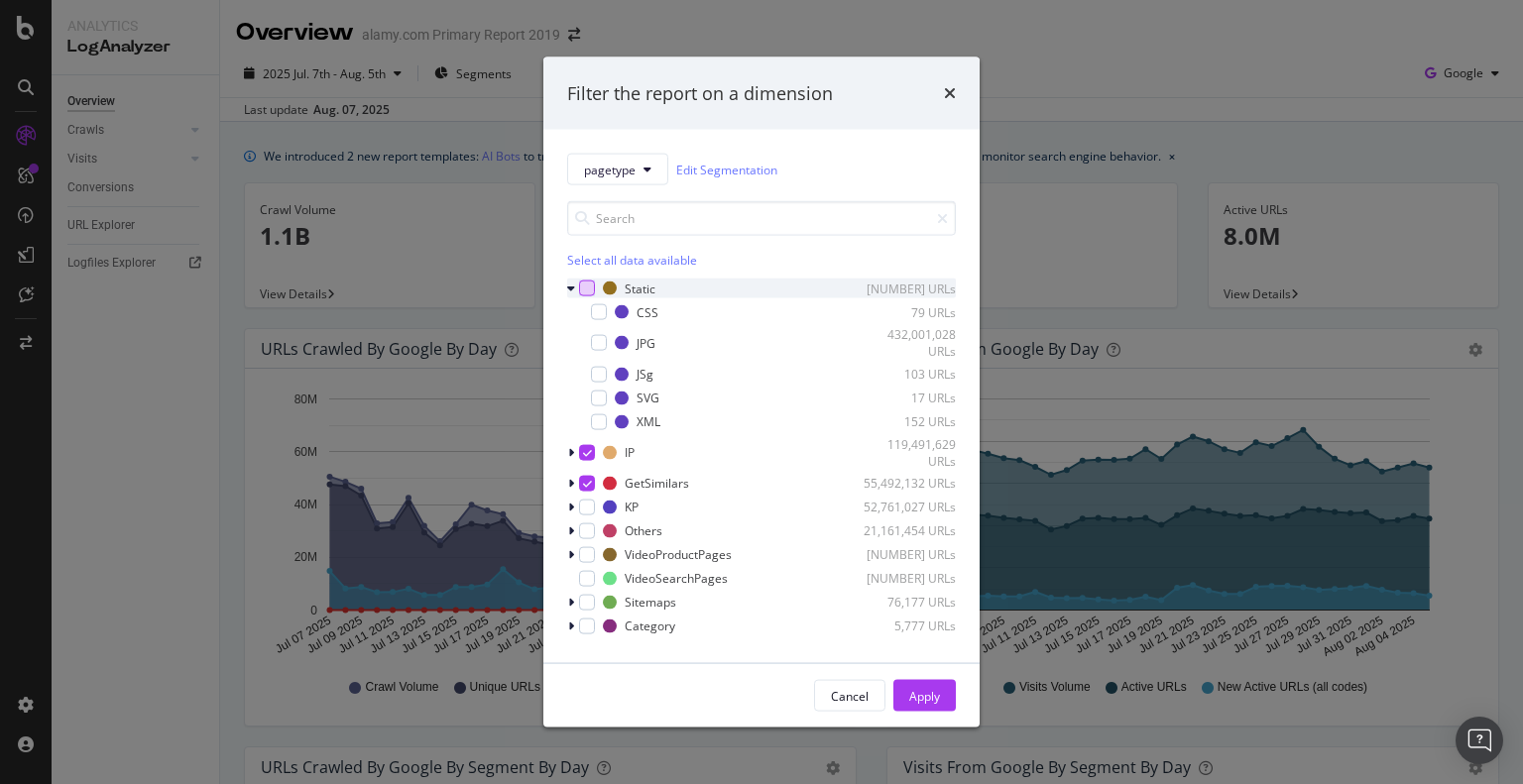 scroll, scrollTop: 198, scrollLeft: 0, axis: vertical 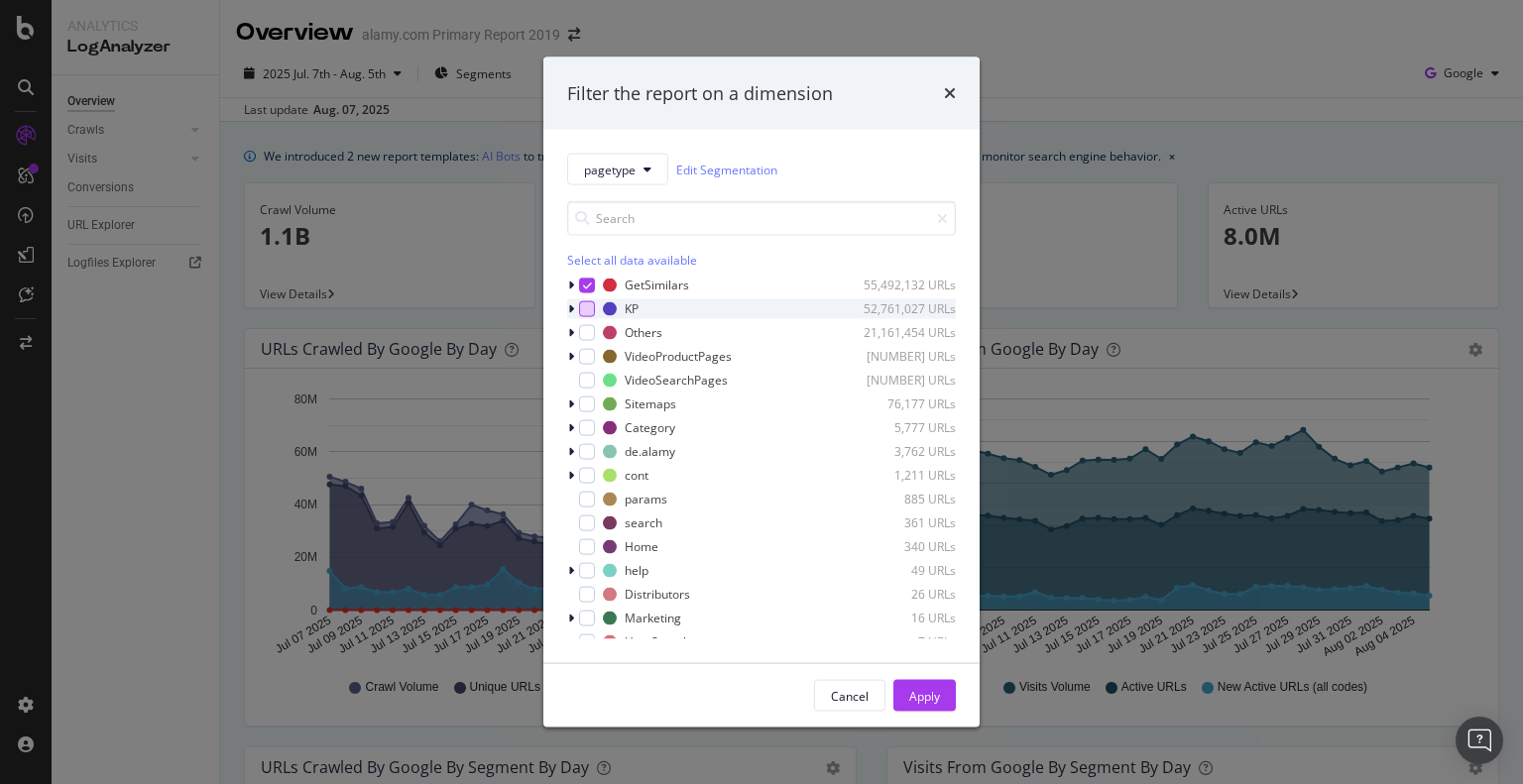 click at bounding box center (587, 308) 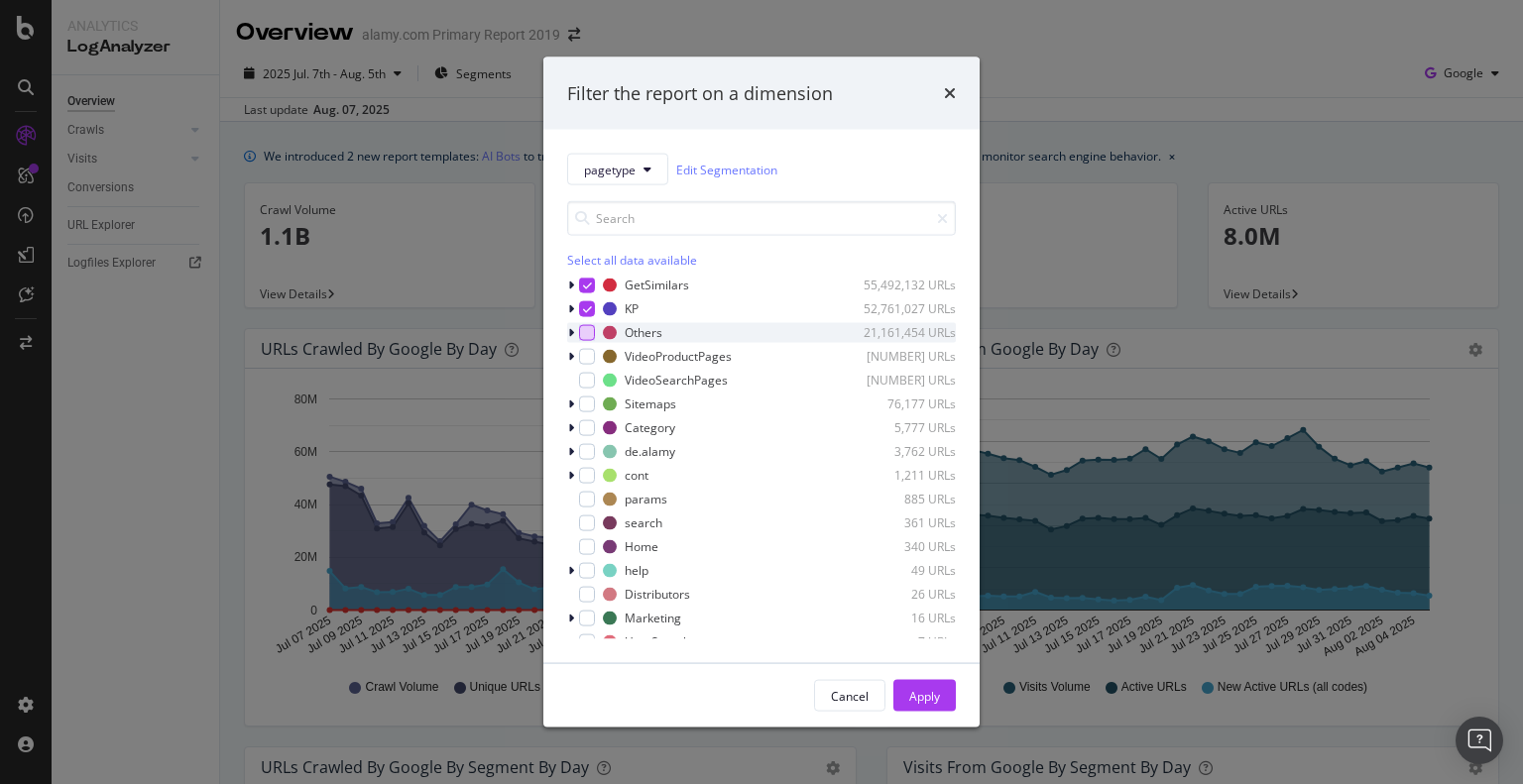 click at bounding box center (587, 332) 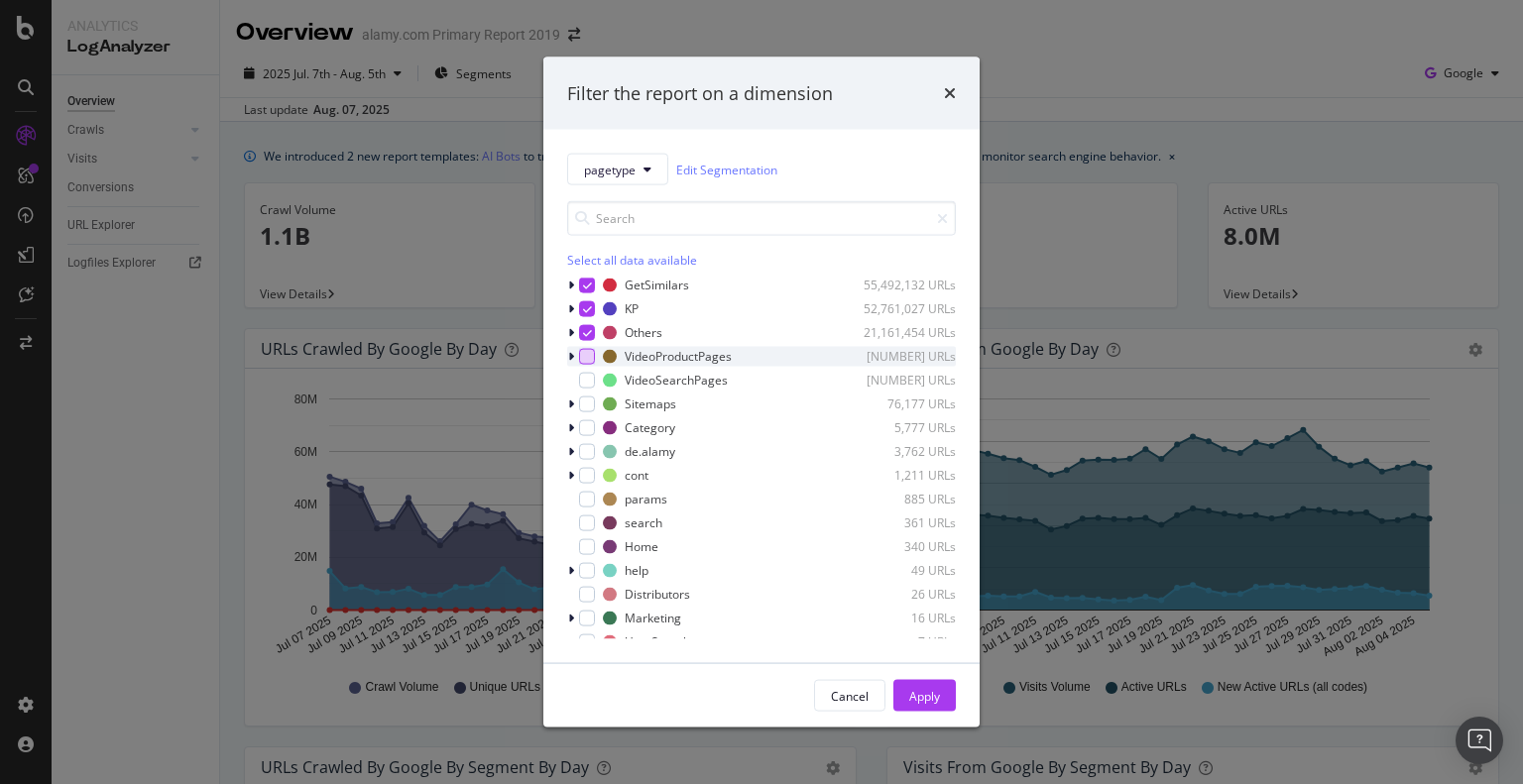 click at bounding box center (587, 356) 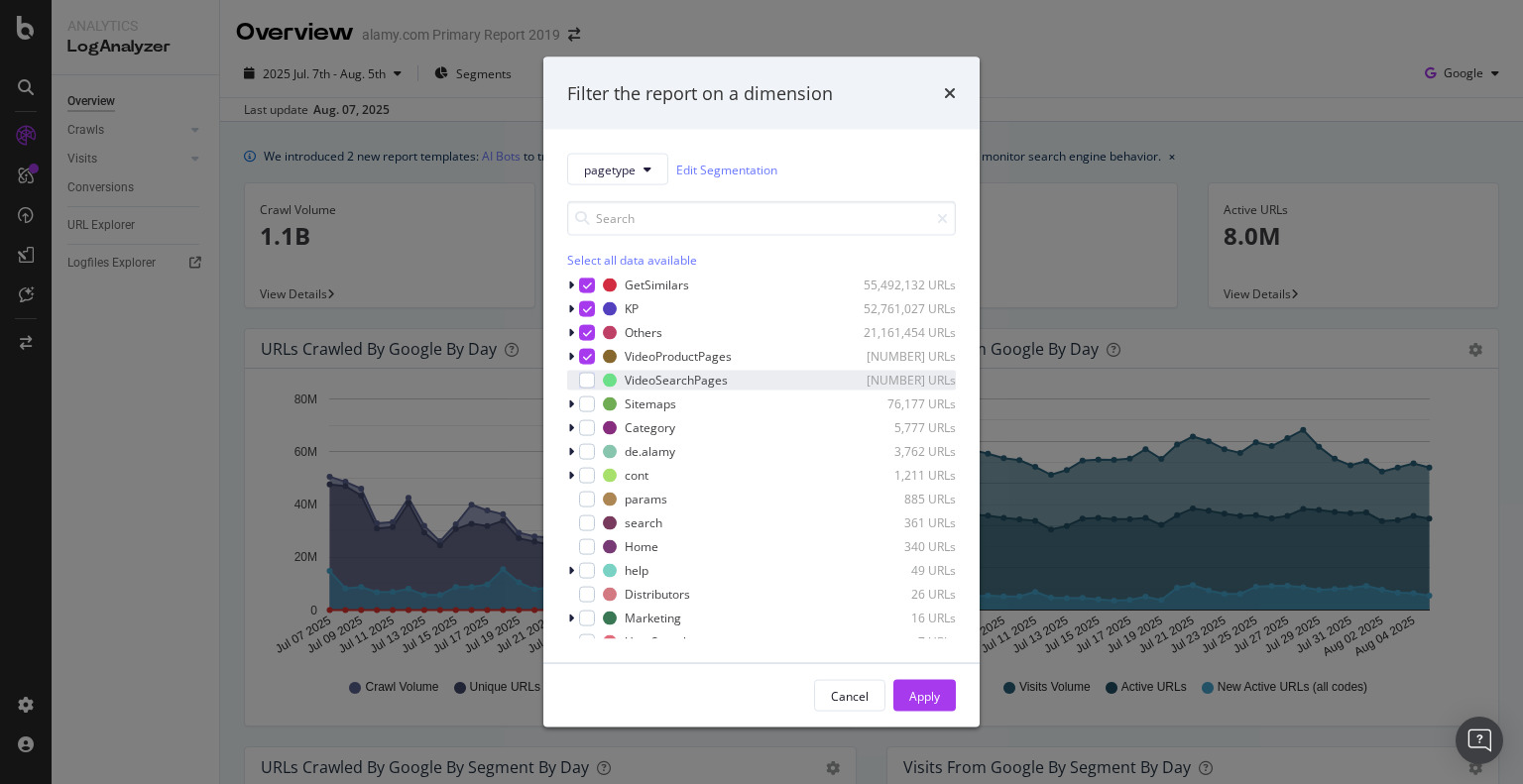 click on "Static 432,001,379   URLs CSS 79   URLs JPG 432,001,028   URLs JSg 103   URLs SVG 17   URLs XML 152   URLs IP 119,491,629   URLs GetSimilars 55,492,132   URLs KP 52,761,027   URLs Others 21,161,454   URLs VideoProductPages 5,085,195   URLs VideoSearchPages 1,415,906   URLs Sitemaps 76,177   URLs Category 5,777   URLs de.alamy 3,762   URLs cont 1,211   URLs params 885   URLs search 361   URLs Home 340   URLs help 49   URLs Distributors 26   URLs Marketing 16   URLs UserSearch 7   URLs" at bounding box center [762, 261] 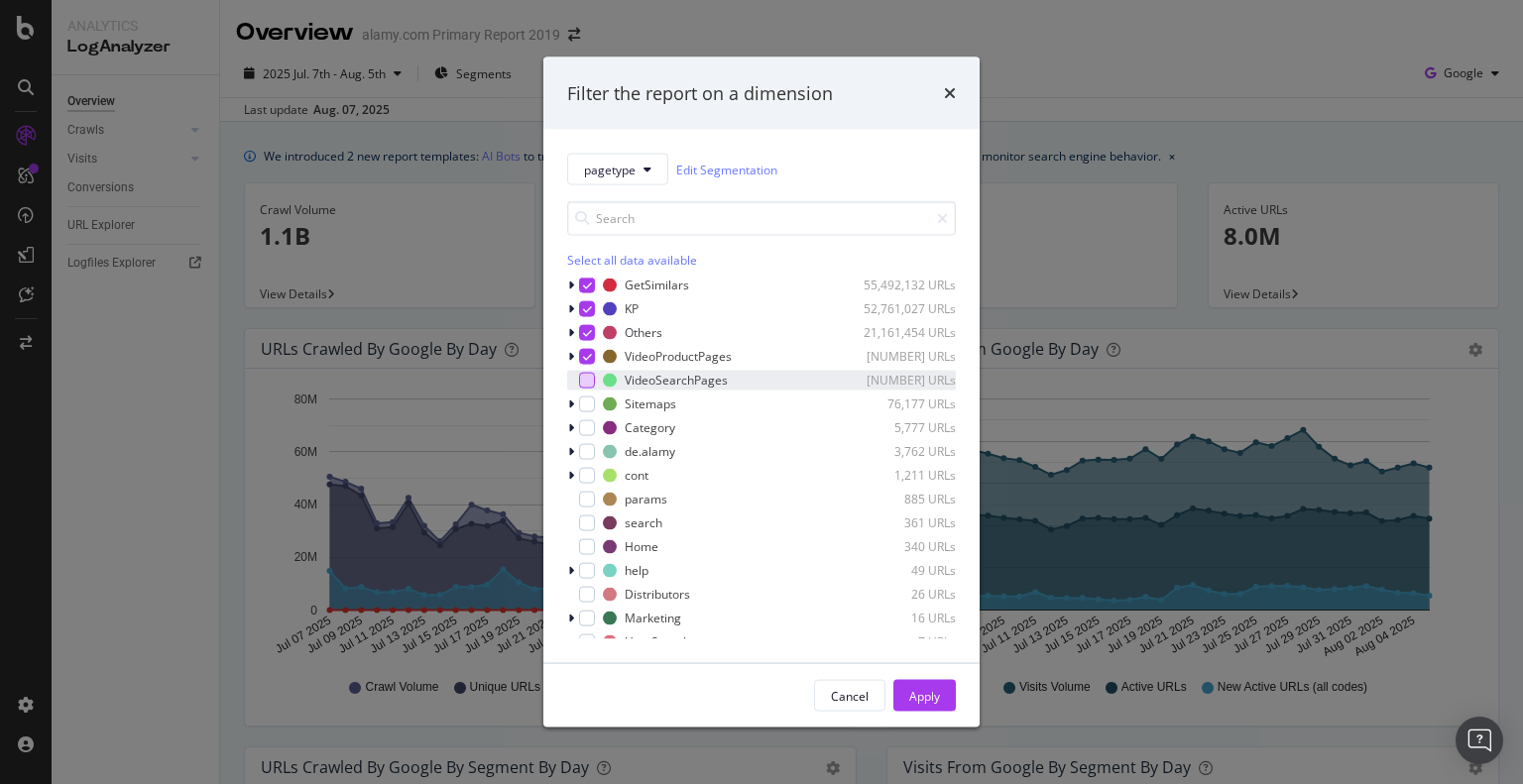 click at bounding box center (587, 380) 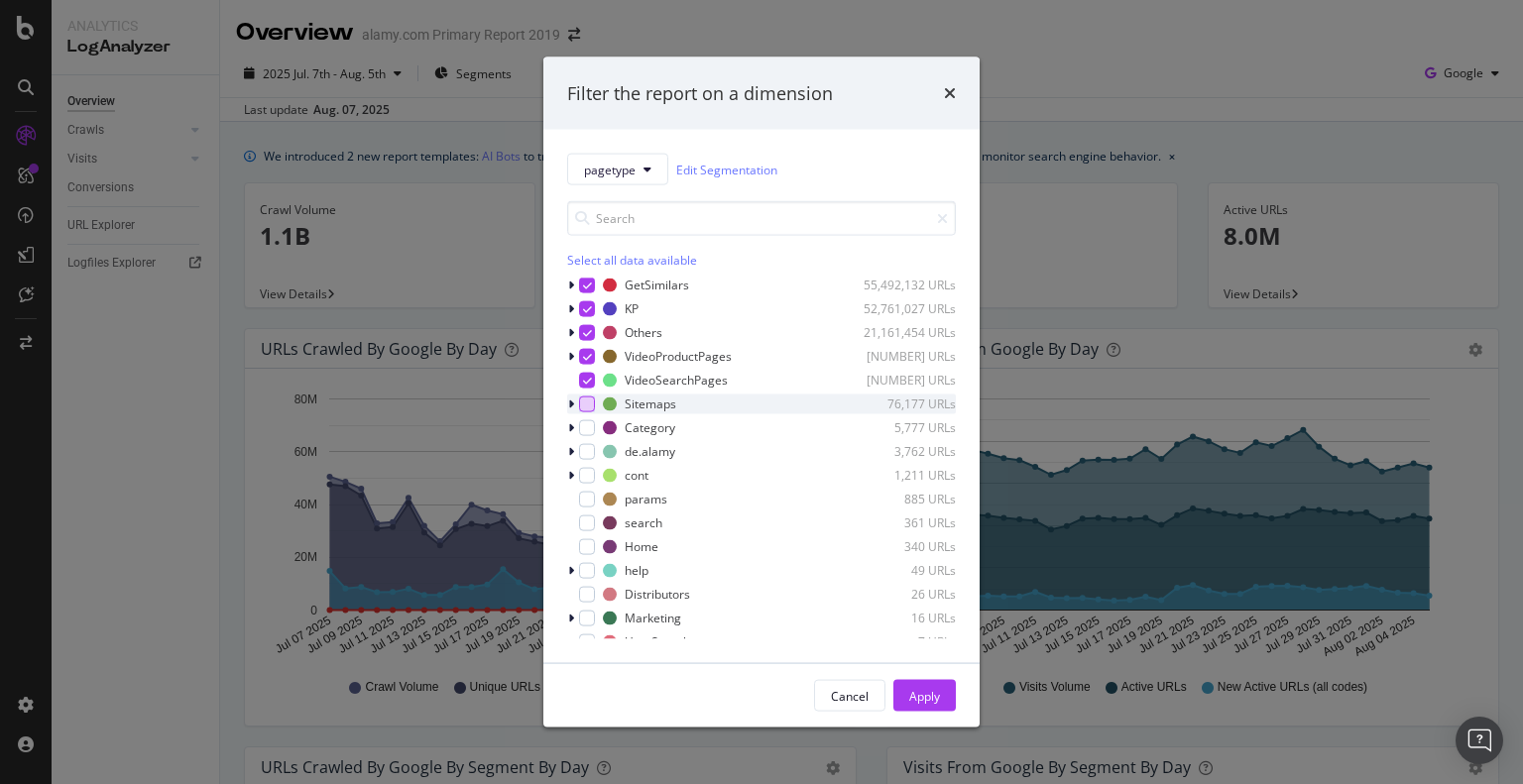 click at bounding box center (587, 403) 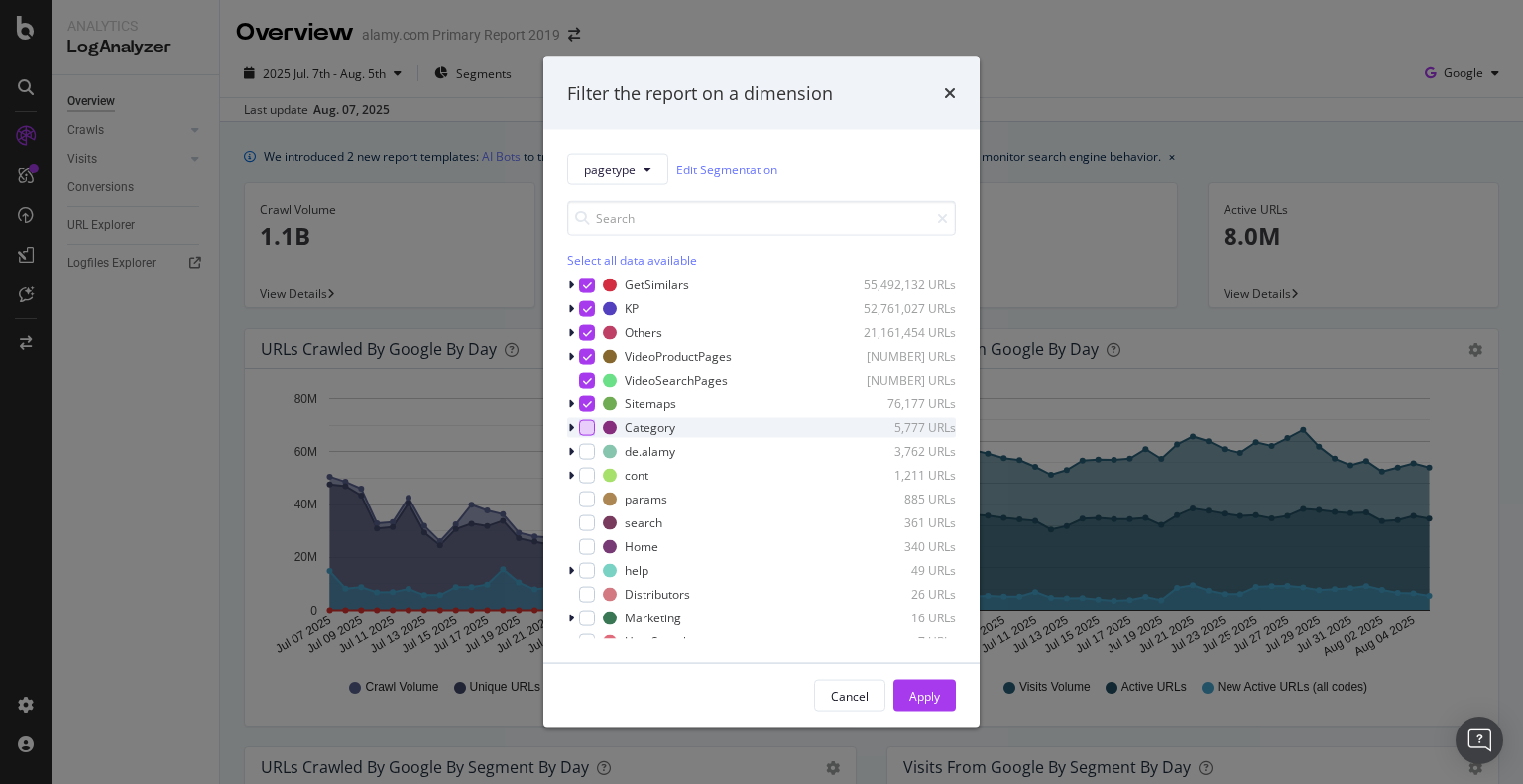 click at bounding box center [587, 427] 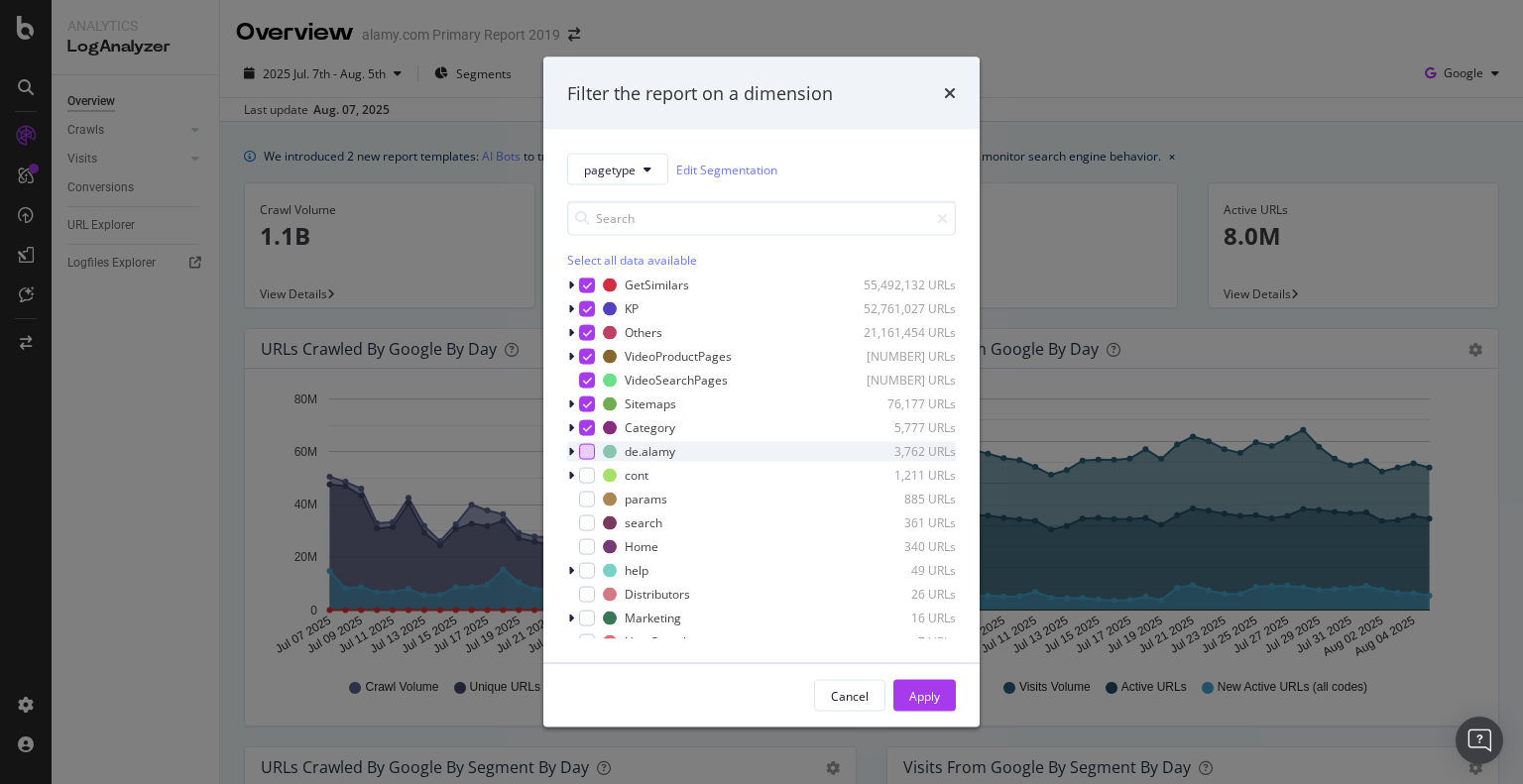 click at bounding box center [587, 451] 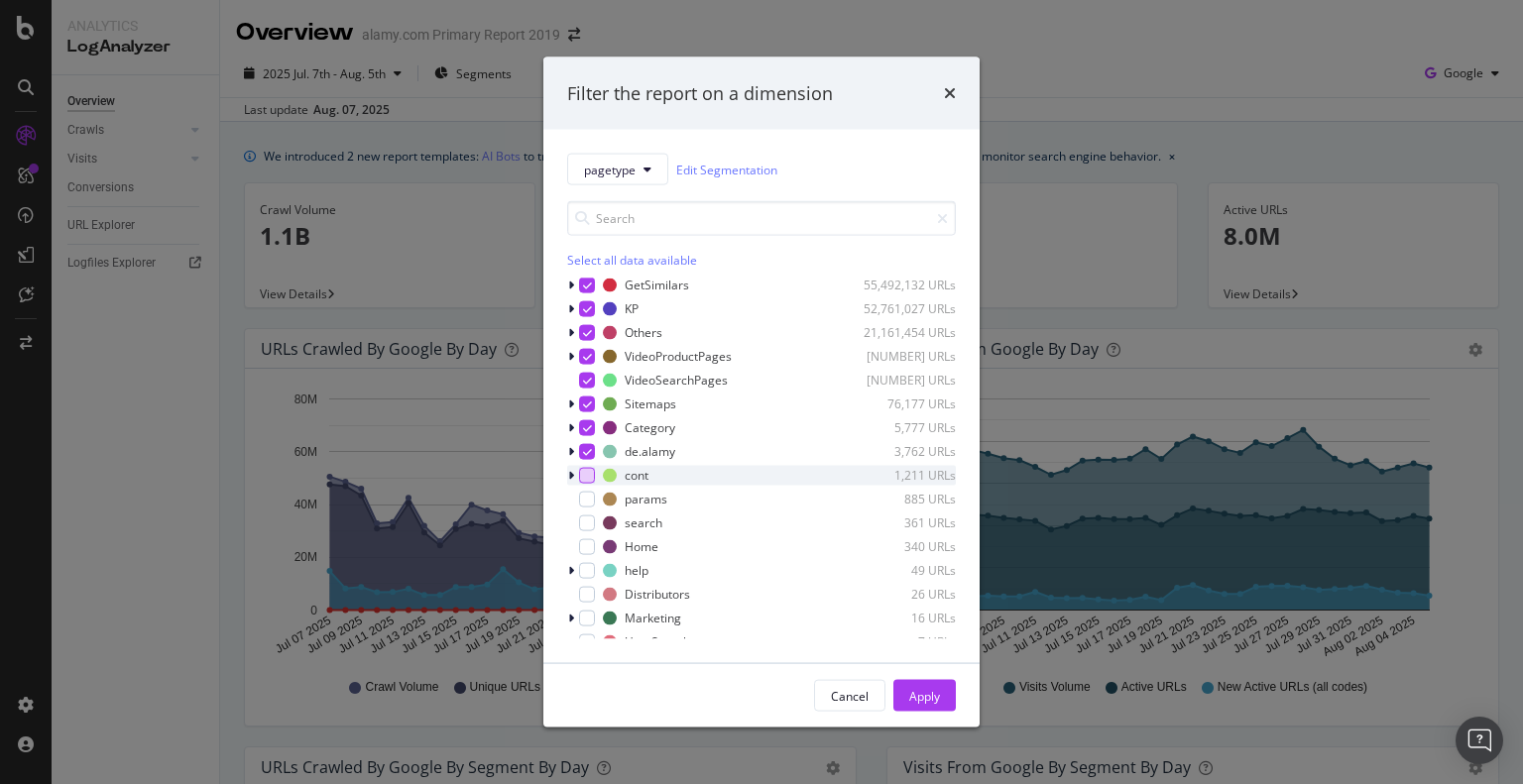 click at bounding box center (587, 475) 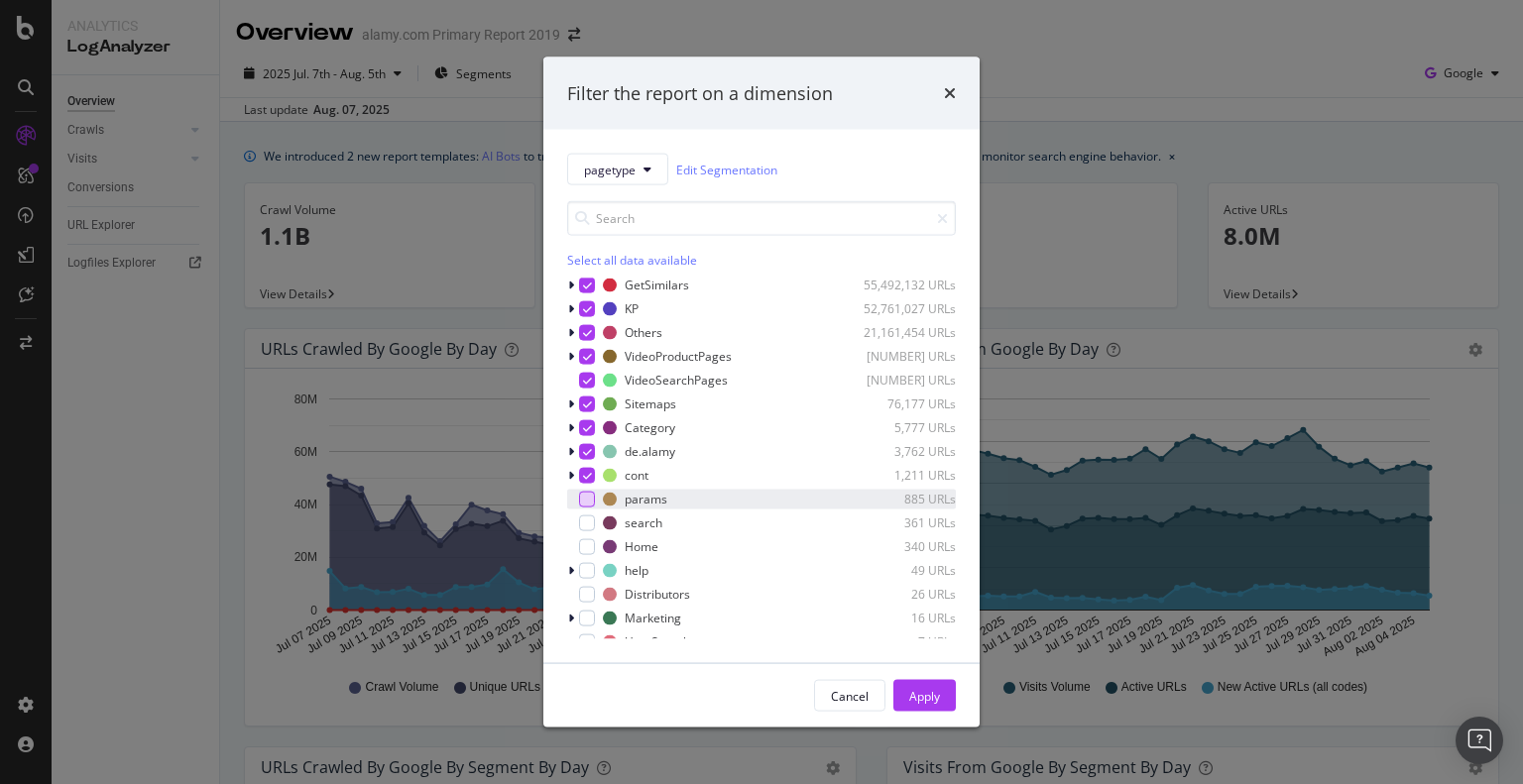 click at bounding box center (587, 499) 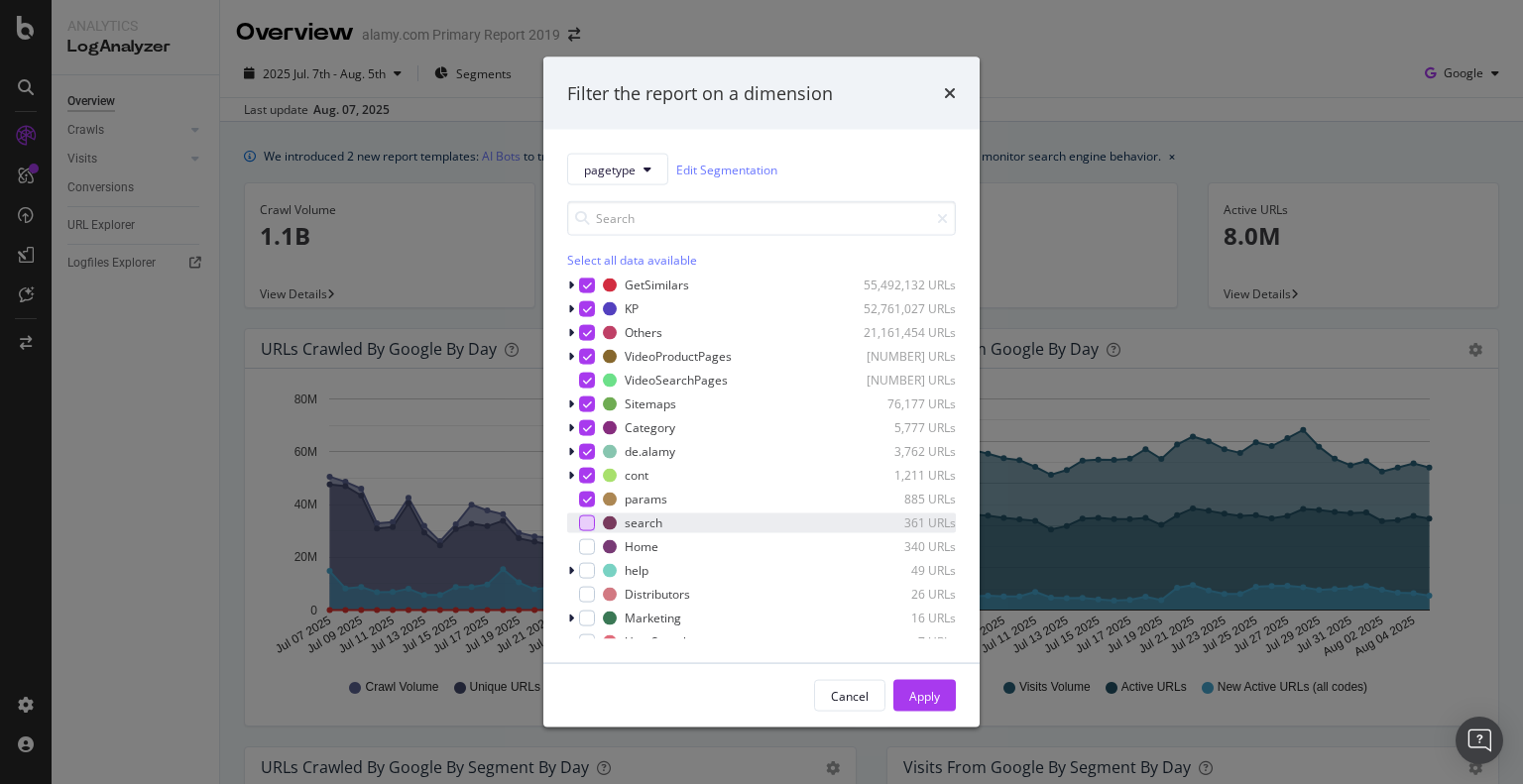click at bounding box center (587, 522) 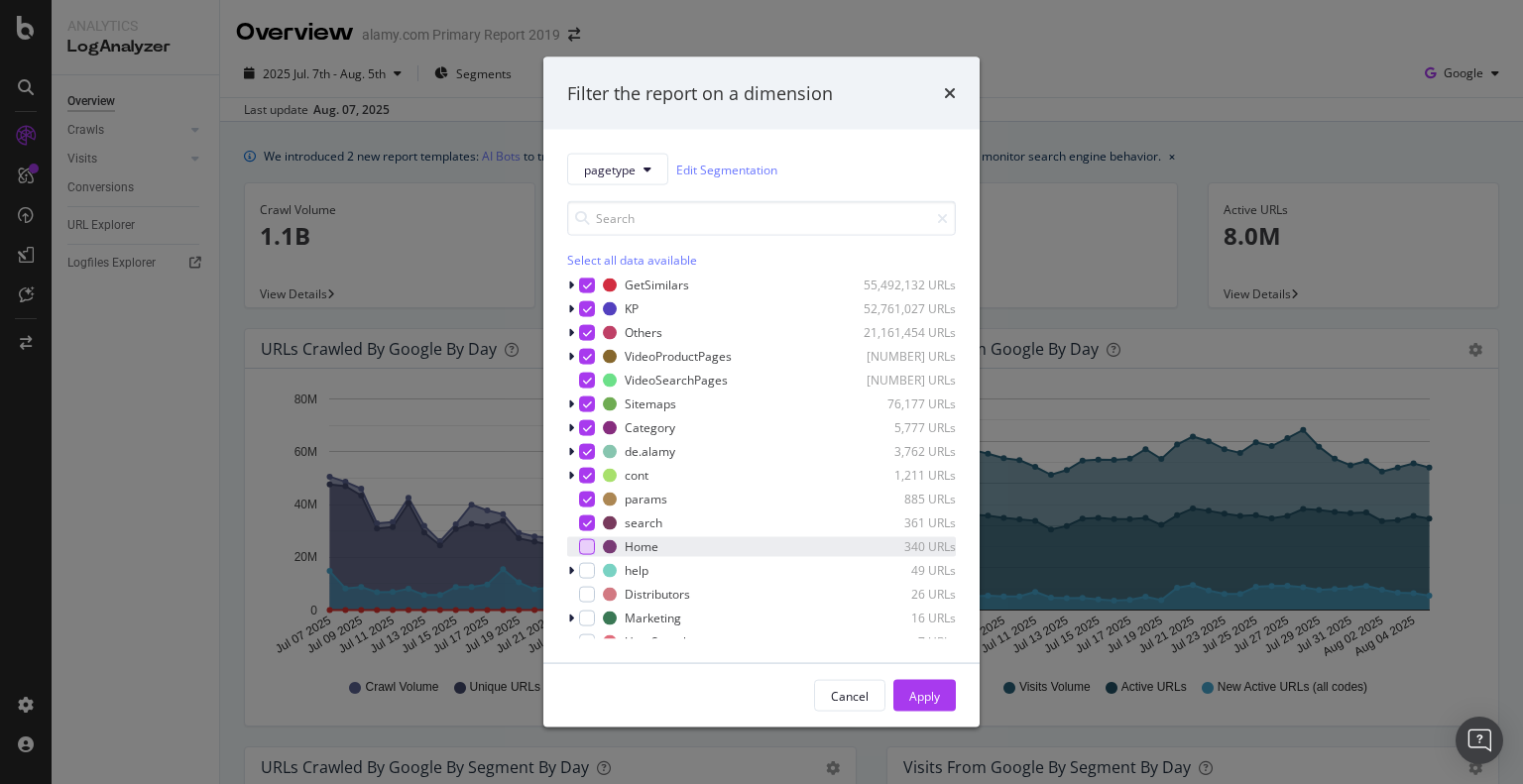 click at bounding box center (587, 546) 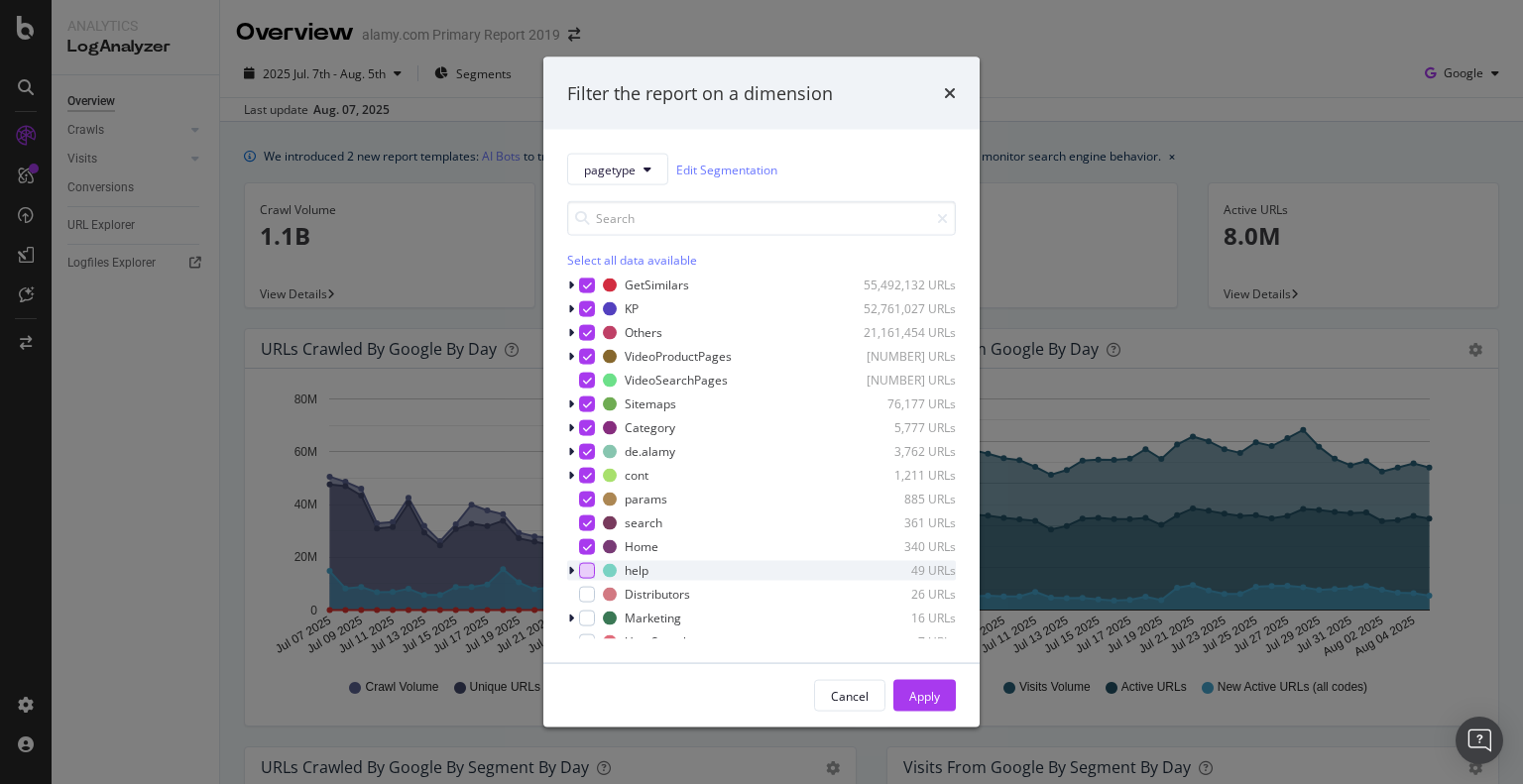 click at bounding box center (587, 570) 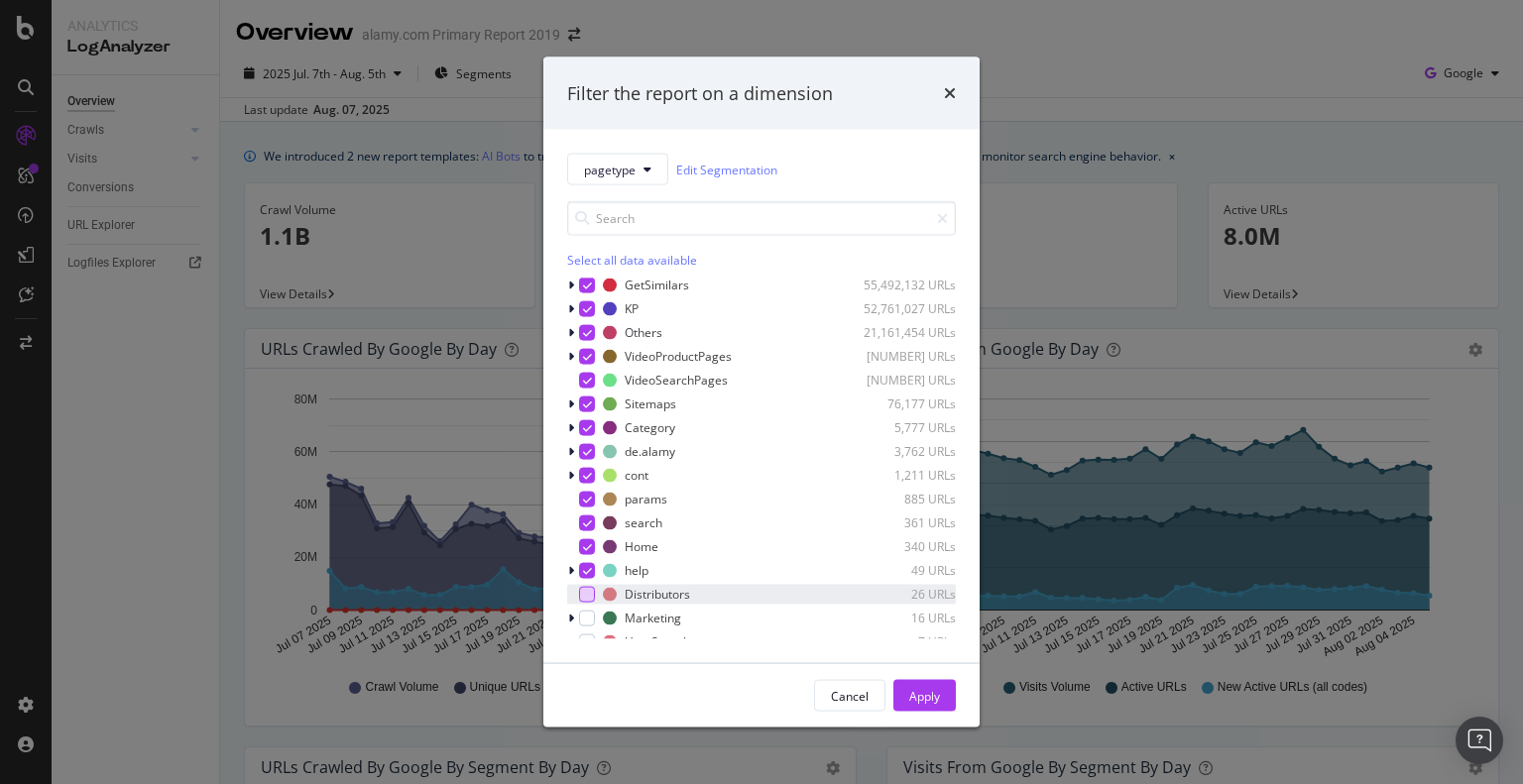 click at bounding box center (587, 594) 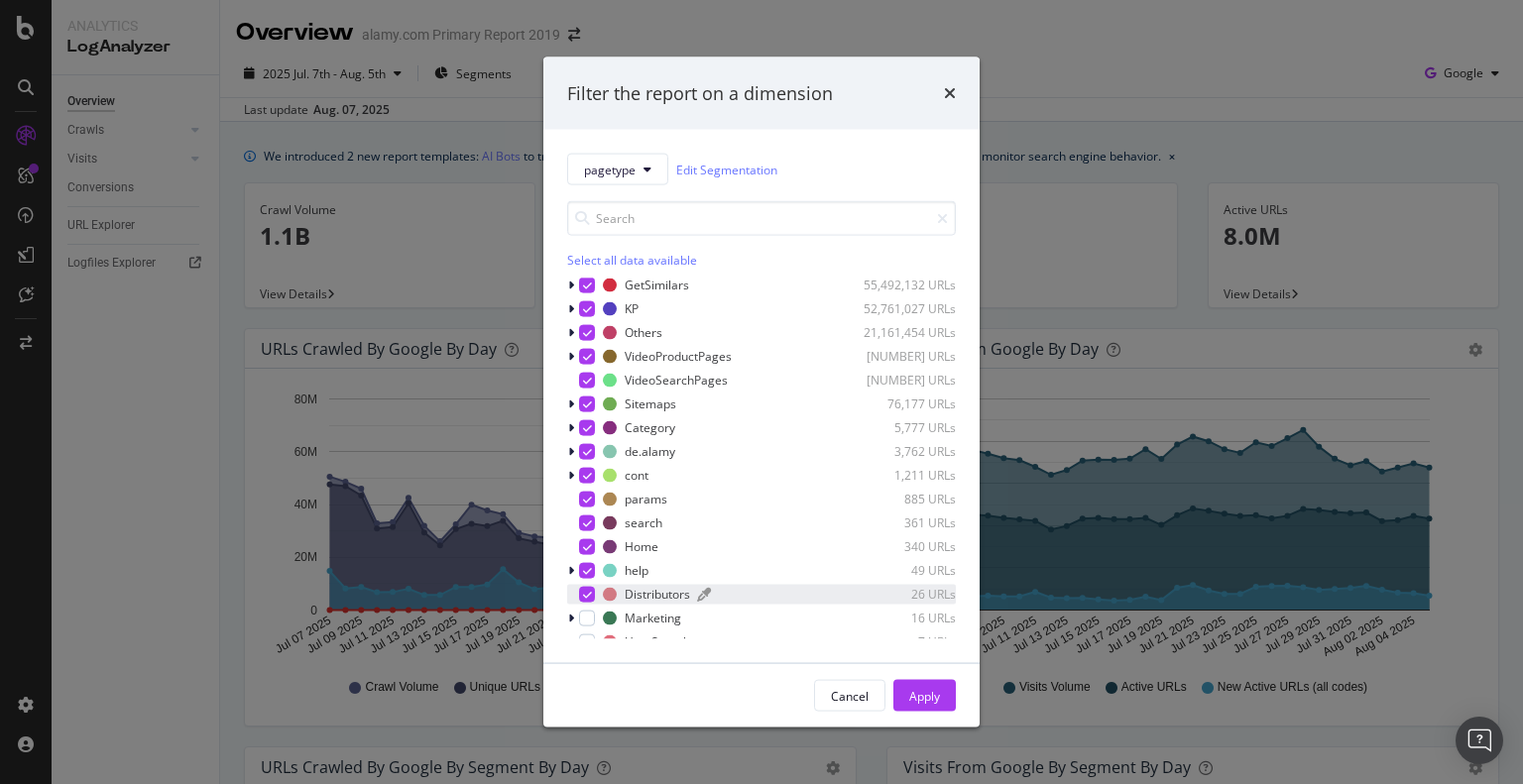 drag, startPoint x: 587, startPoint y: 629, endPoint x: 611, endPoint y: 615, distance: 27.784888 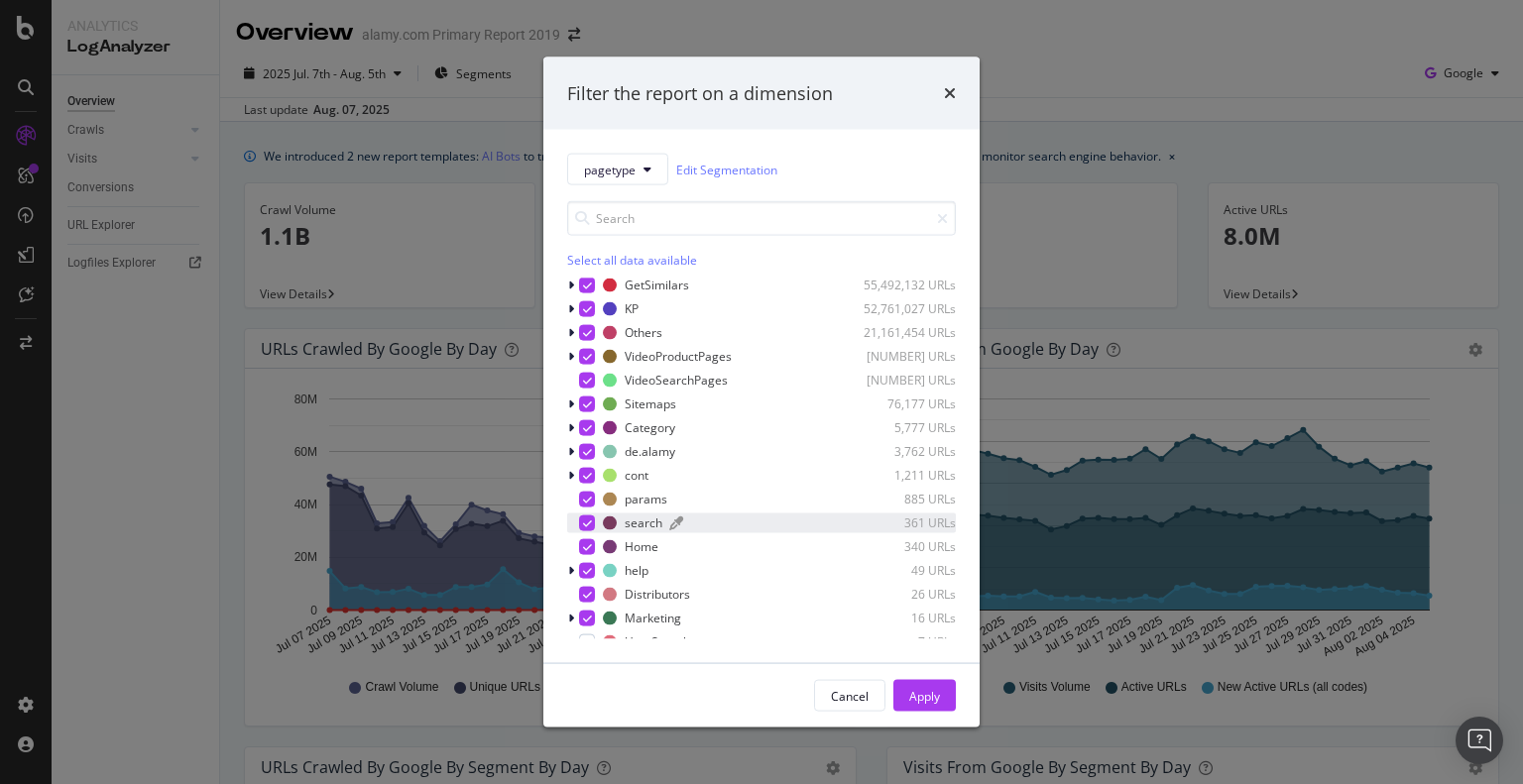 scroll, scrollTop: 224, scrollLeft: 0, axis: vertical 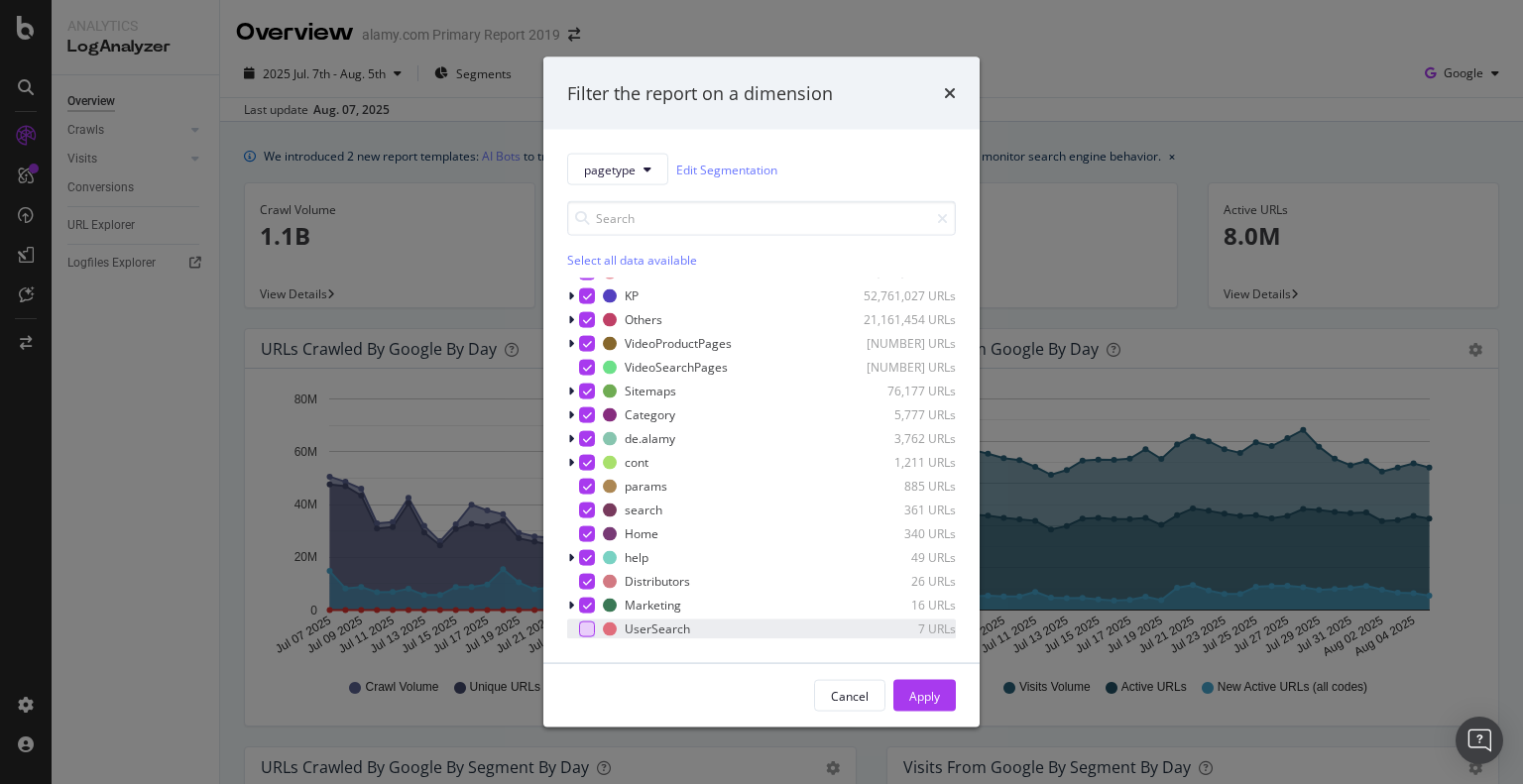 click at bounding box center [587, 628] 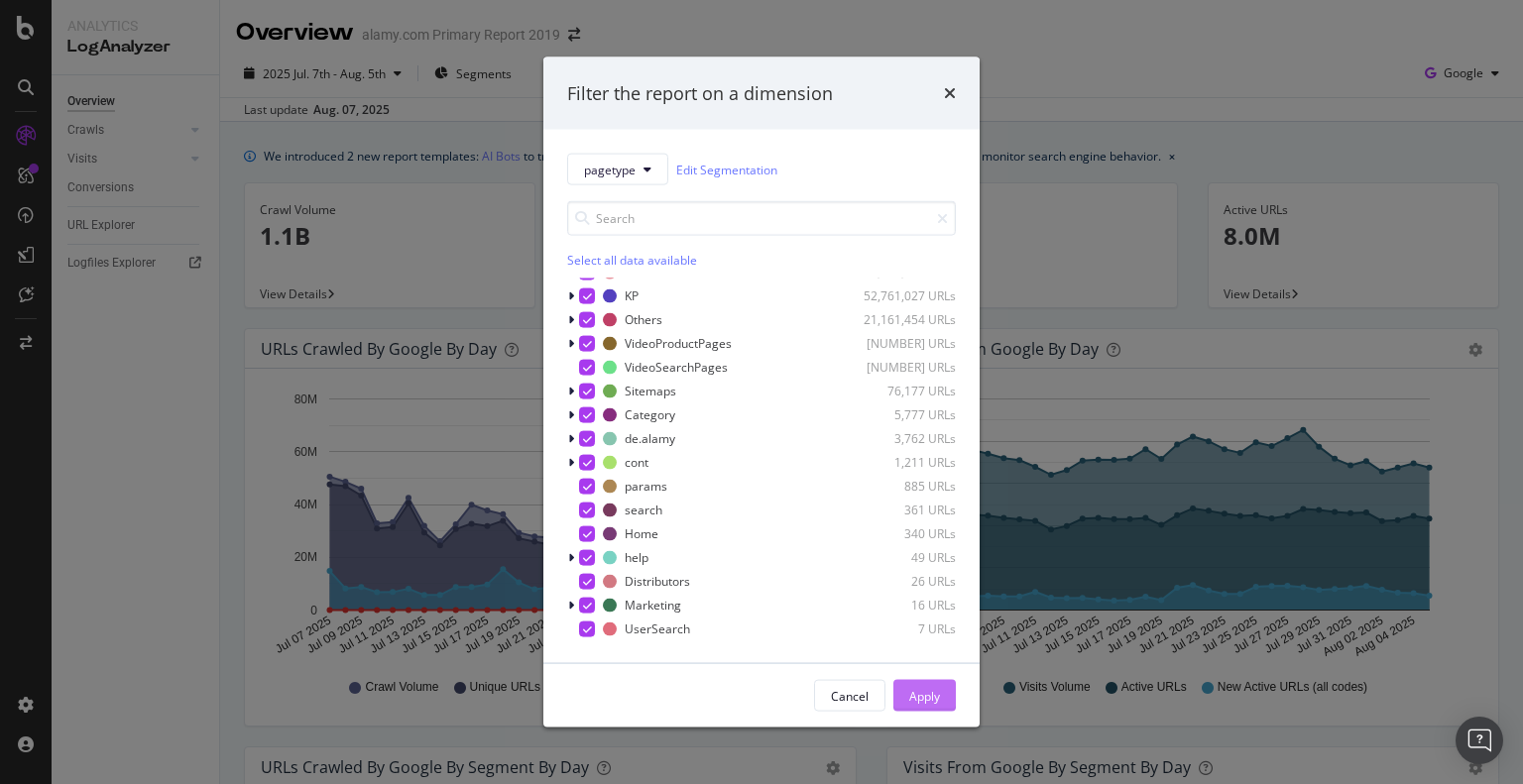 click on "Apply" at bounding box center [924, 695] 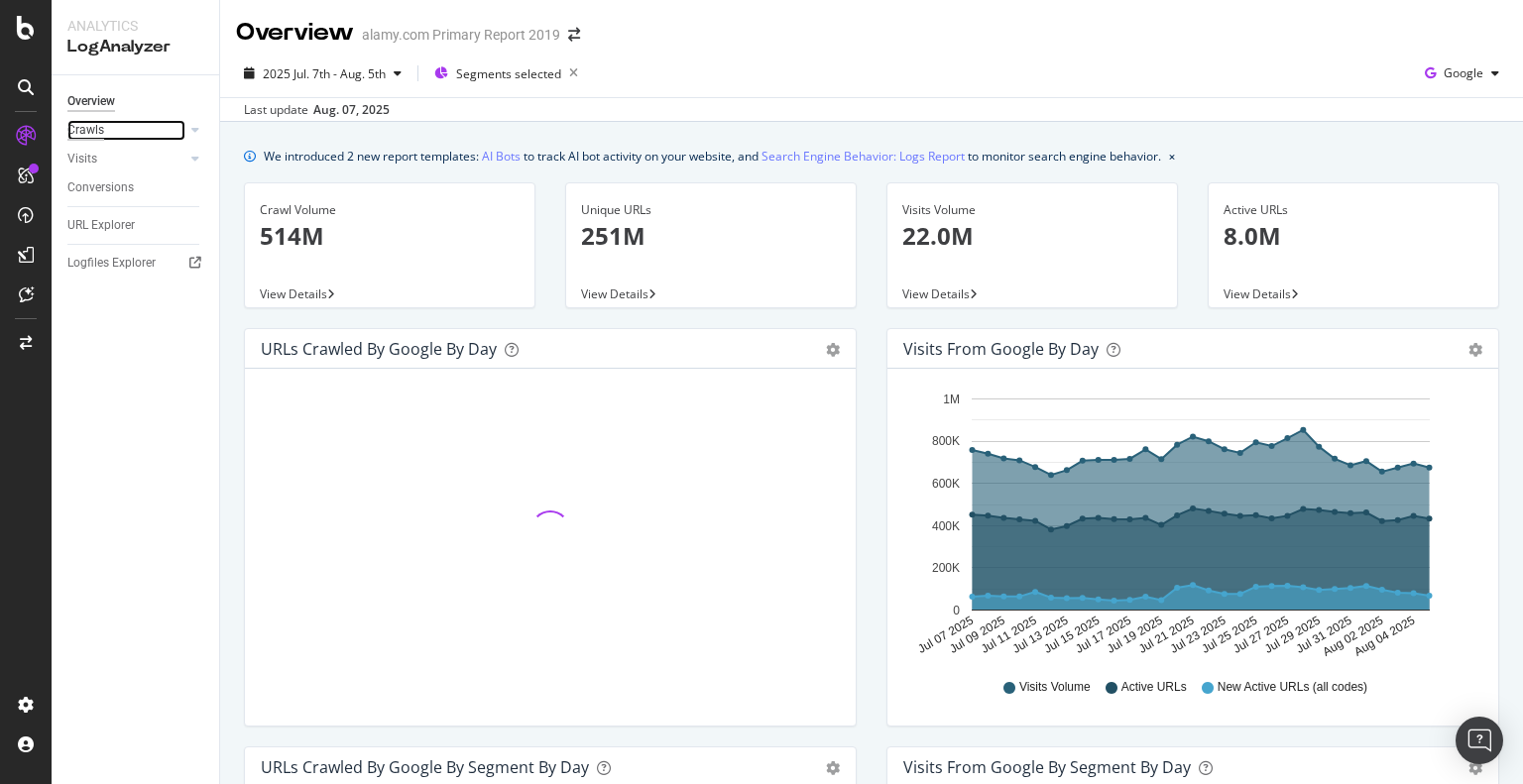 click on "Crawls" at bounding box center (85, 130) 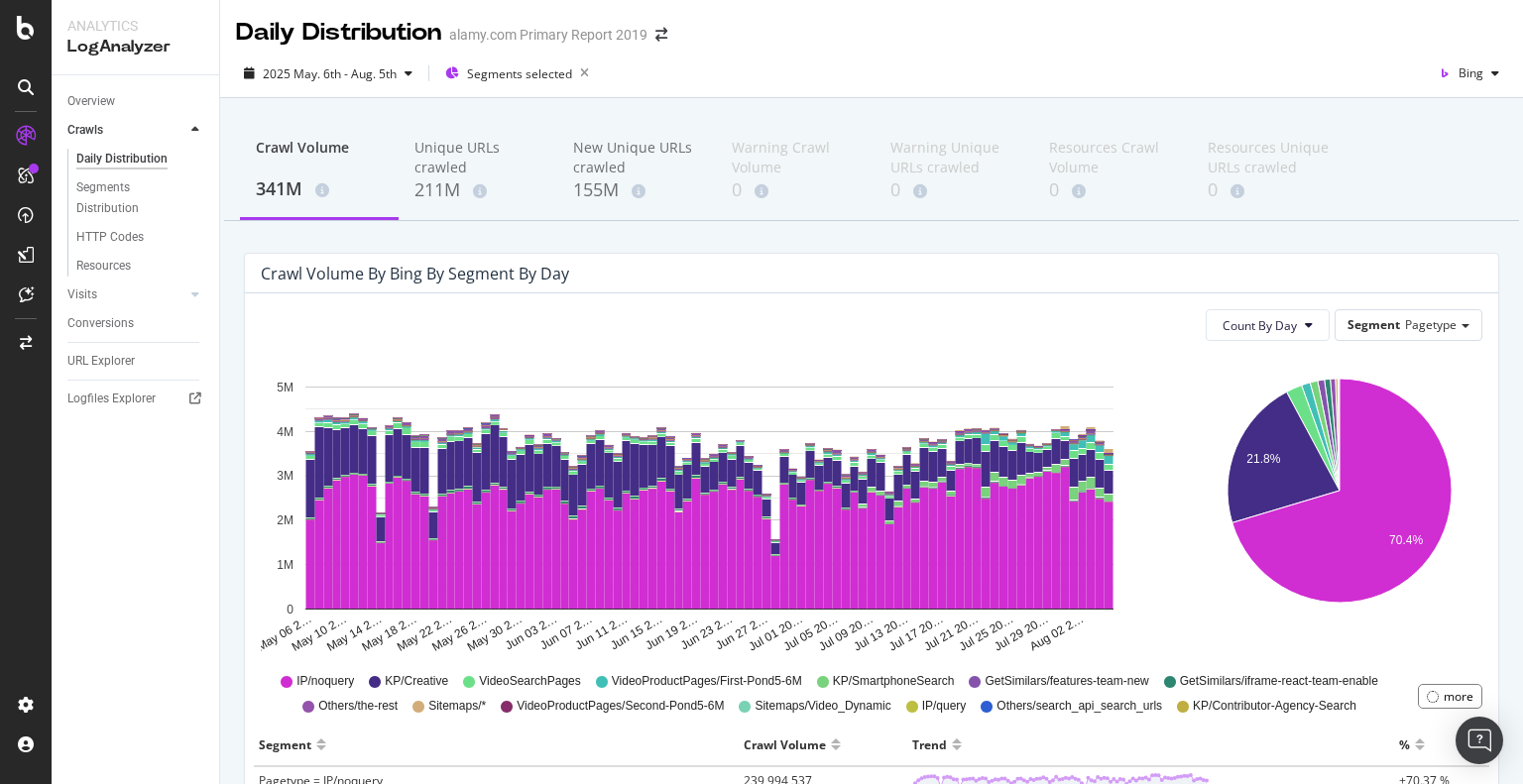 scroll, scrollTop: 0, scrollLeft: 0, axis: both 